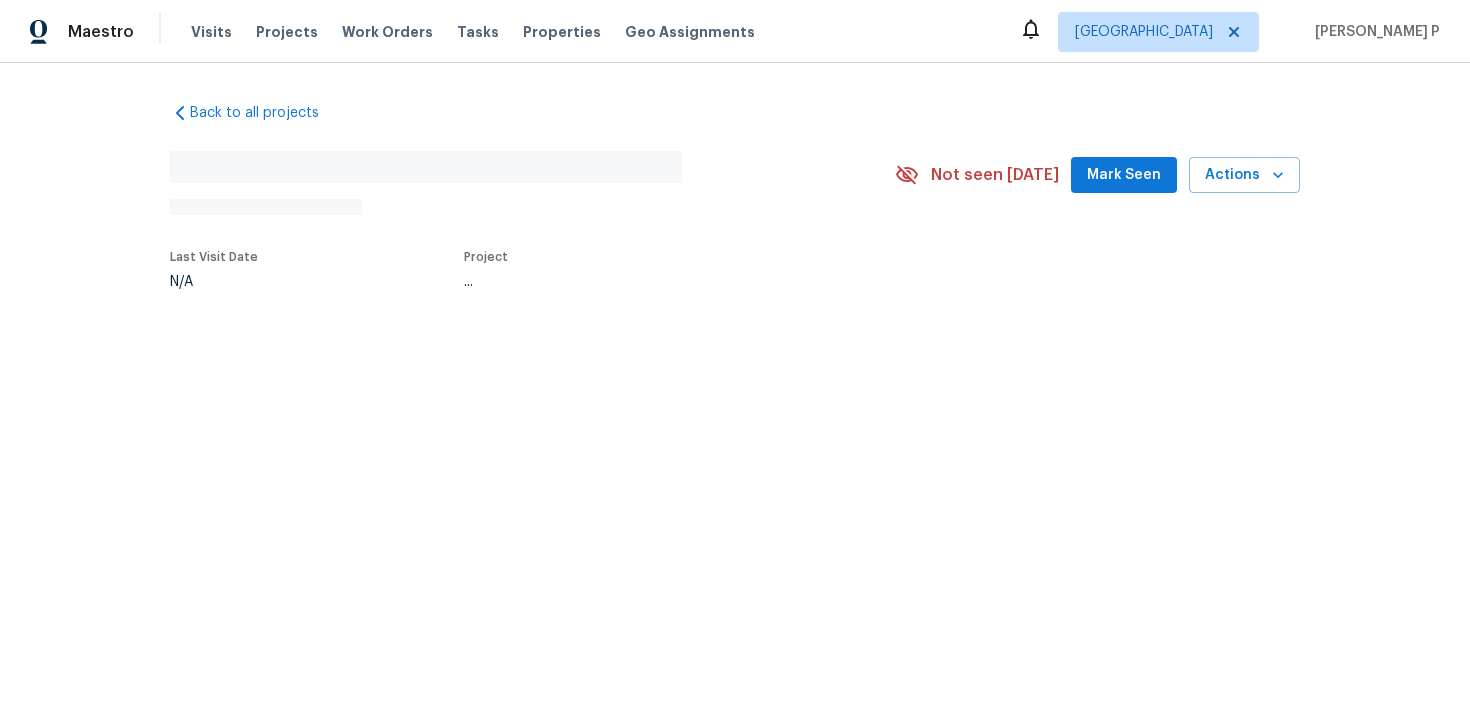 scroll, scrollTop: 0, scrollLeft: 0, axis: both 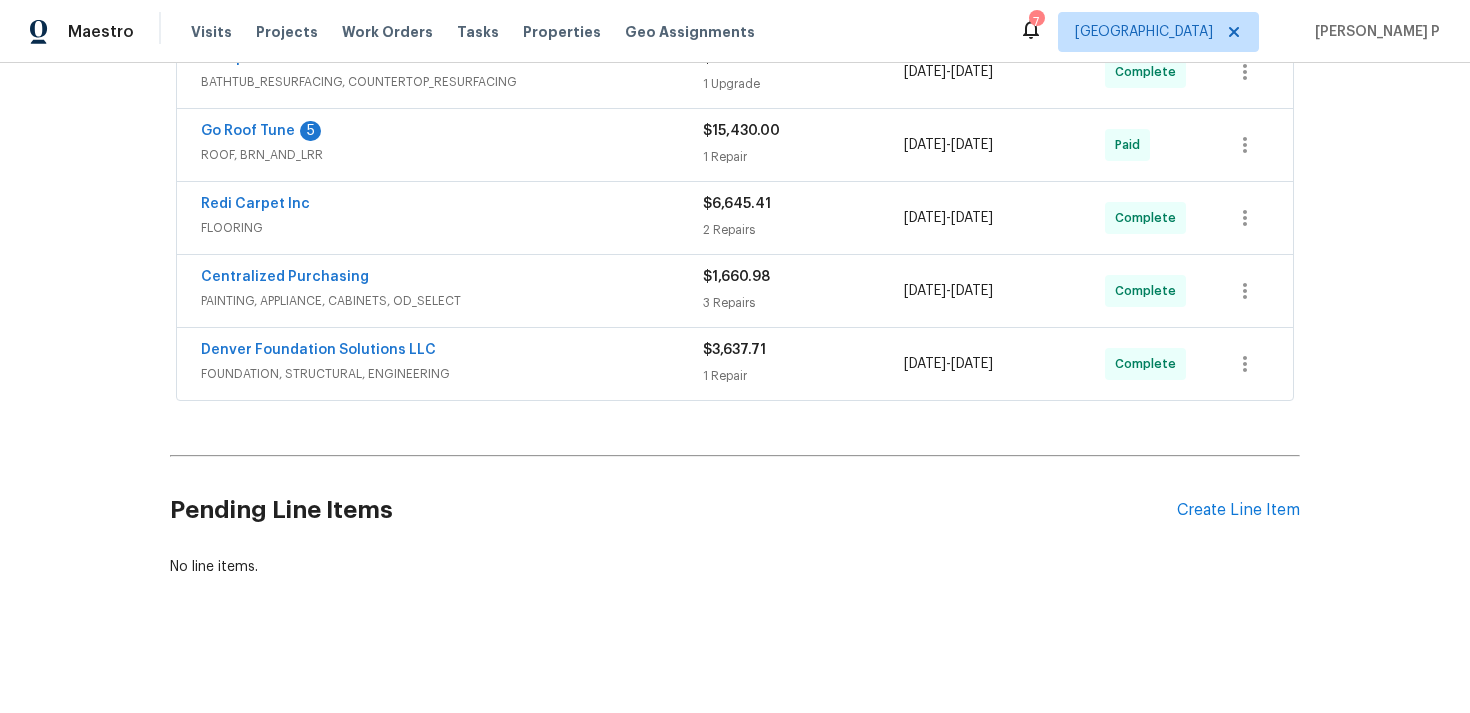 click on "FOUNDATION, STRUCTURAL, ENGINEERING" at bounding box center [452, 374] 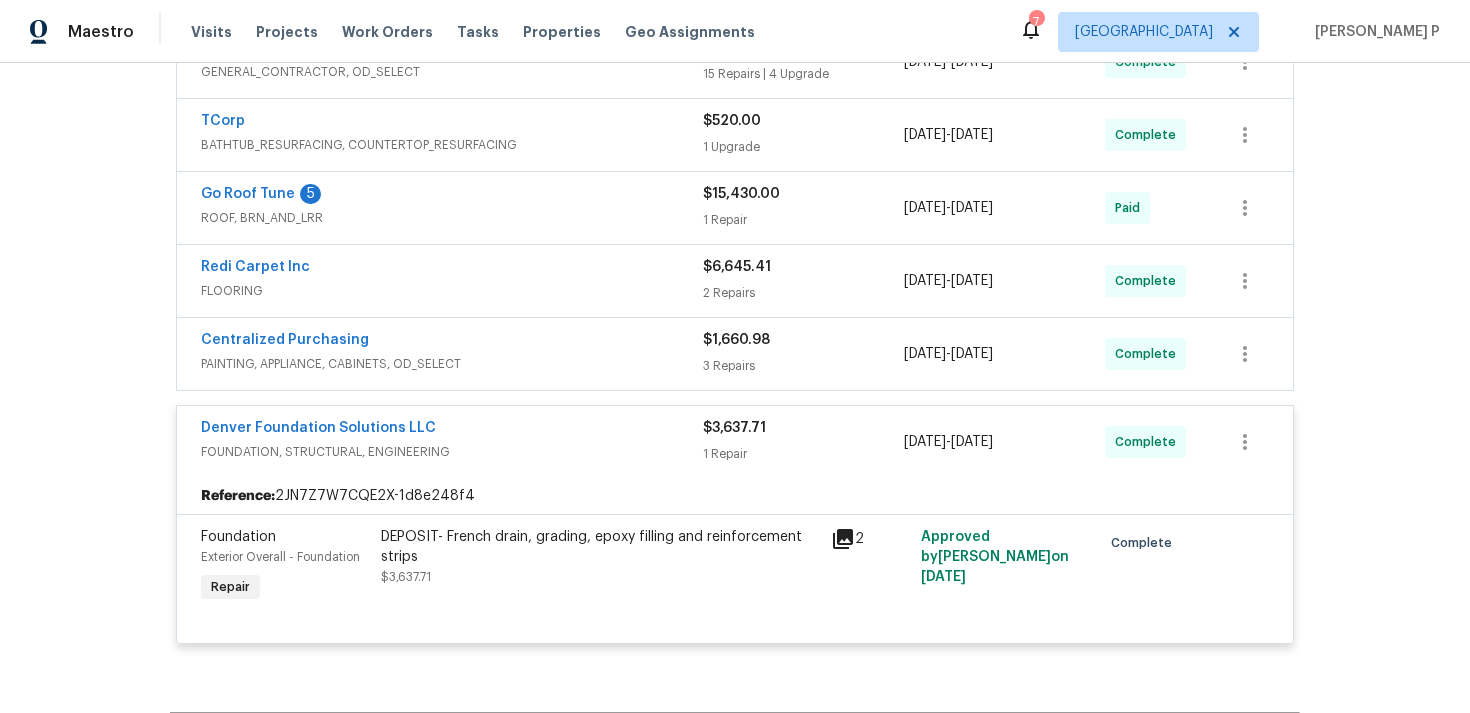 scroll, scrollTop: 751, scrollLeft: 0, axis: vertical 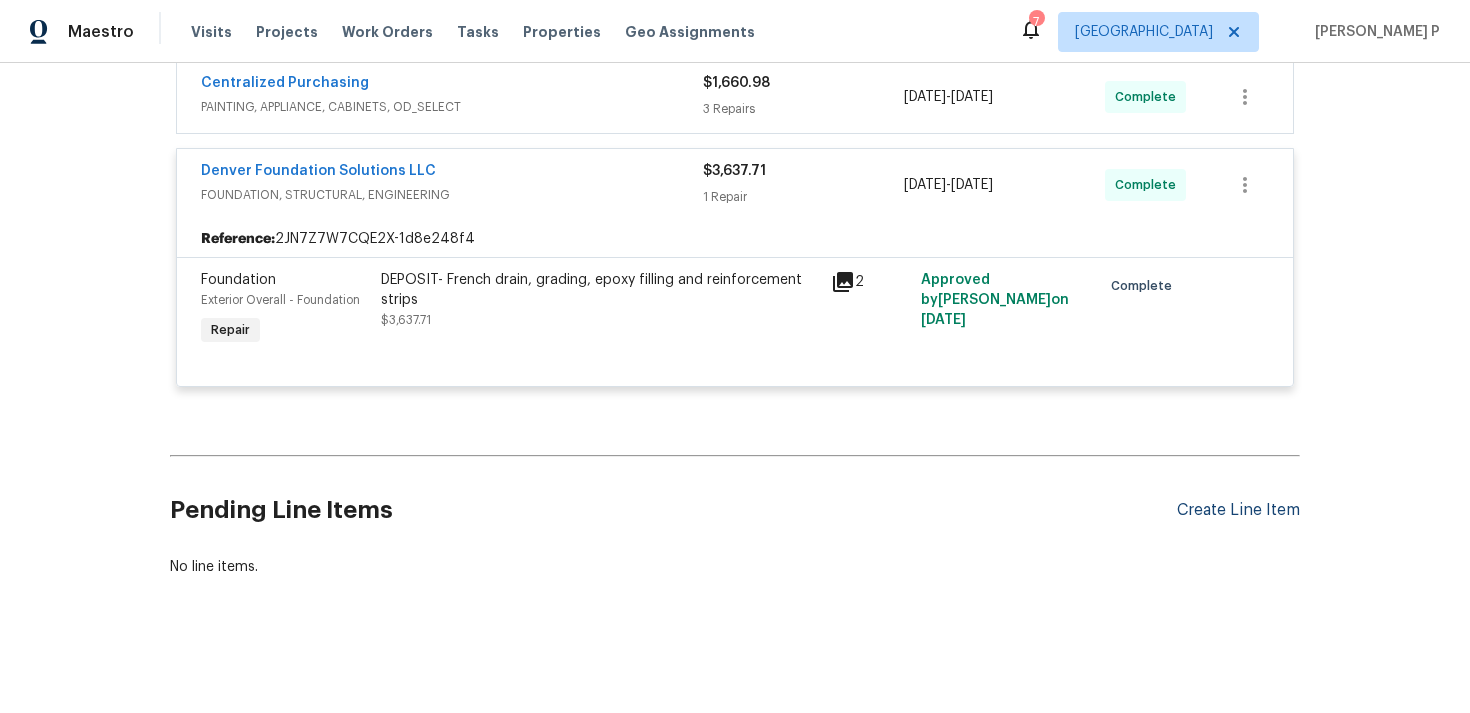 click on "Create Line Item" at bounding box center [1238, 510] 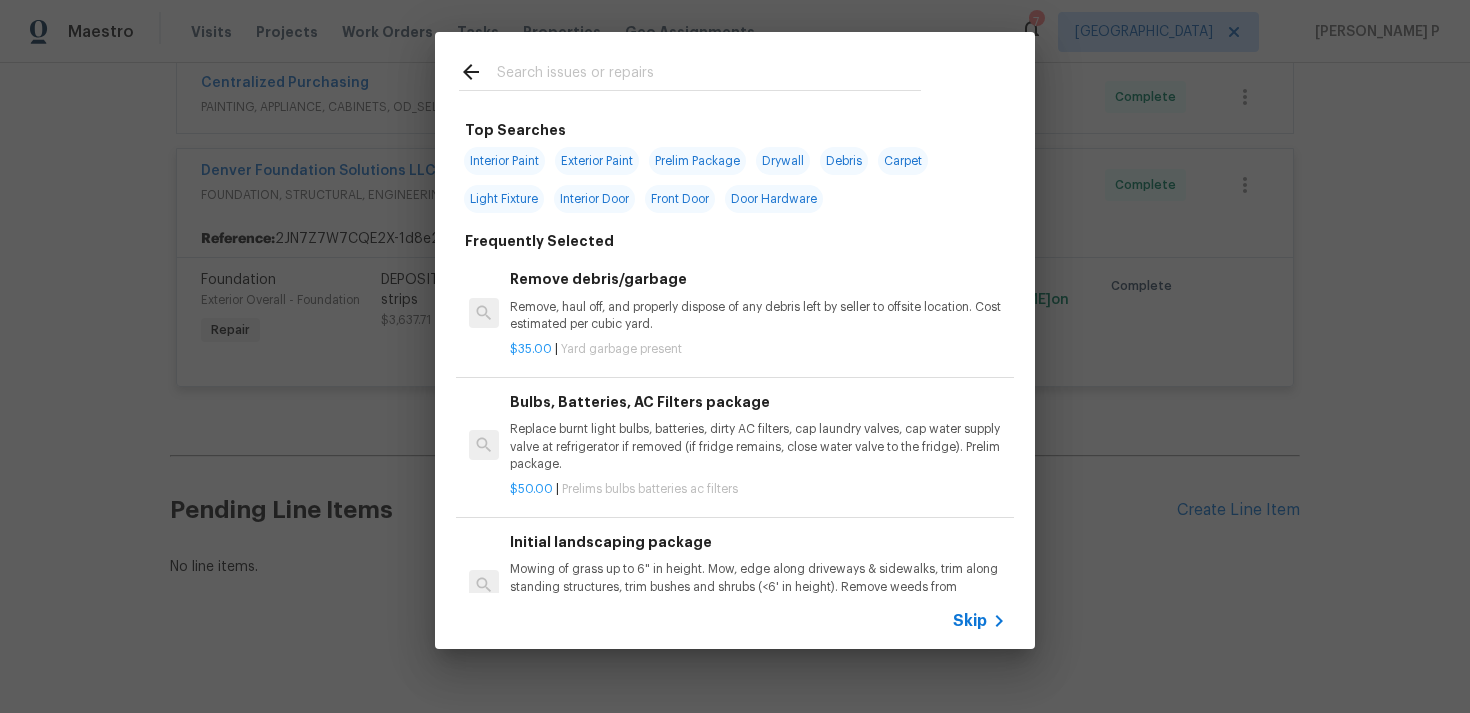 click on "Skip" at bounding box center (970, 621) 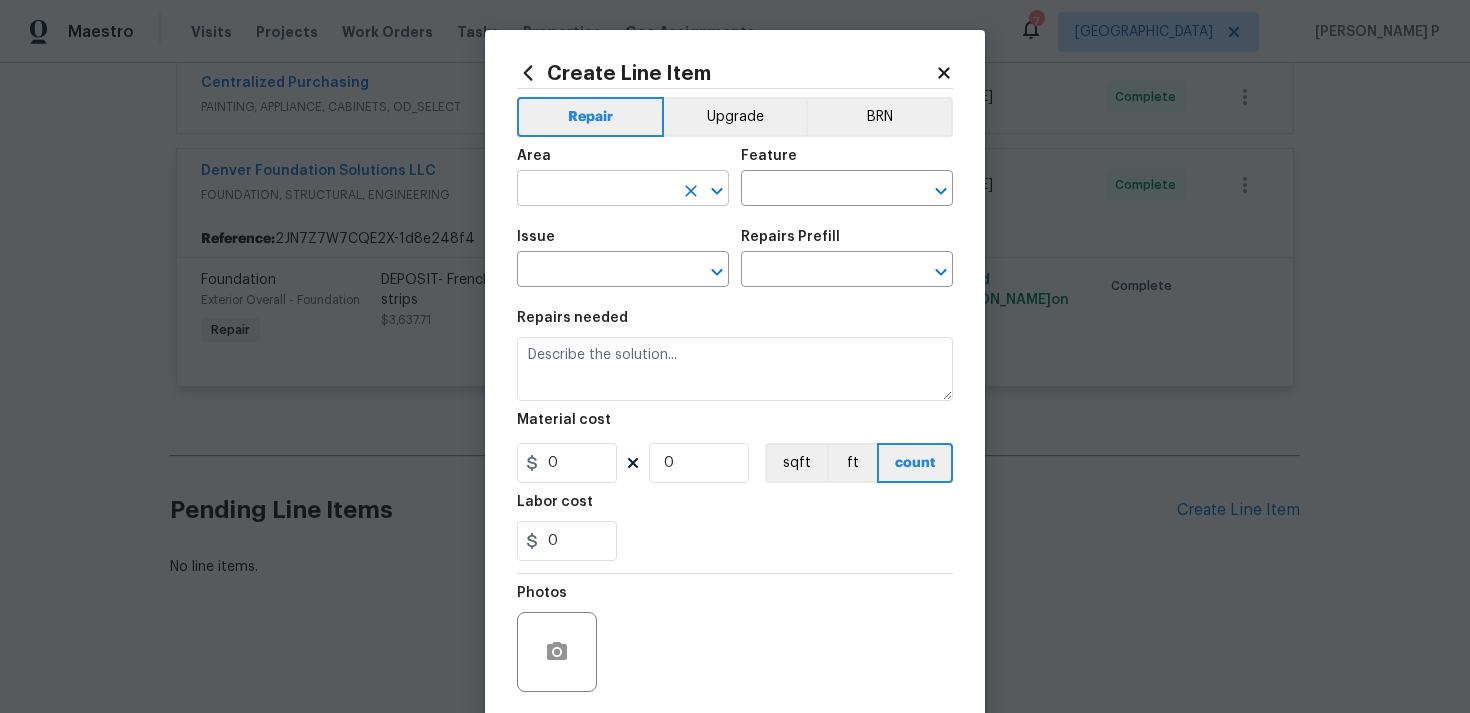 click 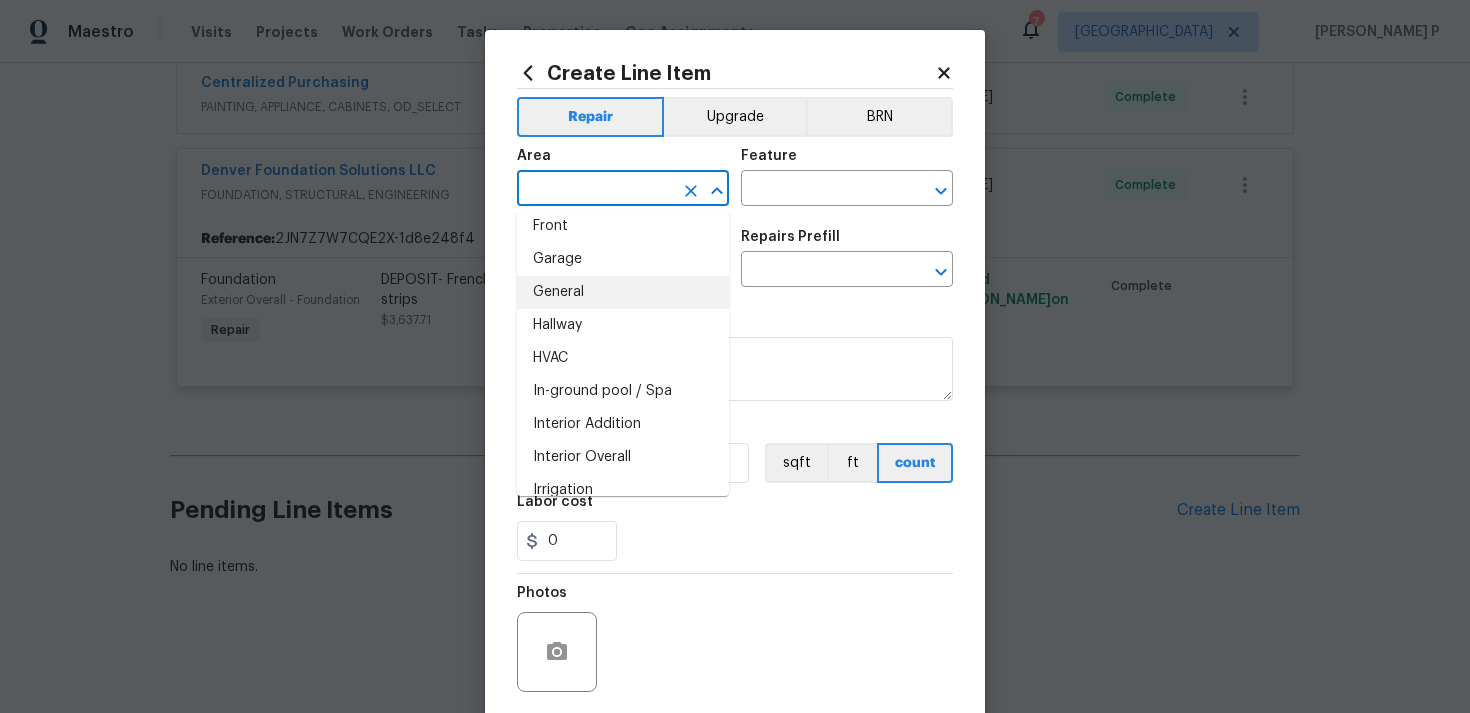 scroll, scrollTop: 610, scrollLeft: 0, axis: vertical 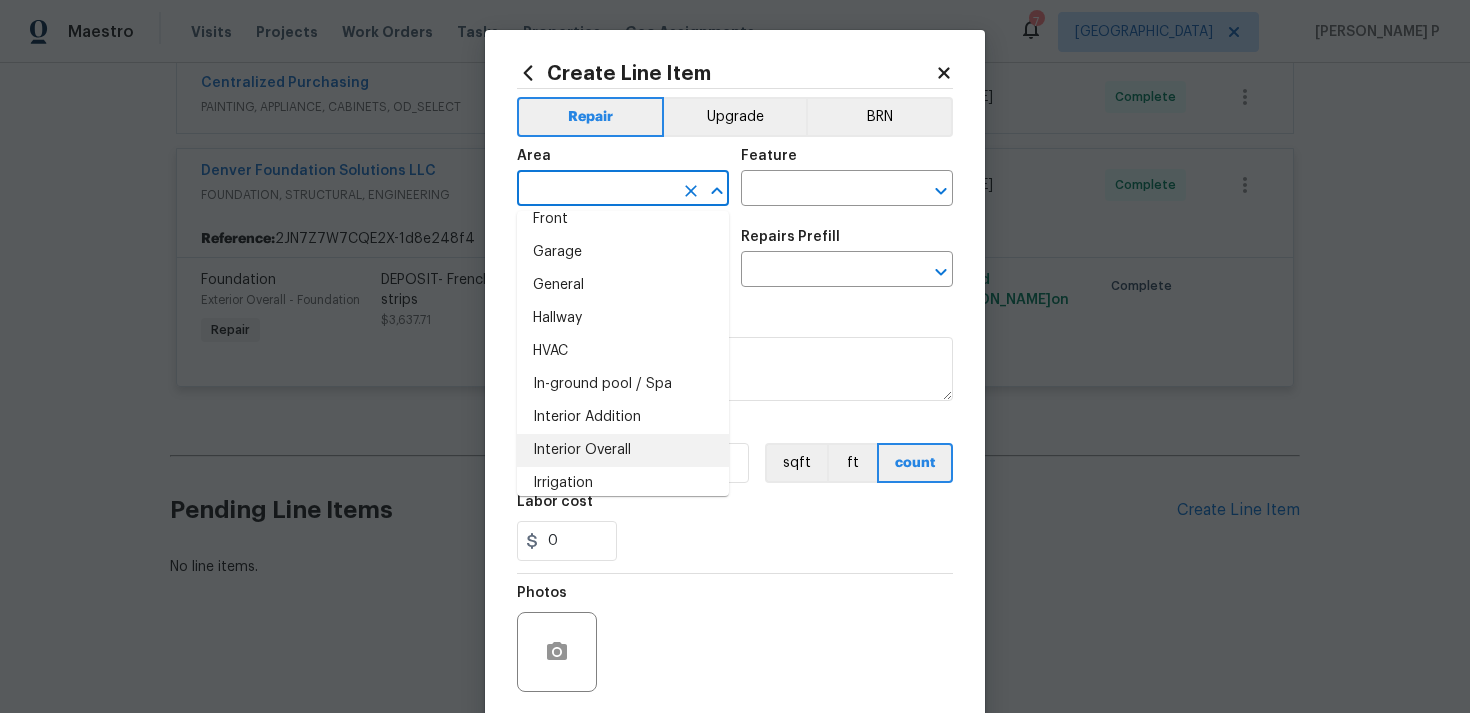 click on "Interior Overall" at bounding box center (623, 450) 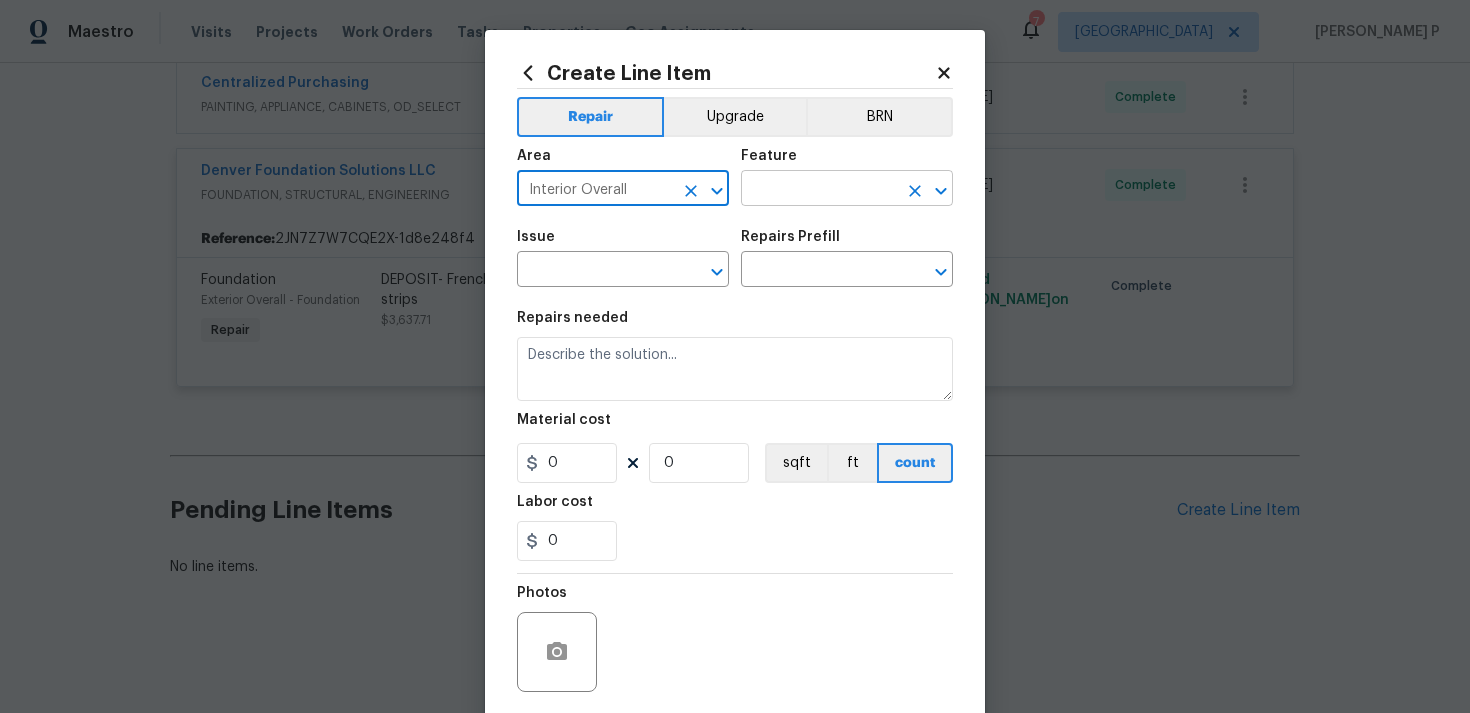 click at bounding box center [819, 190] 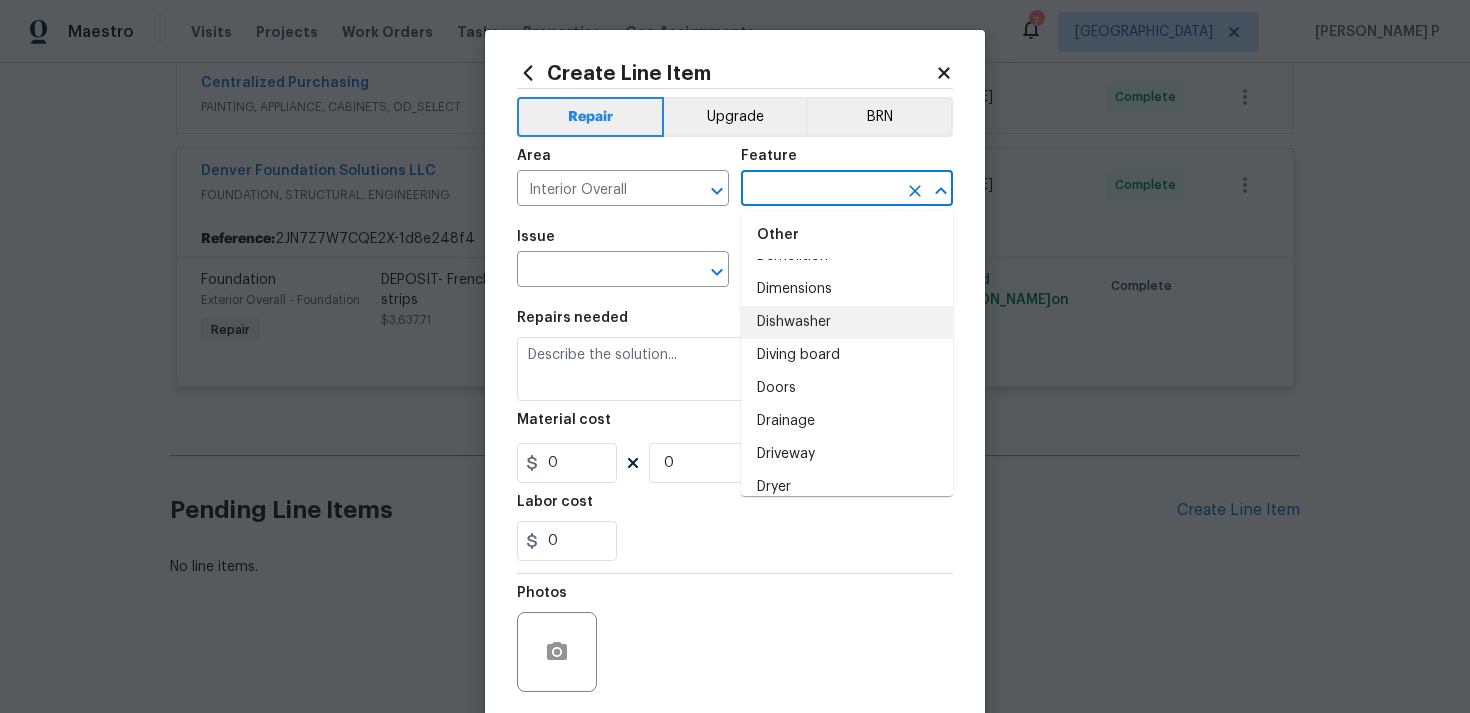 scroll, scrollTop: 1164, scrollLeft: 0, axis: vertical 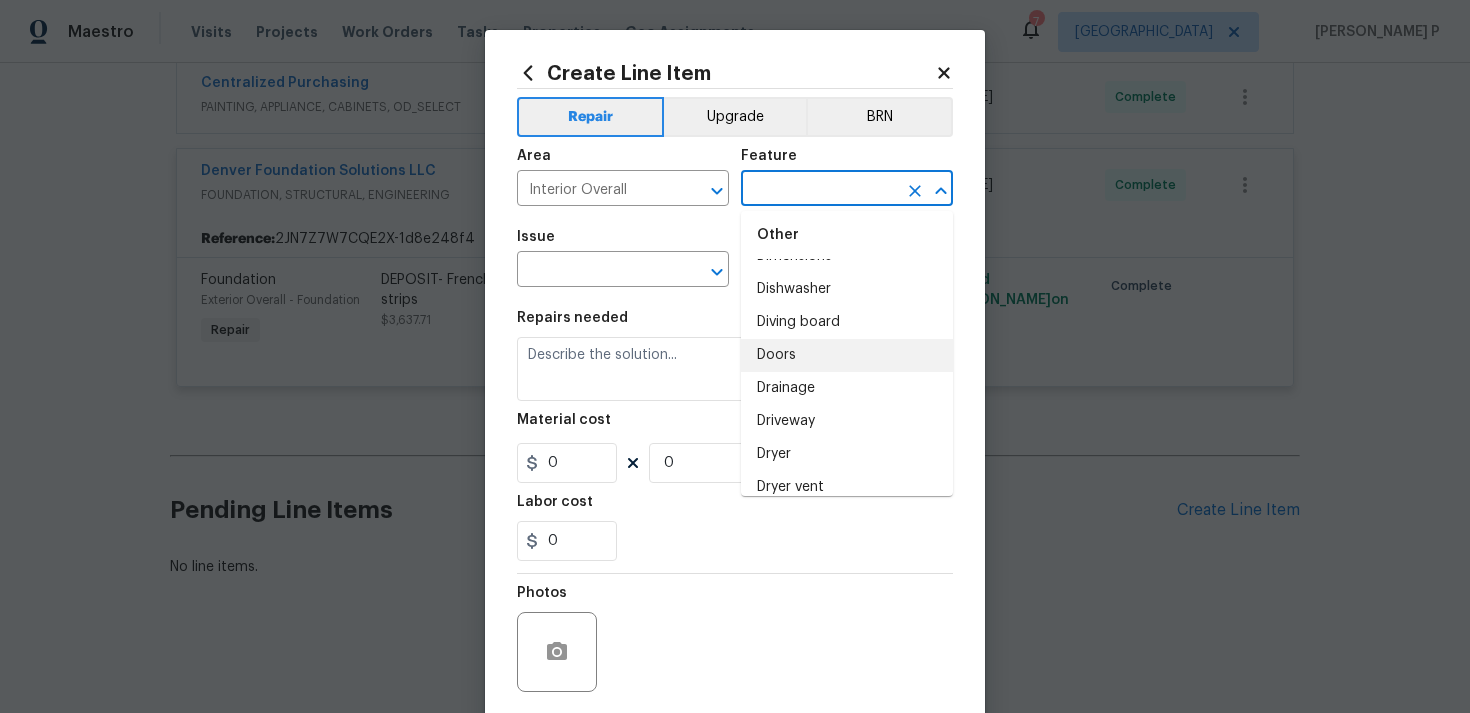 click on "Doors" at bounding box center (847, 355) 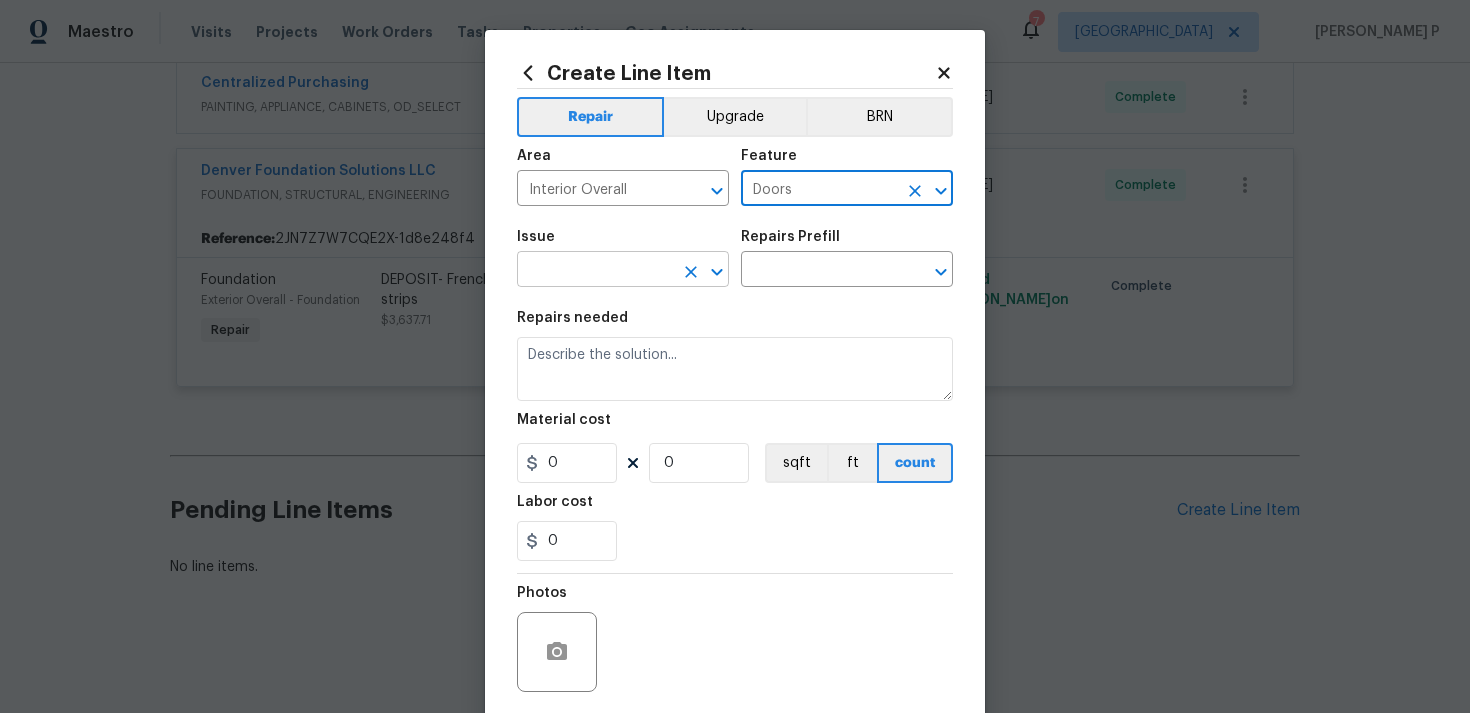 click 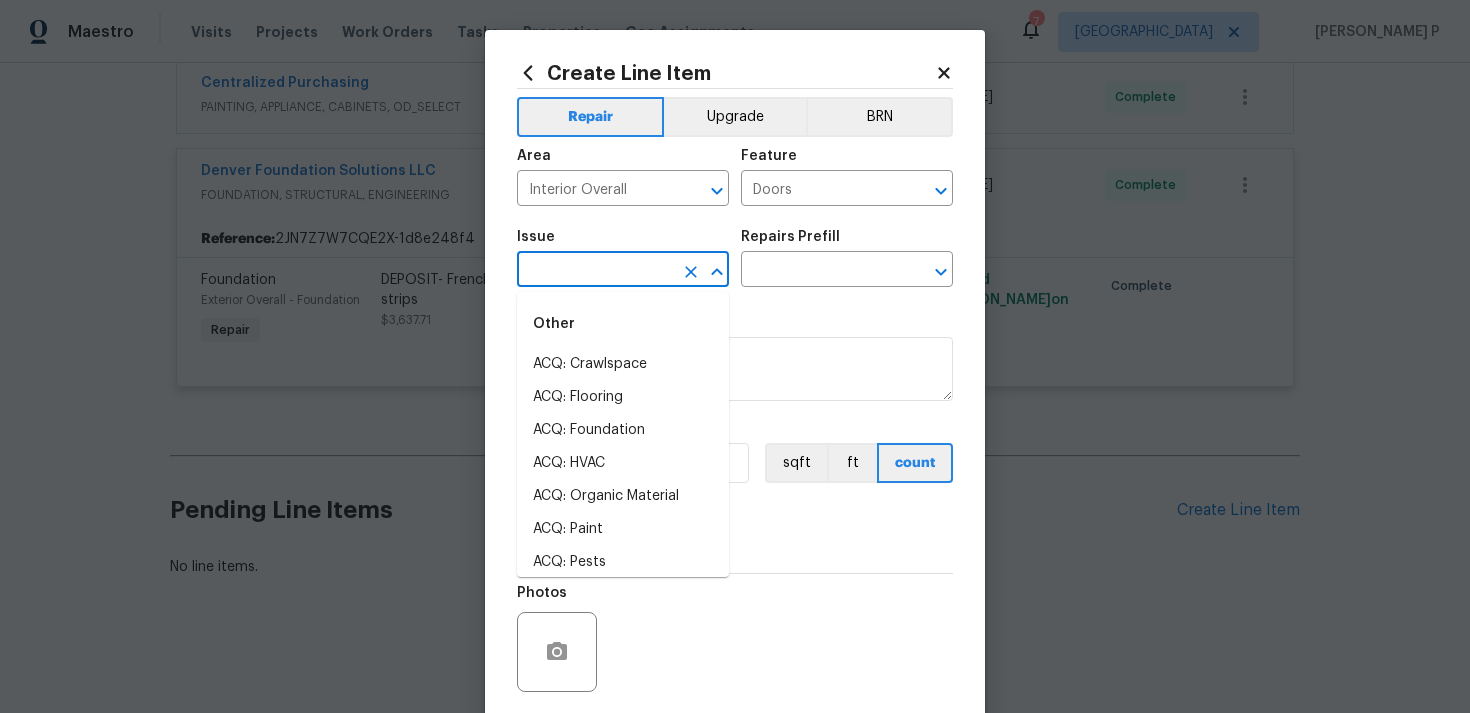 click 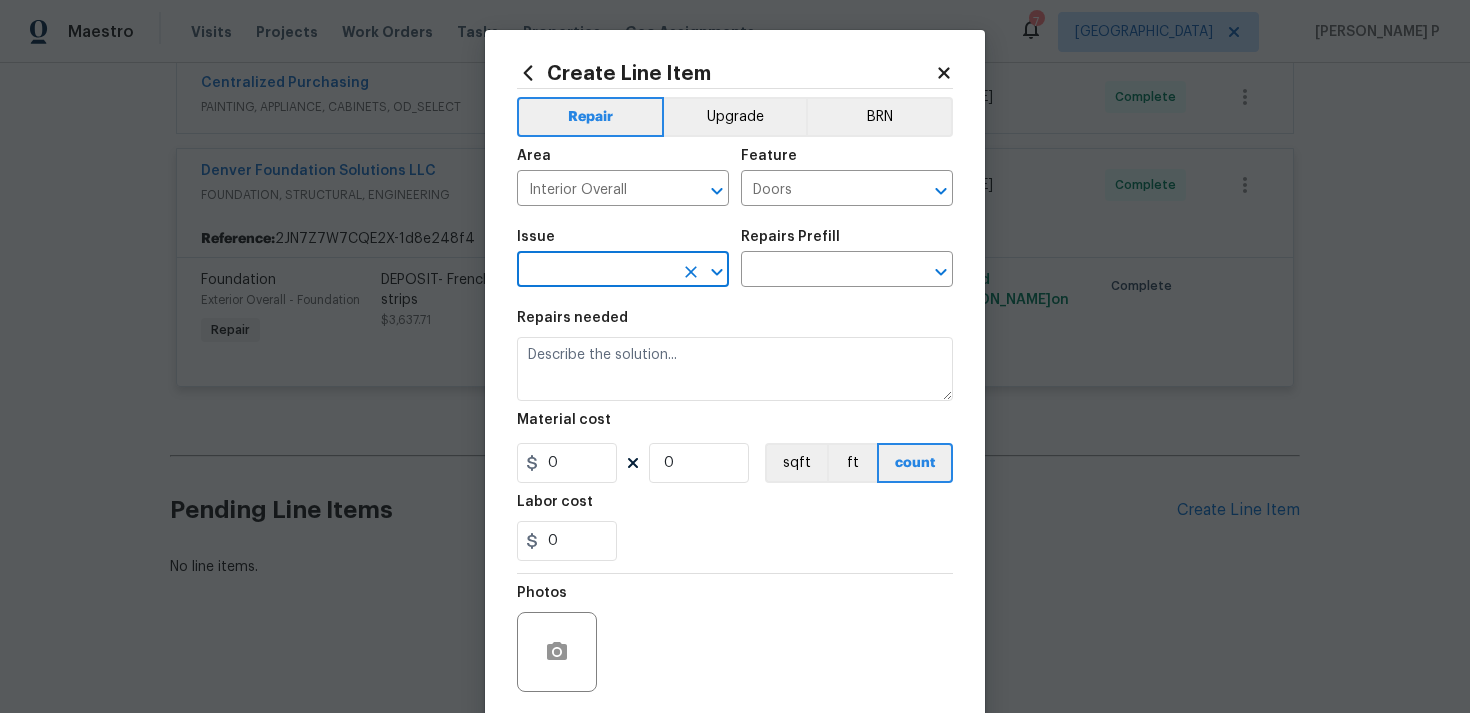 click 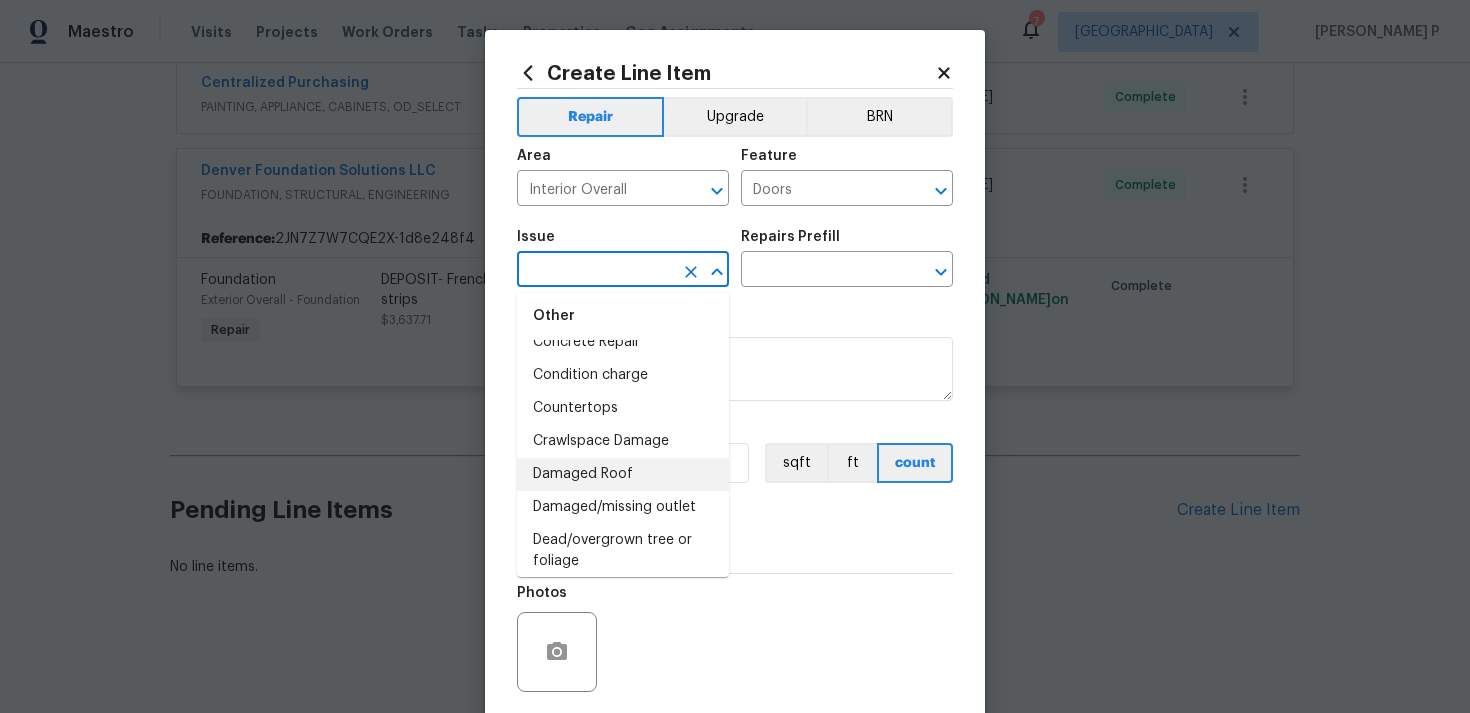 scroll, scrollTop: 749, scrollLeft: 0, axis: vertical 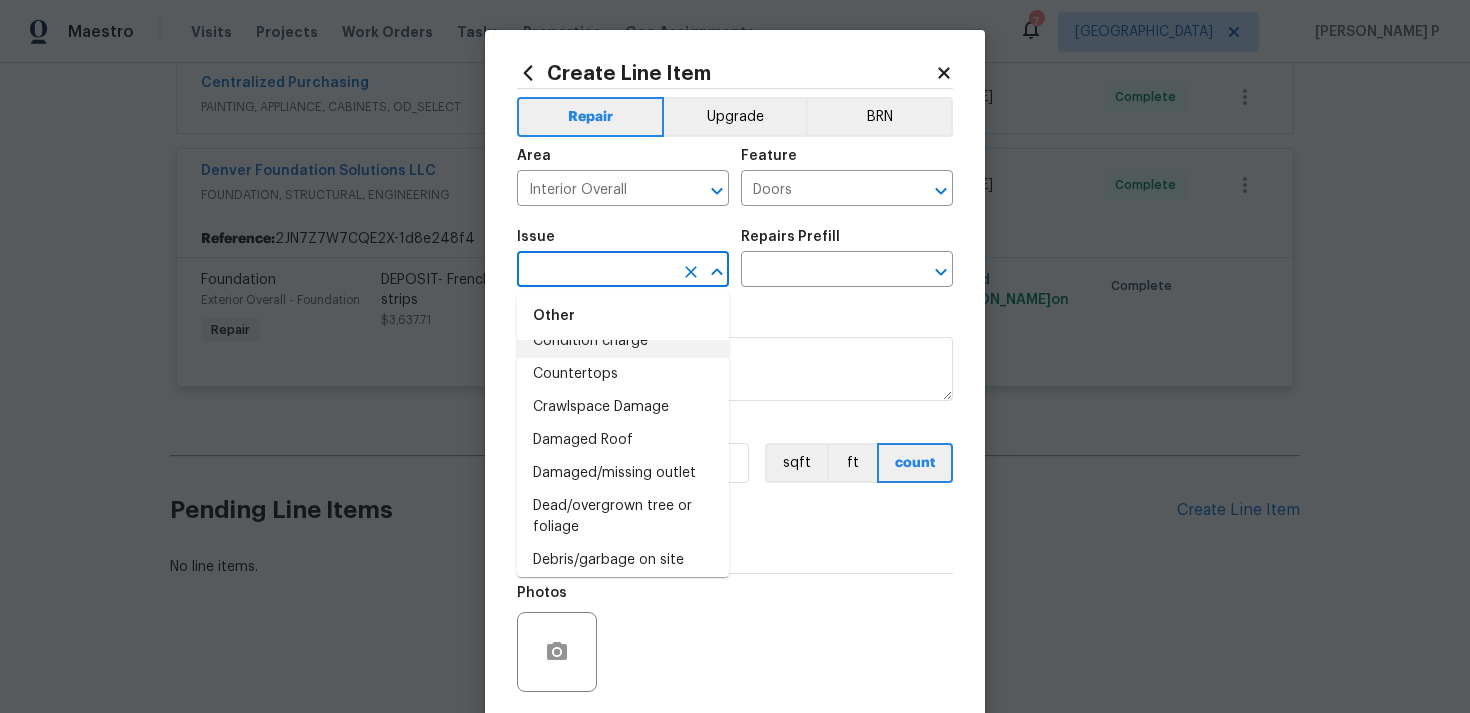 click on "Other" at bounding box center [623, 316] 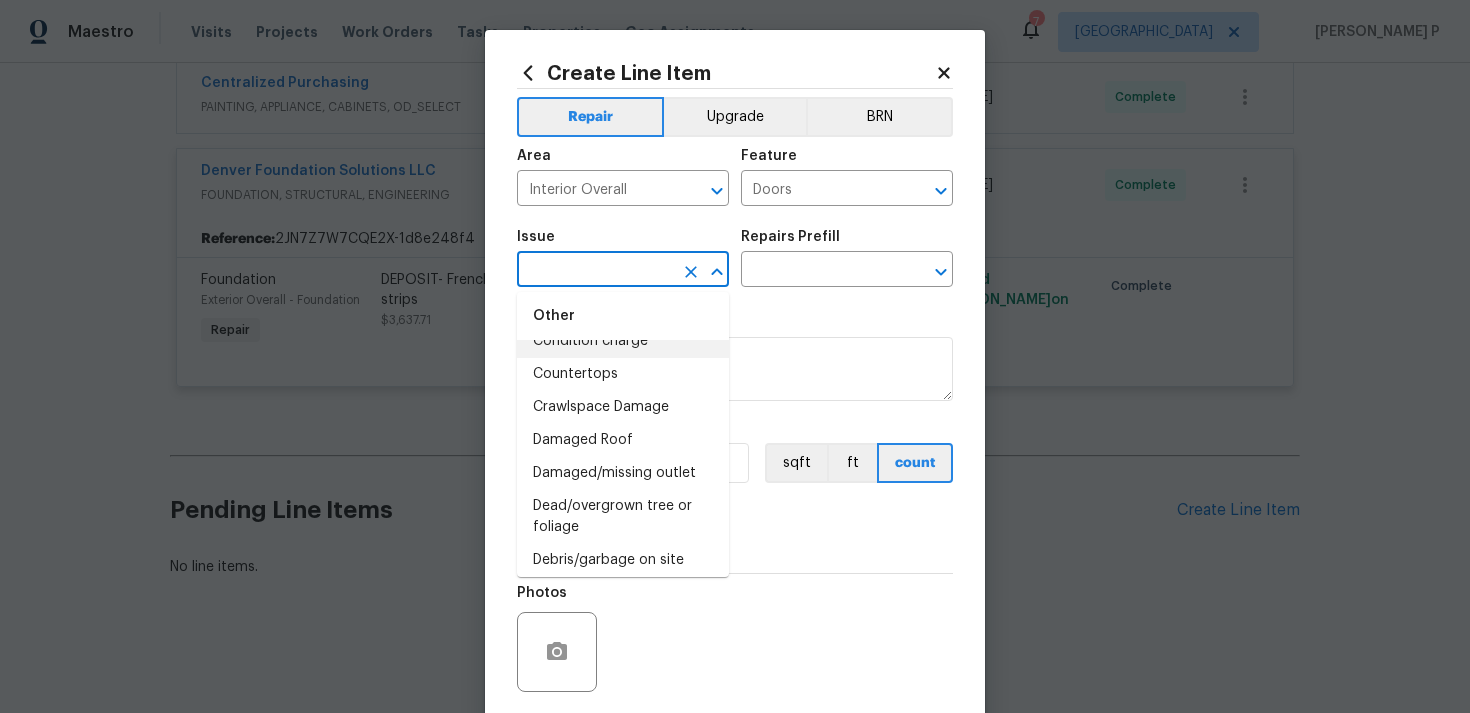 click on "Issue ​ Repairs Prefill ​" at bounding box center (735, 258) 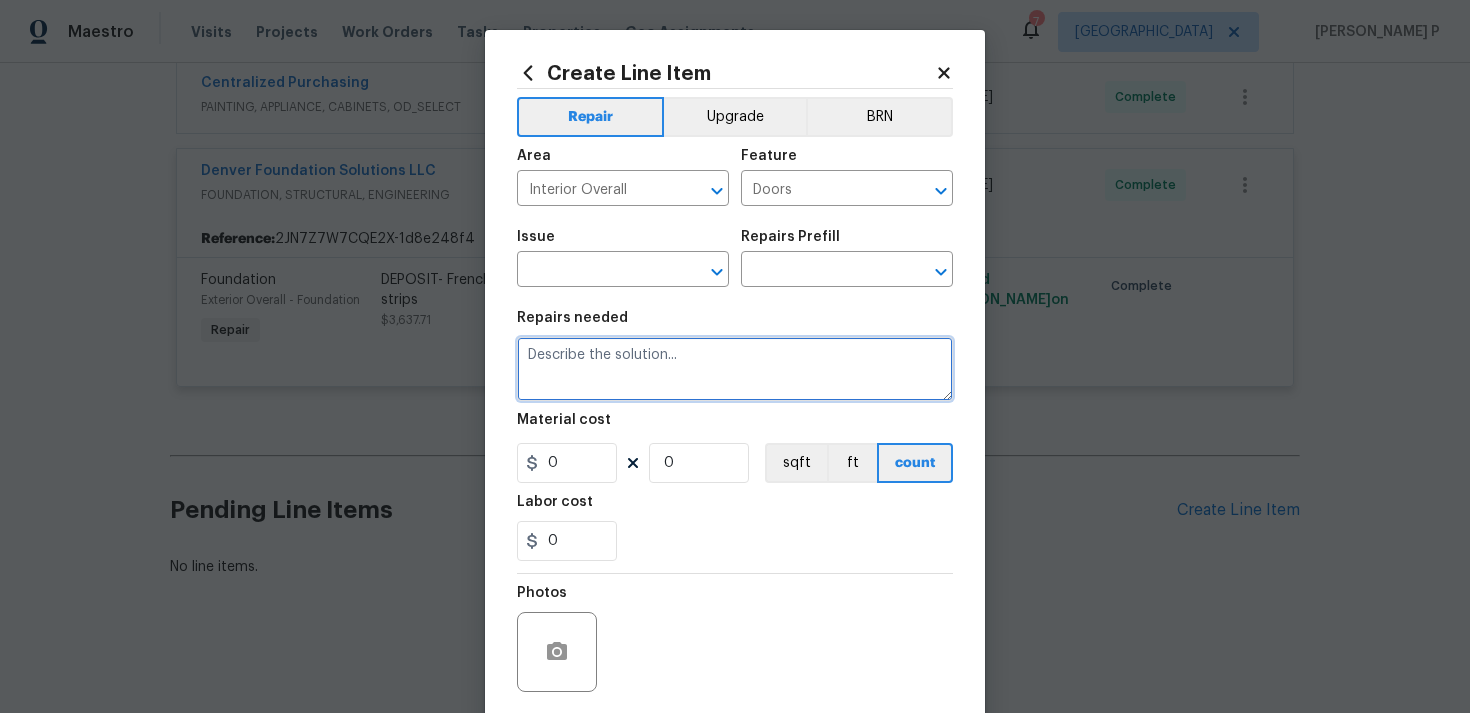 click at bounding box center (735, 369) 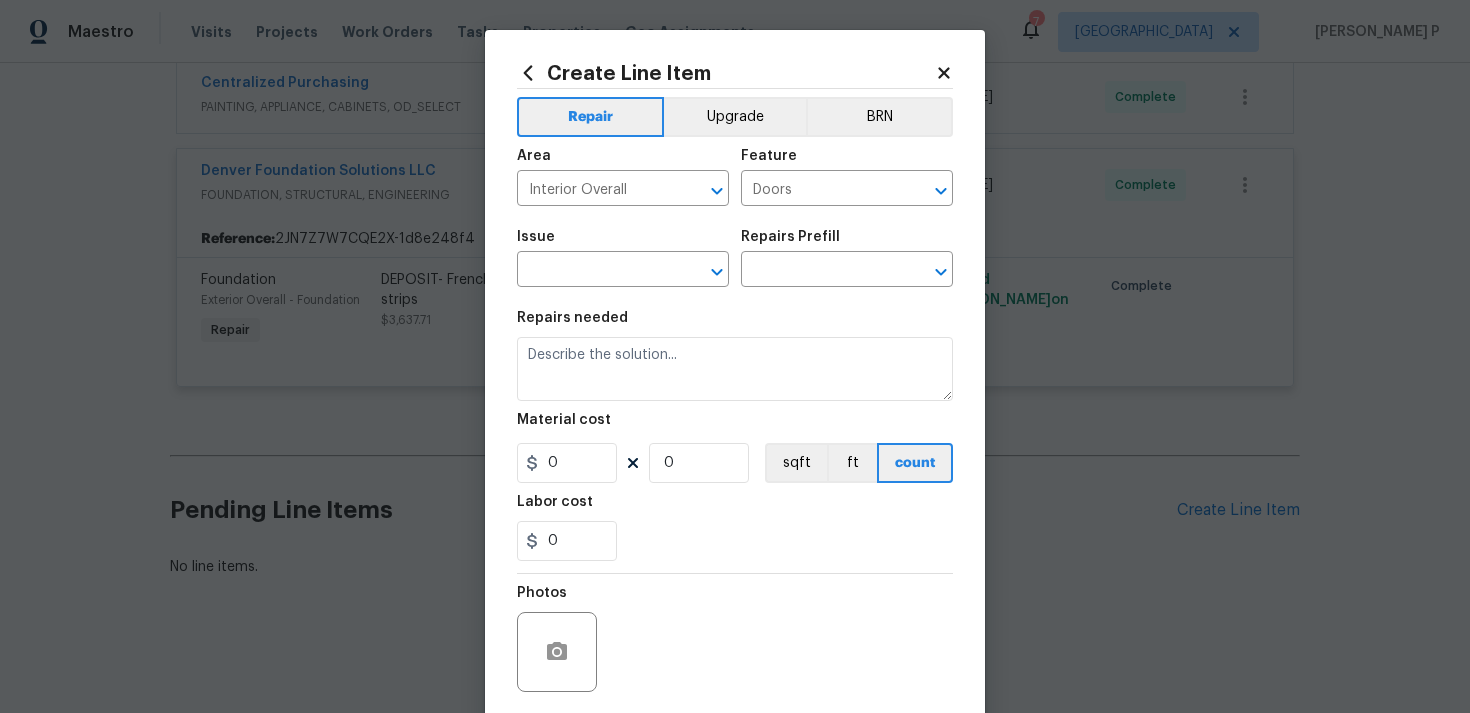 click on "Repairs needed" at bounding box center (735, 324) 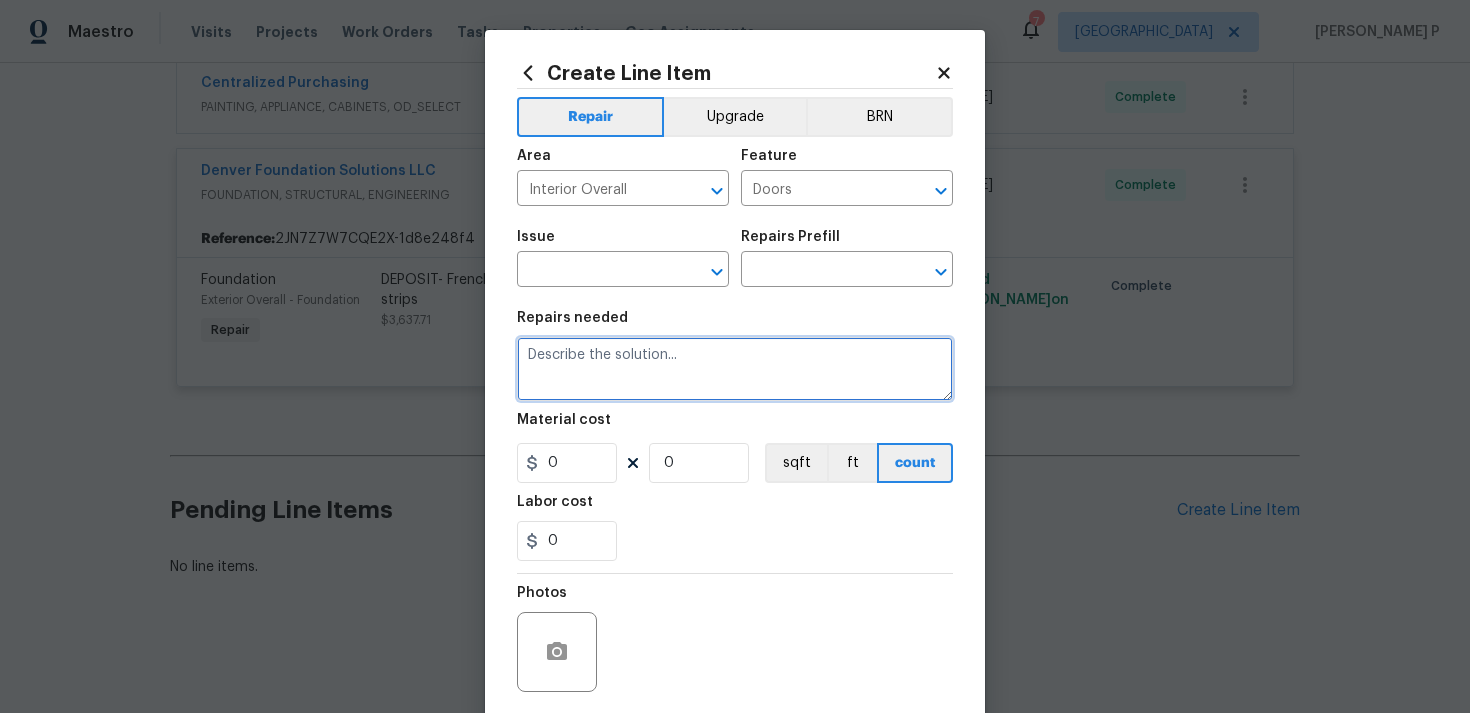 click at bounding box center [735, 369] 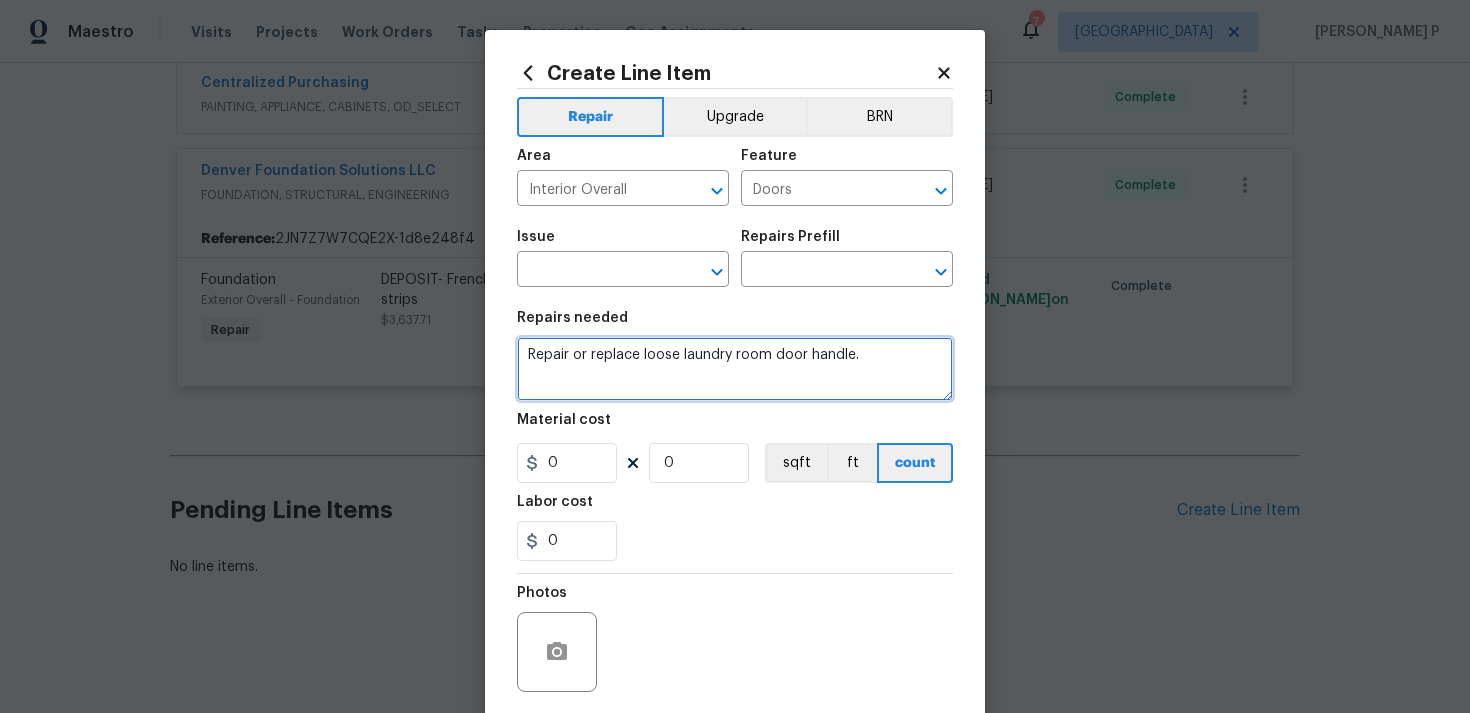 type on "Repair or replace loose laundry room door handle." 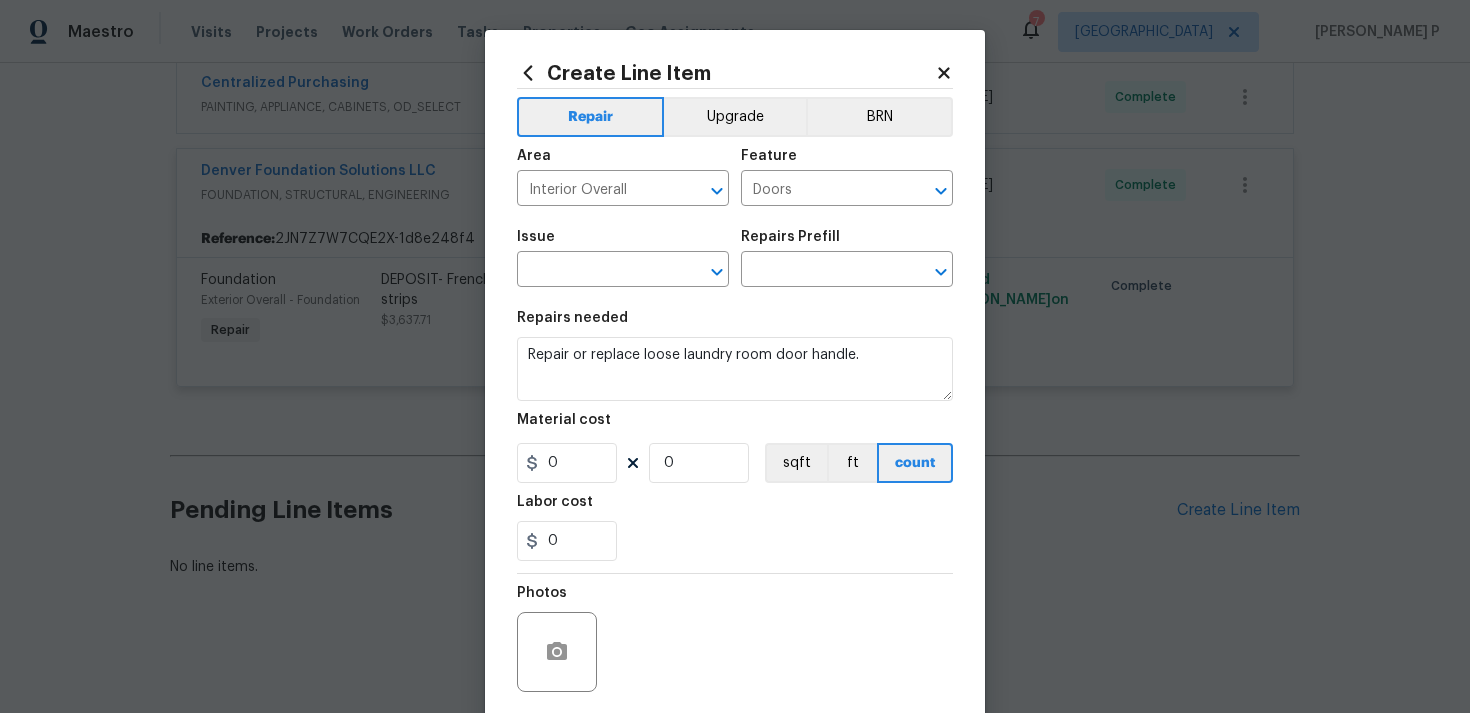 click on "Area Interior Overall ​ Feature Doors ​" at bounding box center (735, 177) 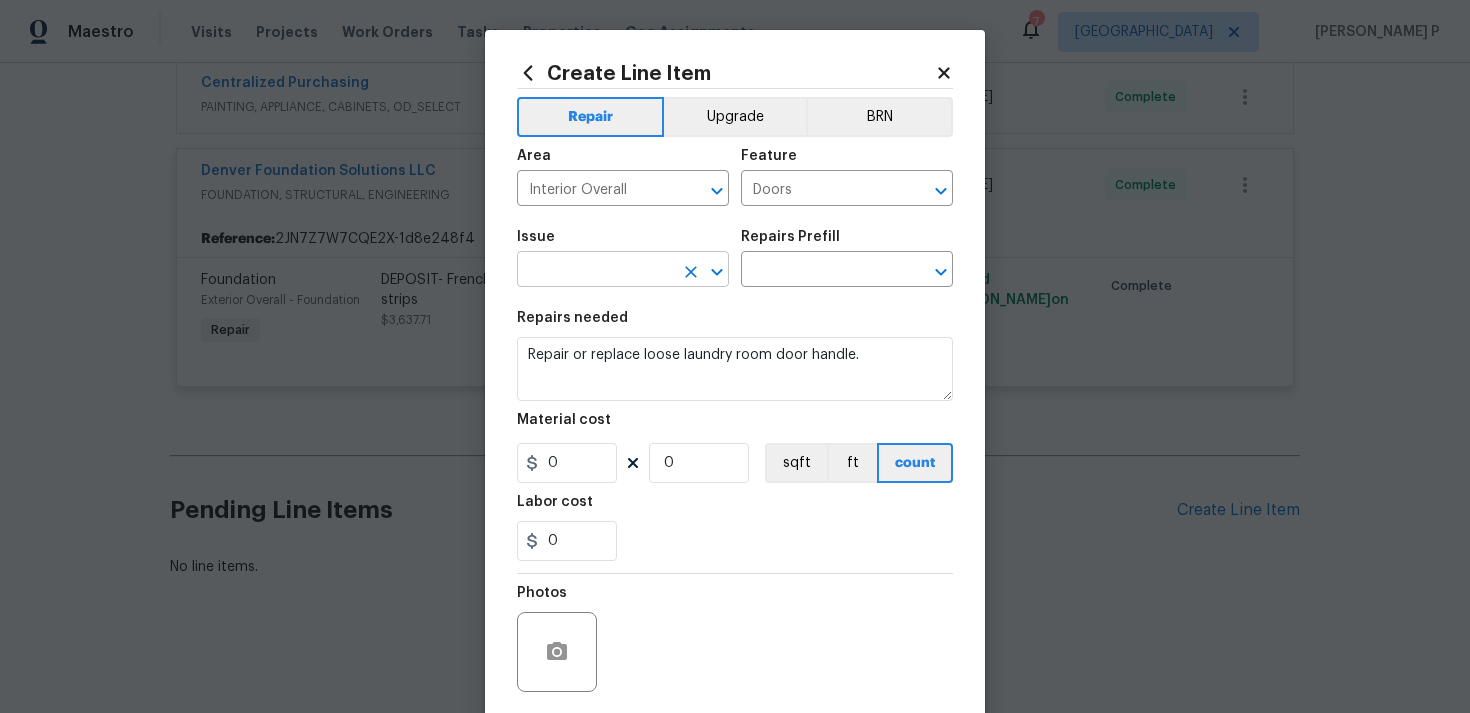 click 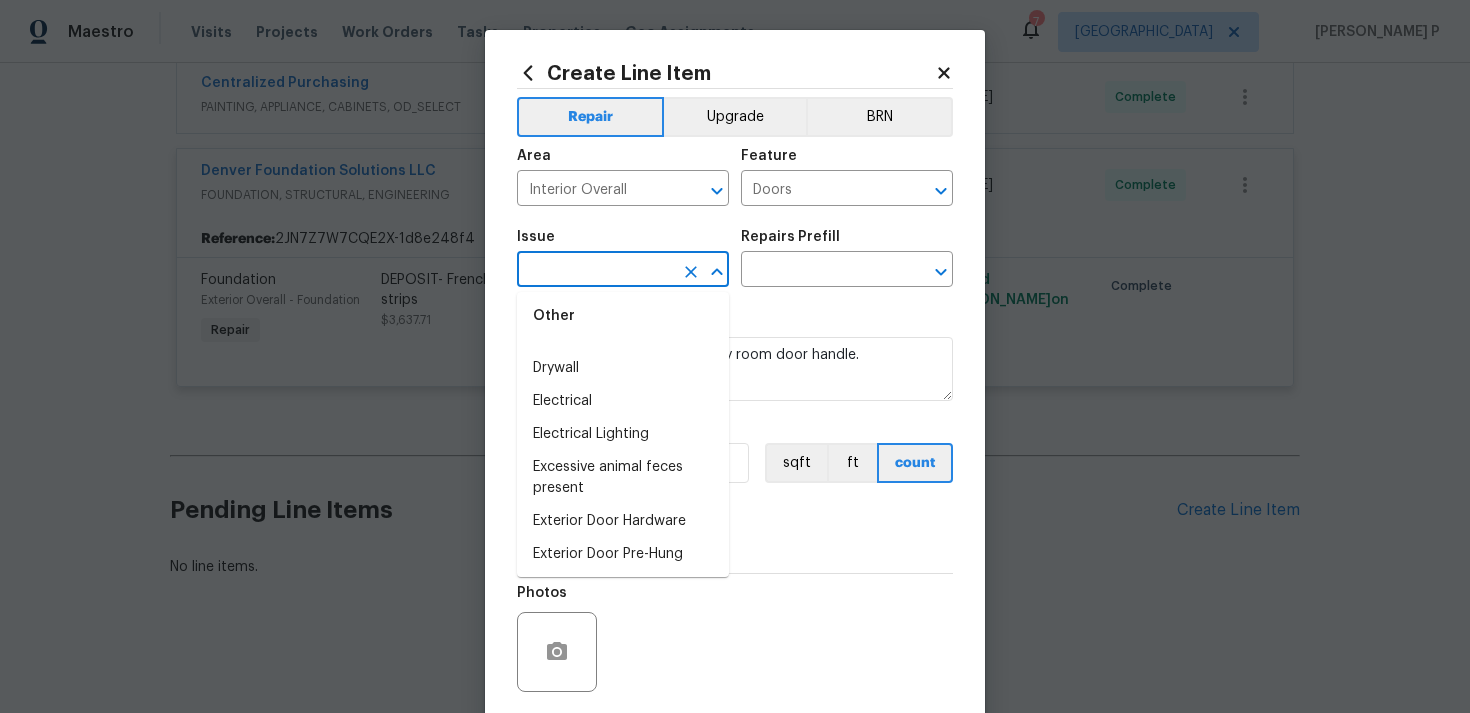 scroll, scrollTop: 1142, scrollLeft: 0, axis: vertical 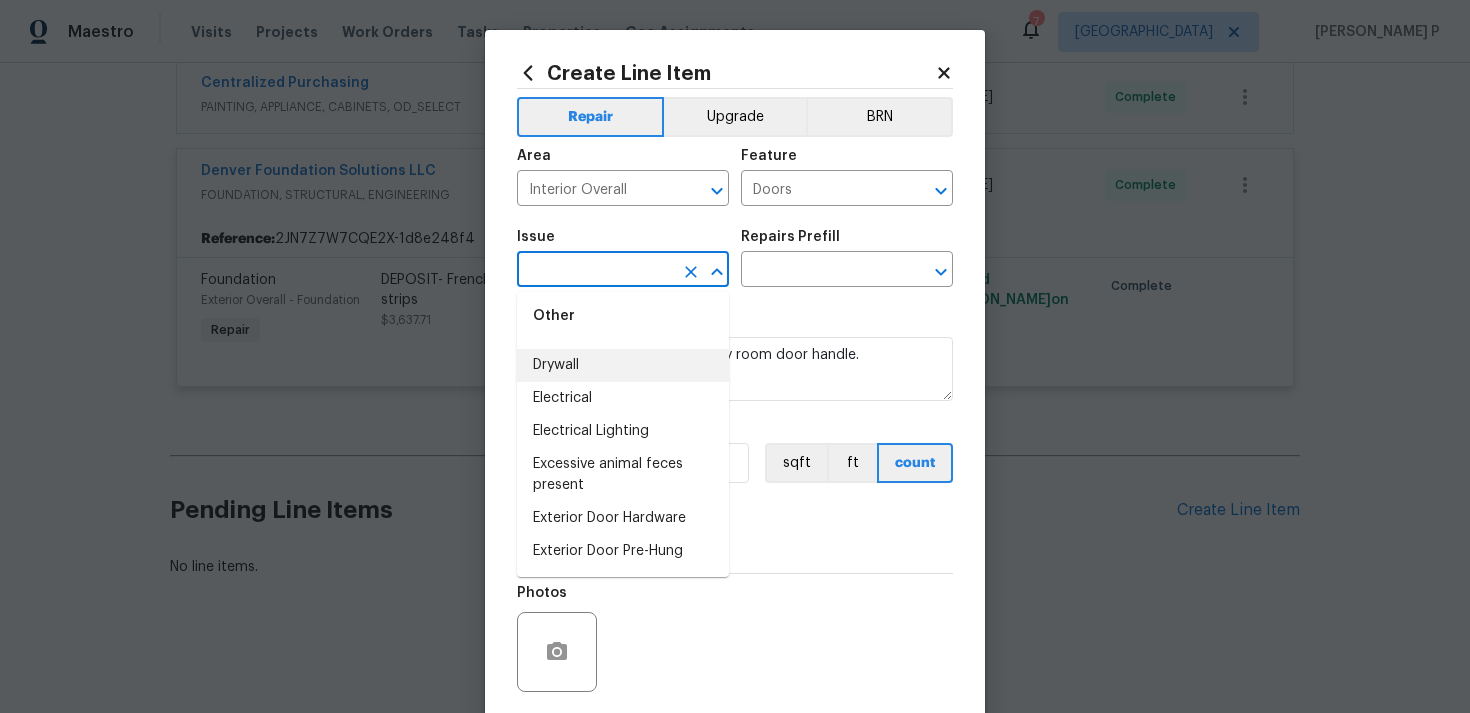 click on "Drywall" at bounding box center [623, 365] 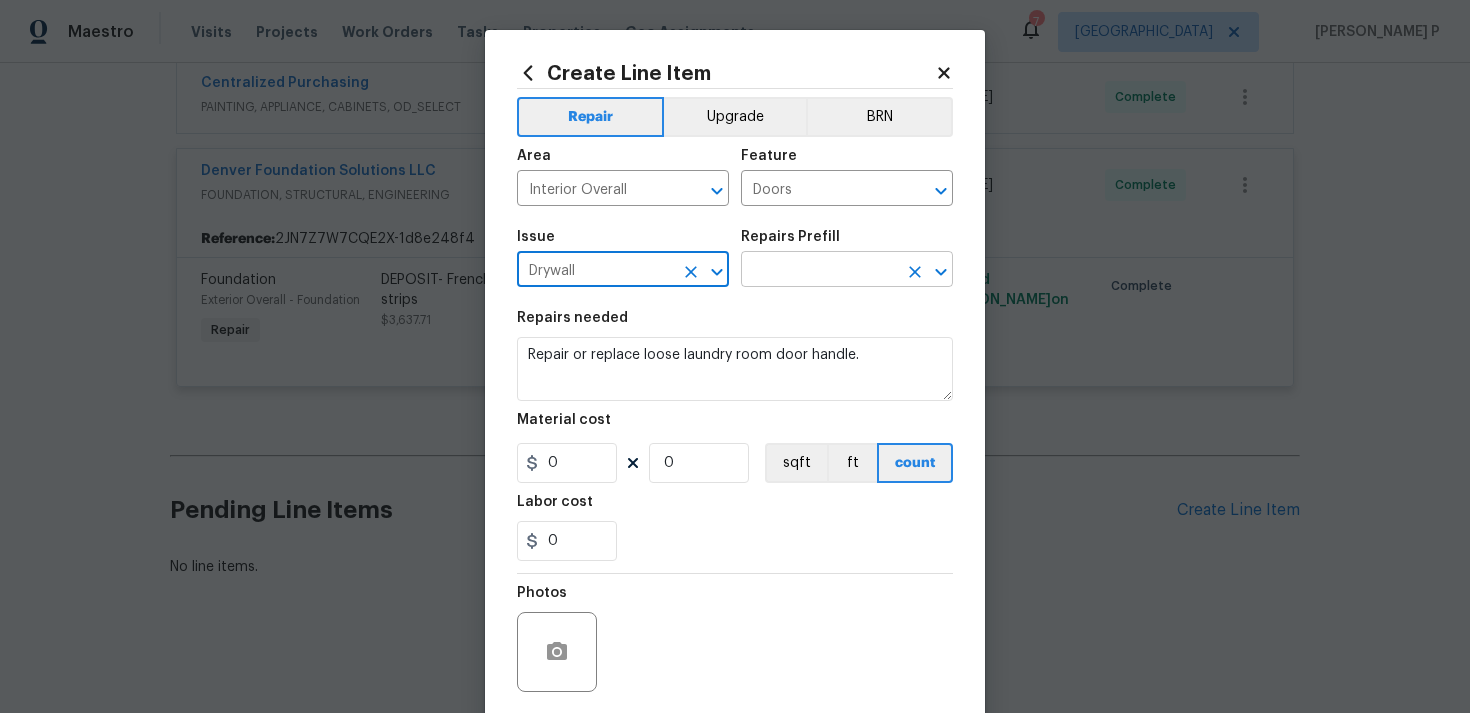 click at bounding box center [819, 271] 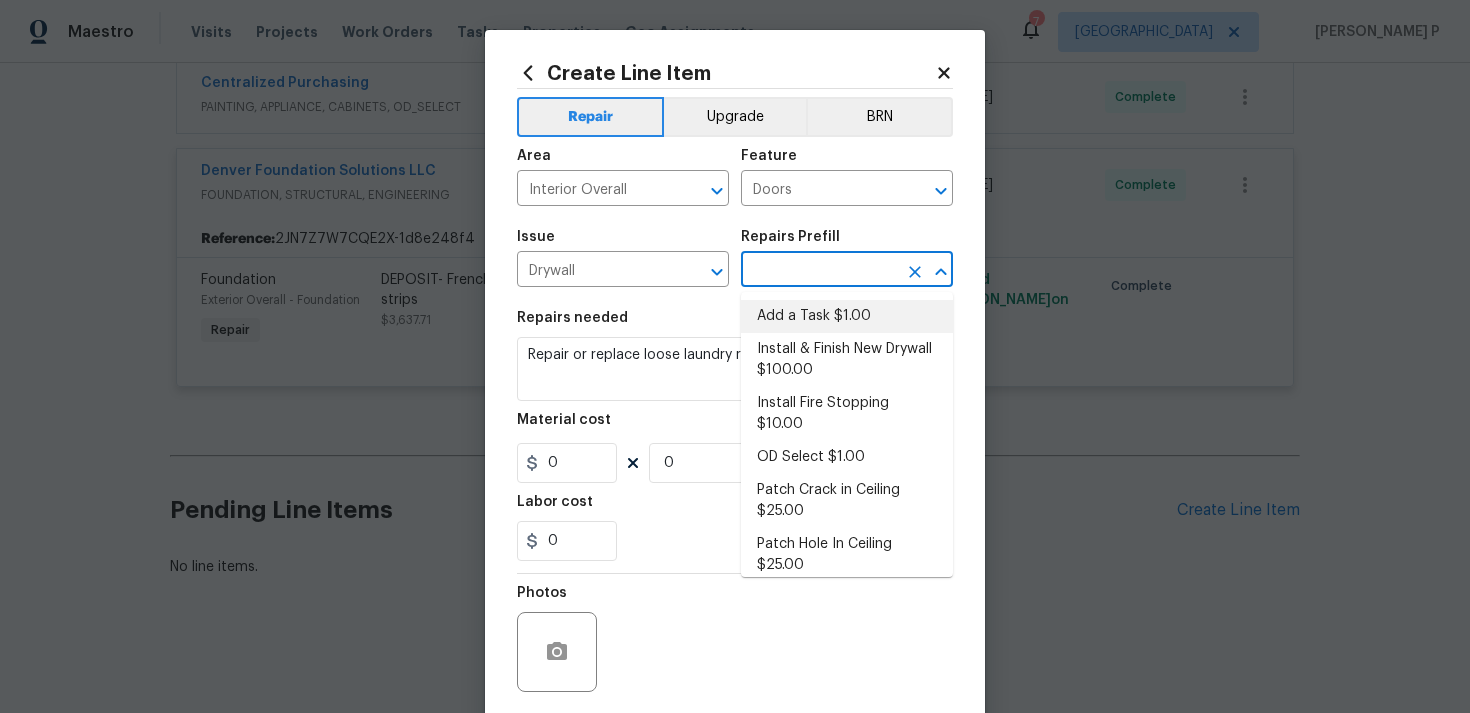 click on "Add a Task $1.00" at bounding box center (847, 316) 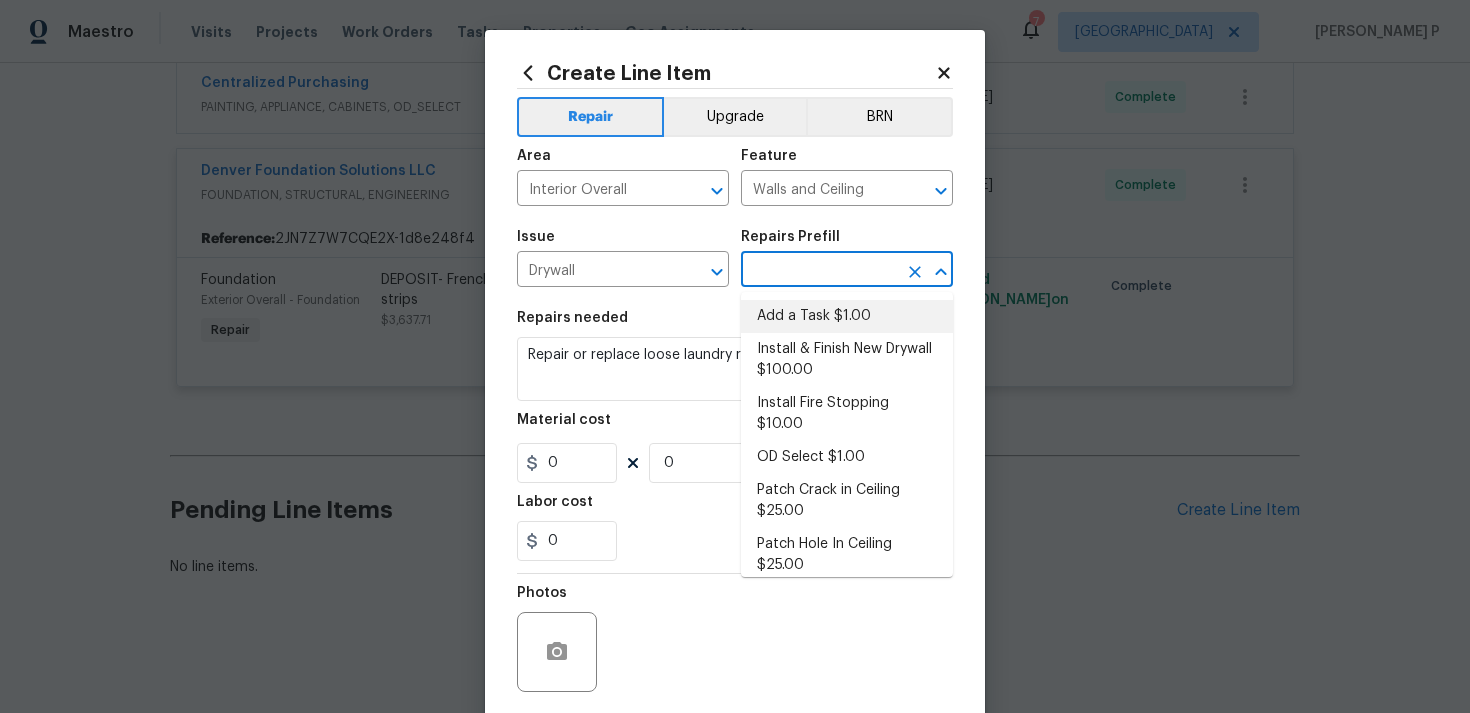 type on "Add a Task $1.00" 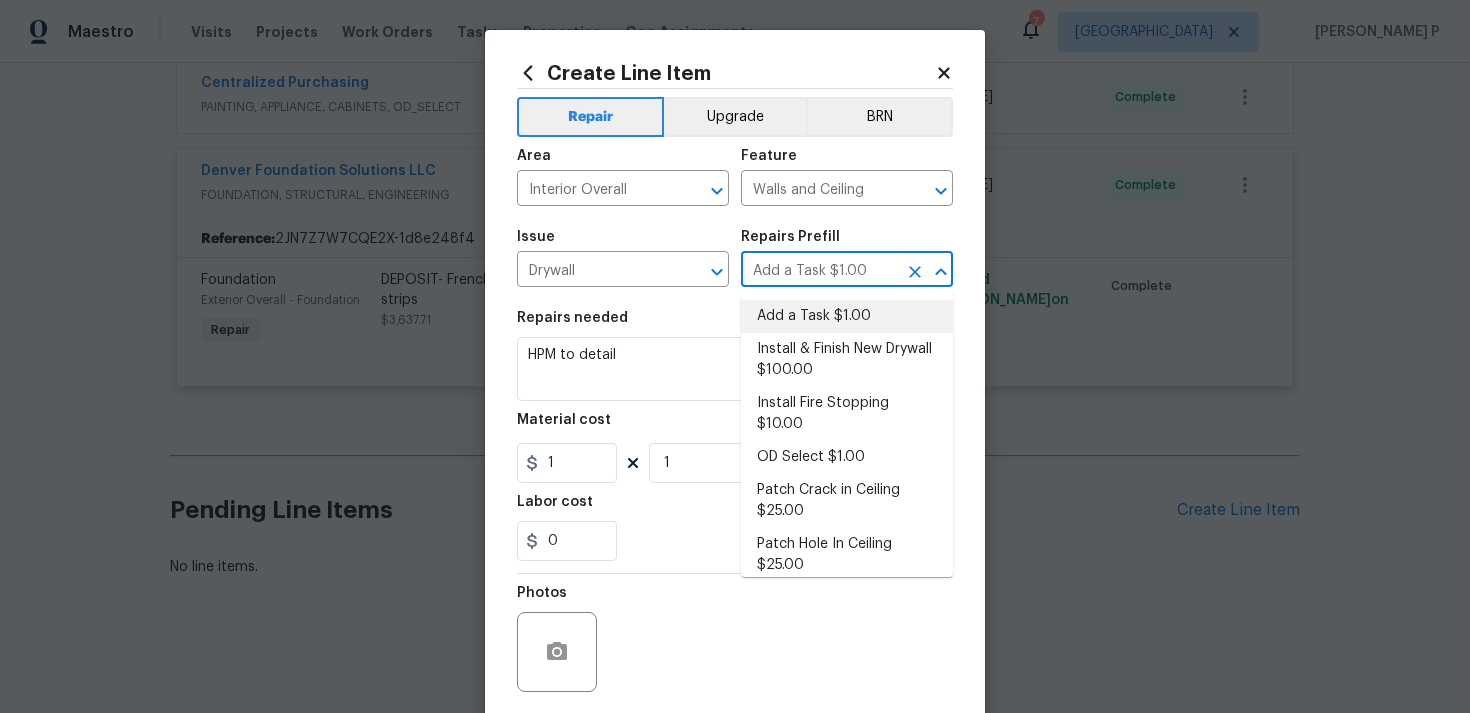 click on "Issue" at bounding box center [623, 243] 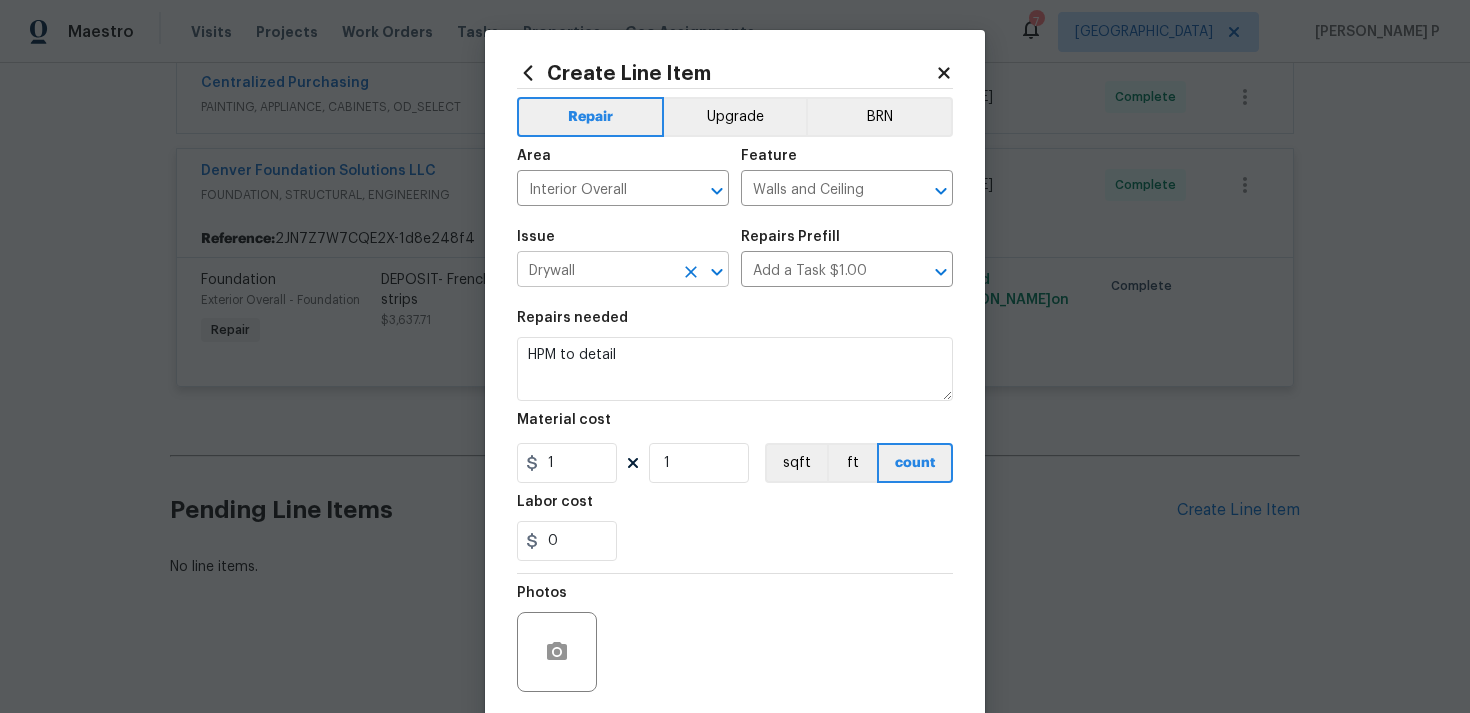 click on "Drywall" at bounding box center [595, 271] 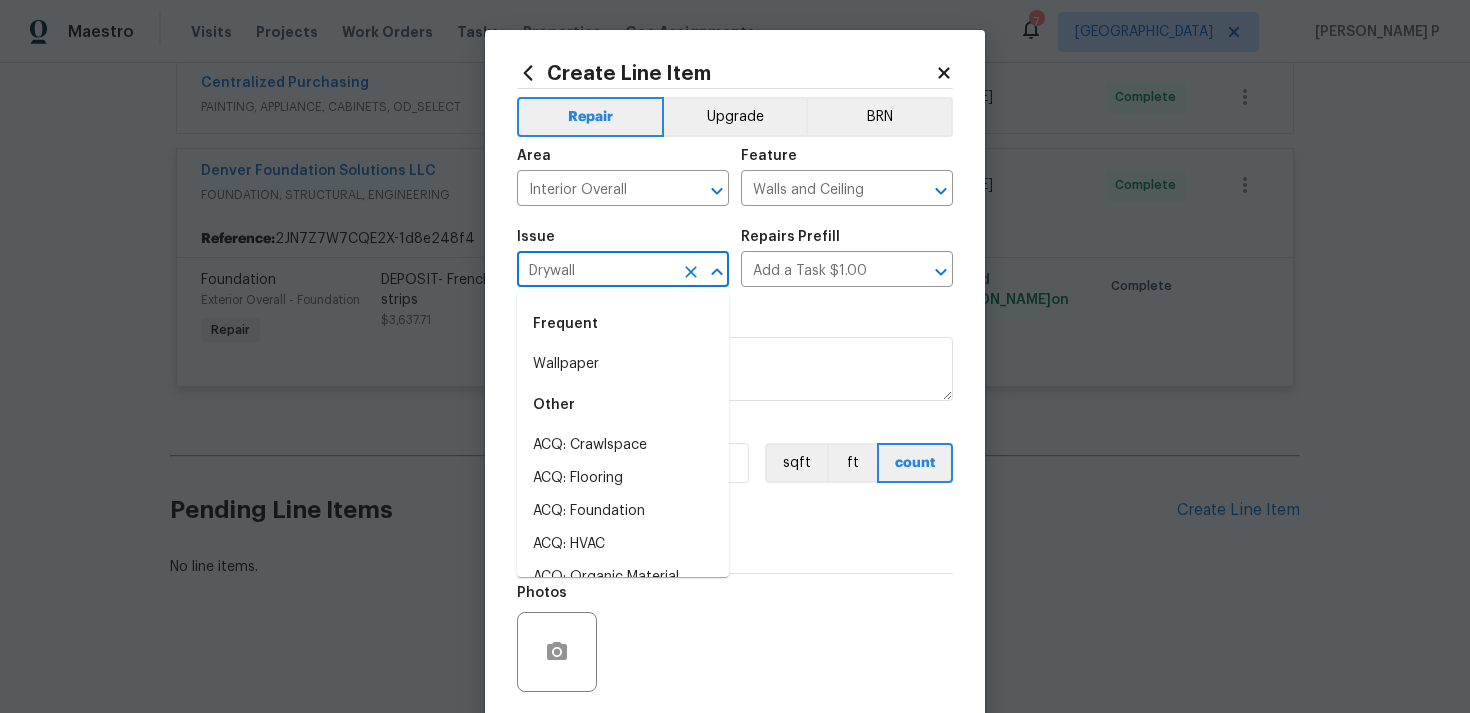 scroll, scrollTop: 995, scrollLeft: 0, axis: vertical 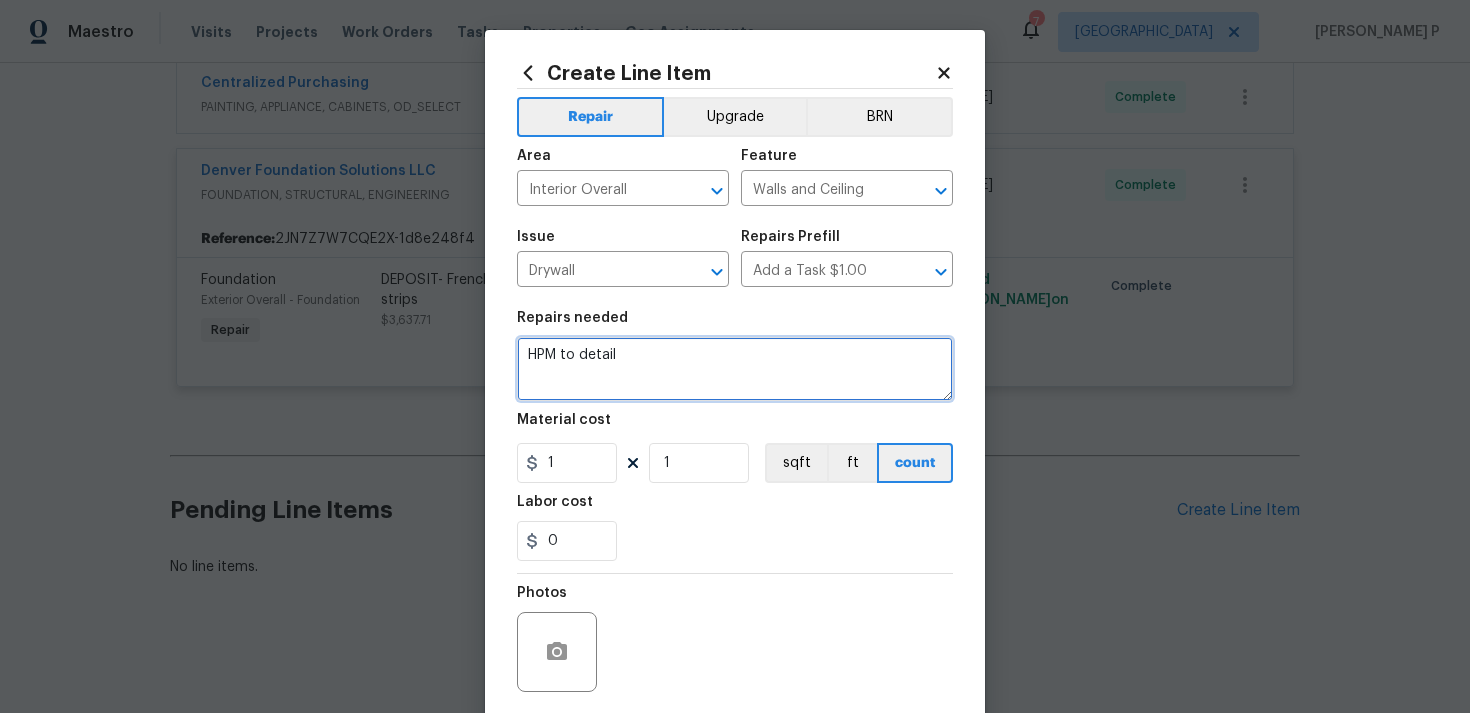 click on "HPM to detail" at bounding box center (735, 369) 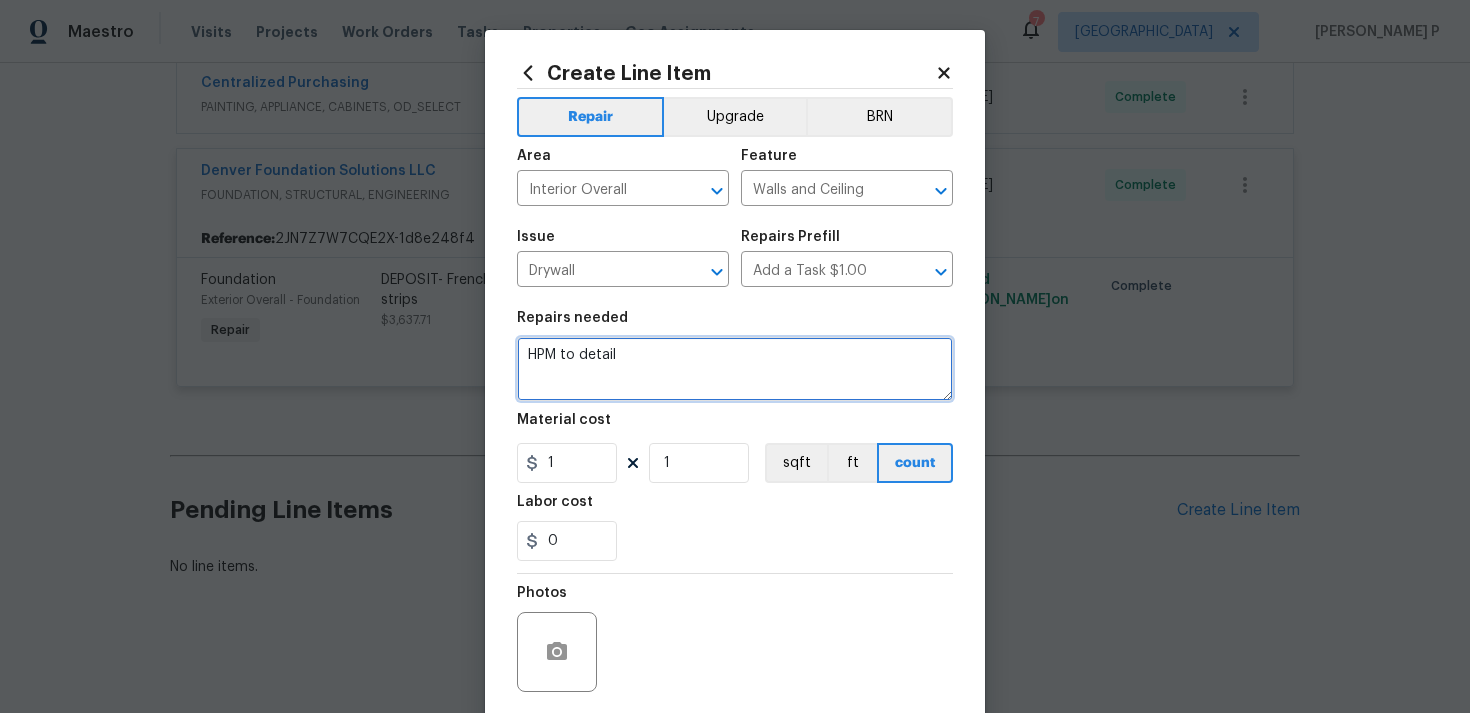 paste on "Repair or replace loose laundry room door handle." 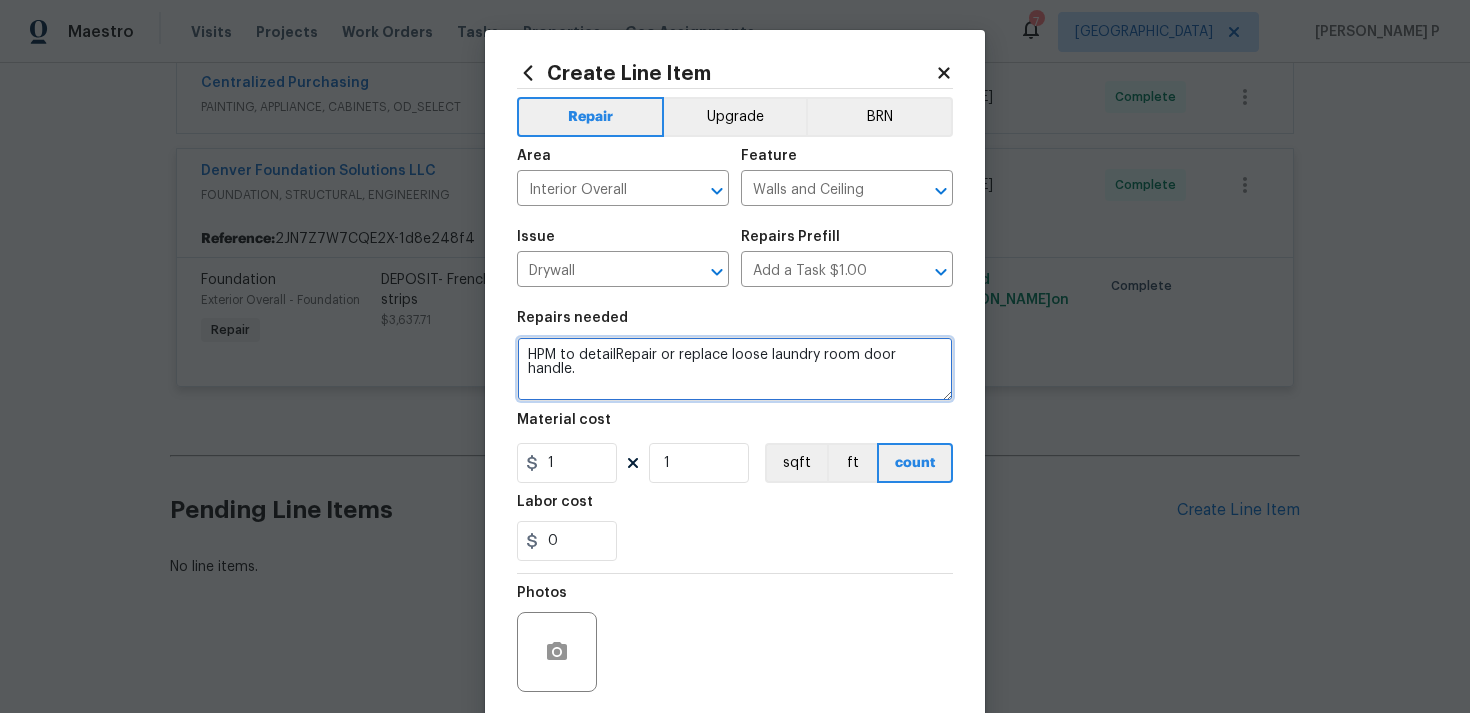 click on "HPM to detailRepair or replace loose laundry room door handle." at bounding box center [735, 369] 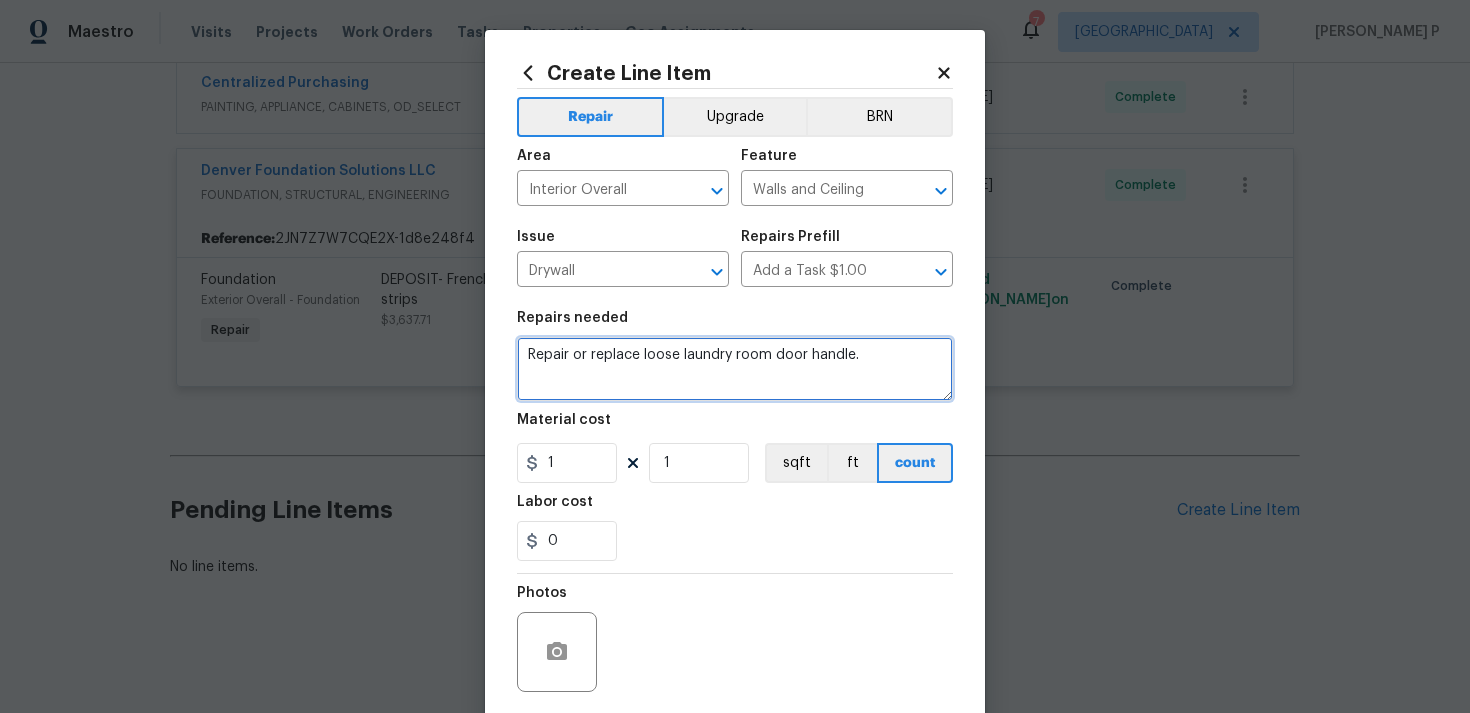 type on "Repair or replace loose laundry room door handle." 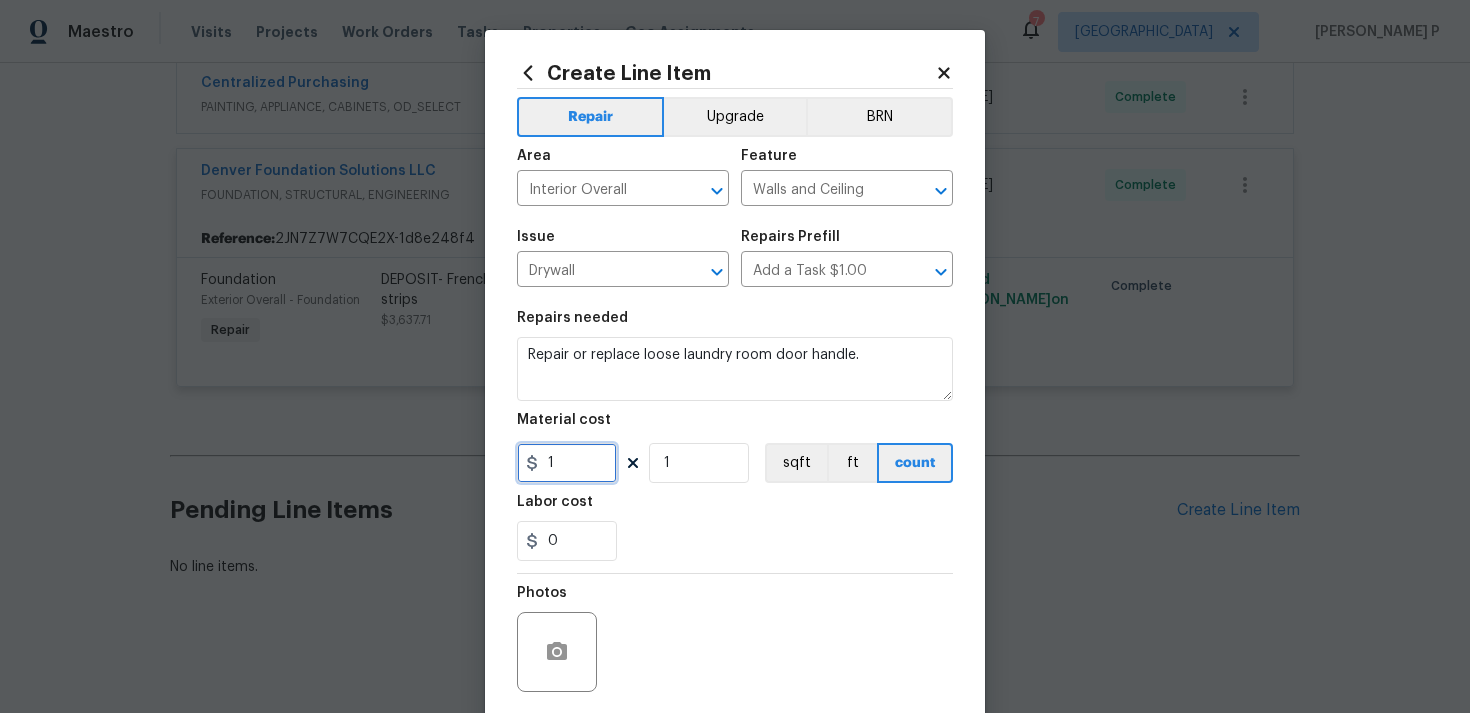 click on "1" at bounding box center (567, 463) 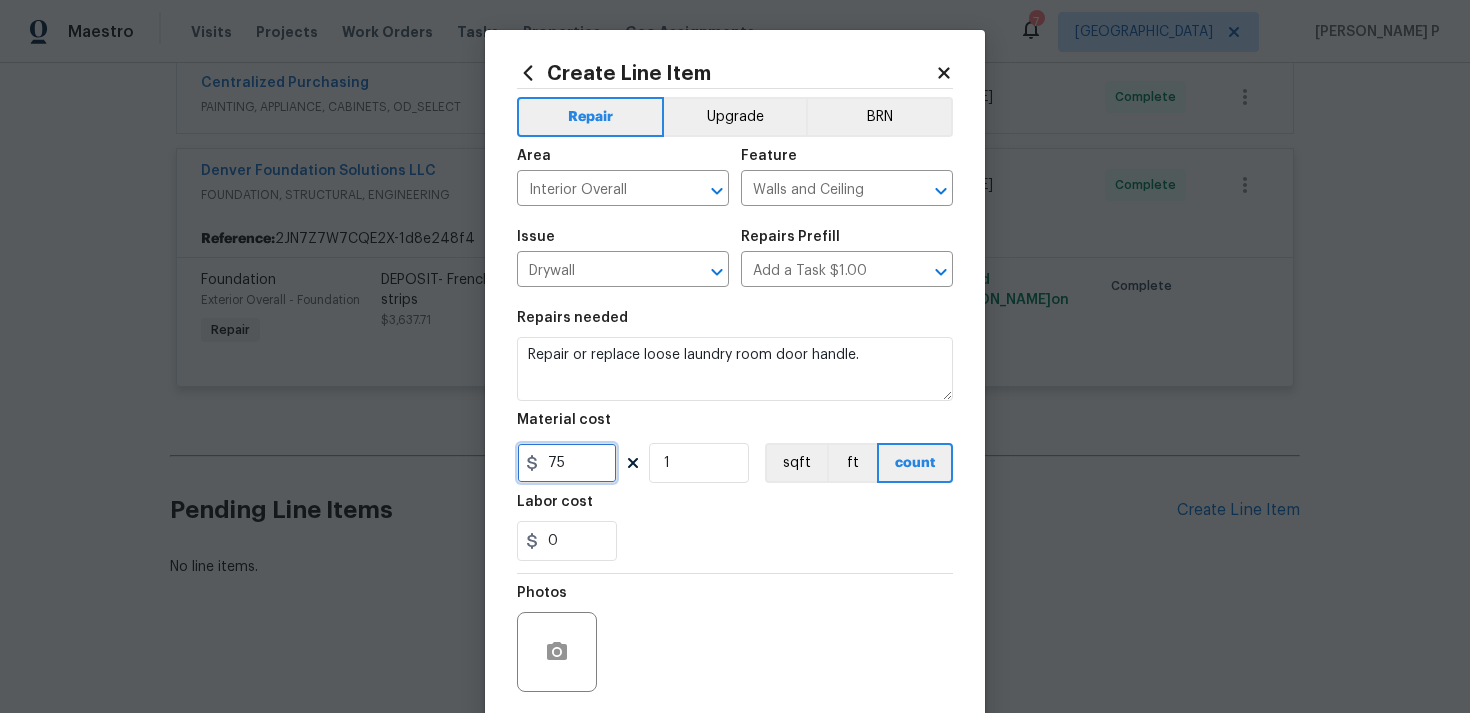 scroll, scrollTop: 149, scrollLeft: 0, axis: vertical 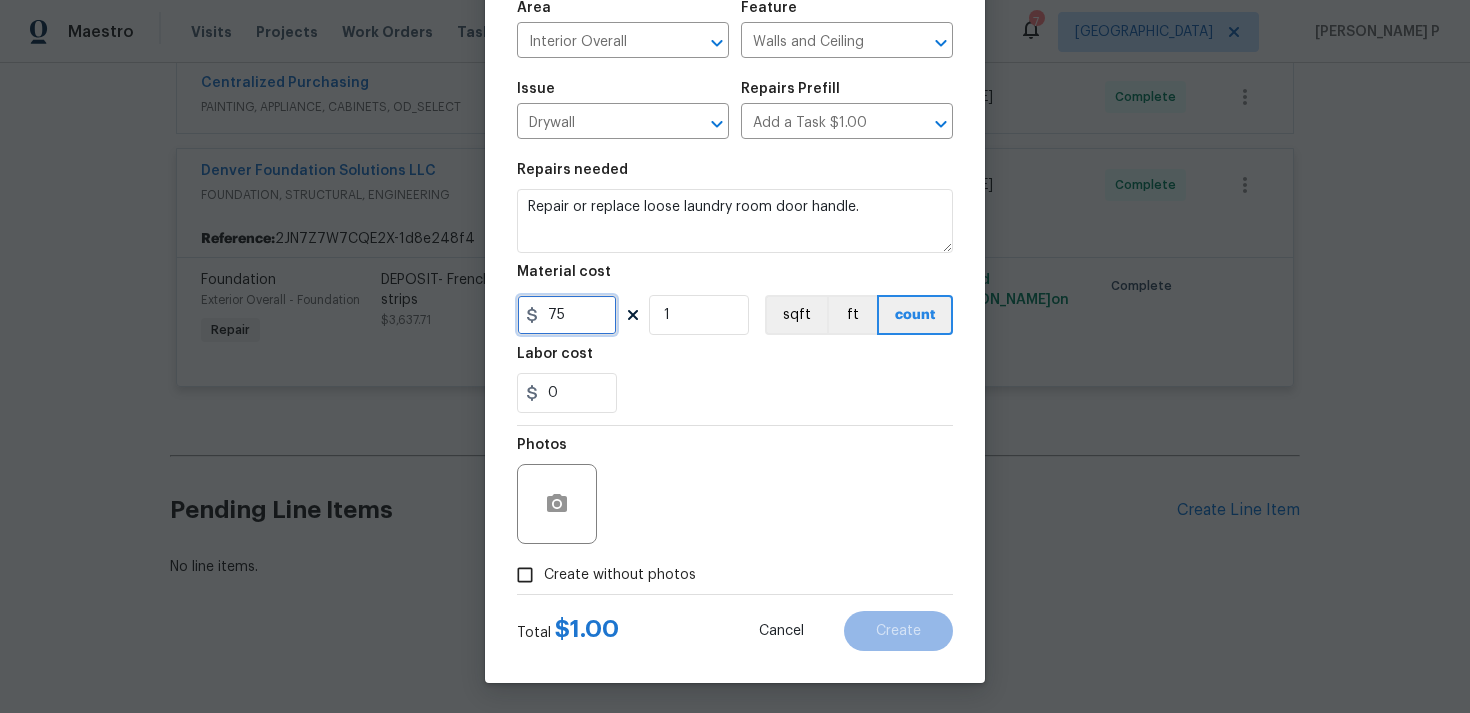 type on "75" 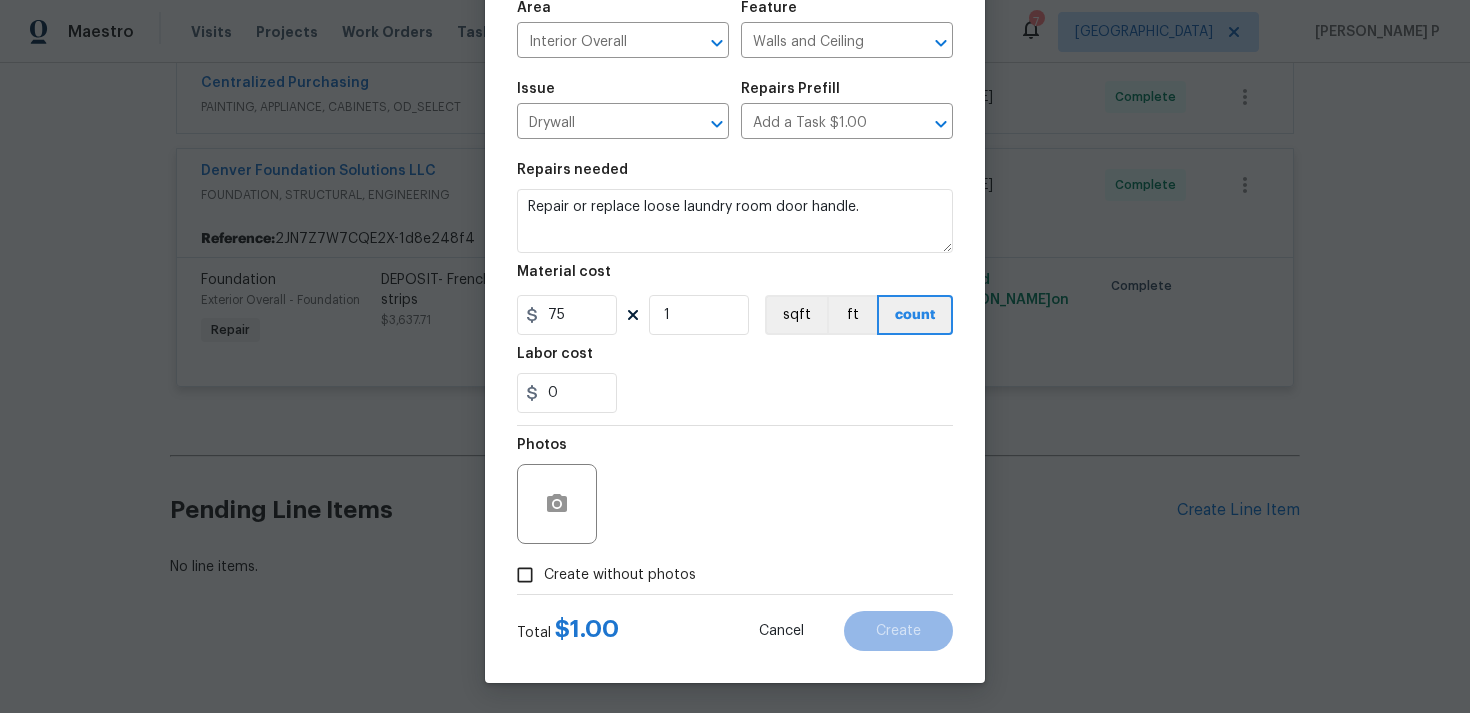 click on "Create without photos" at bounding box center (525, 575) 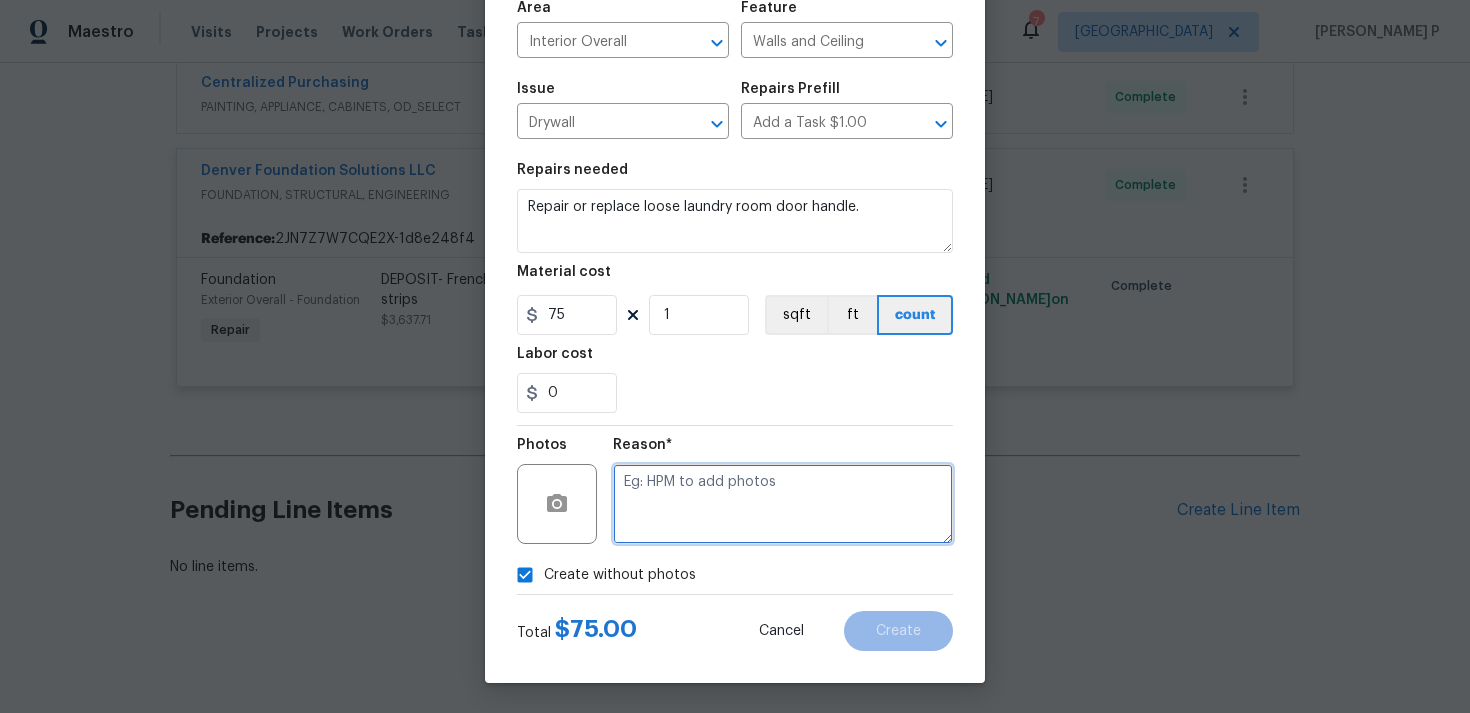 click at bounding box center (783, 504) 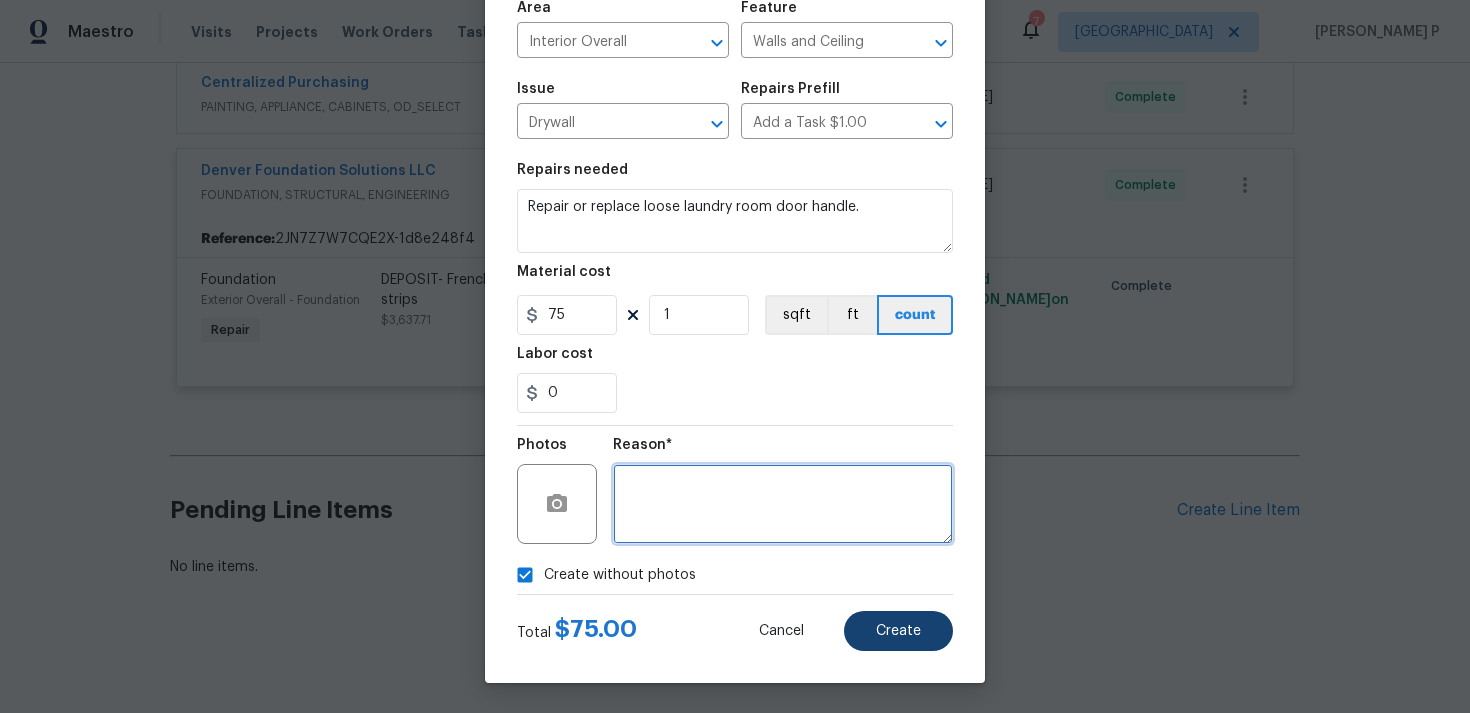 type 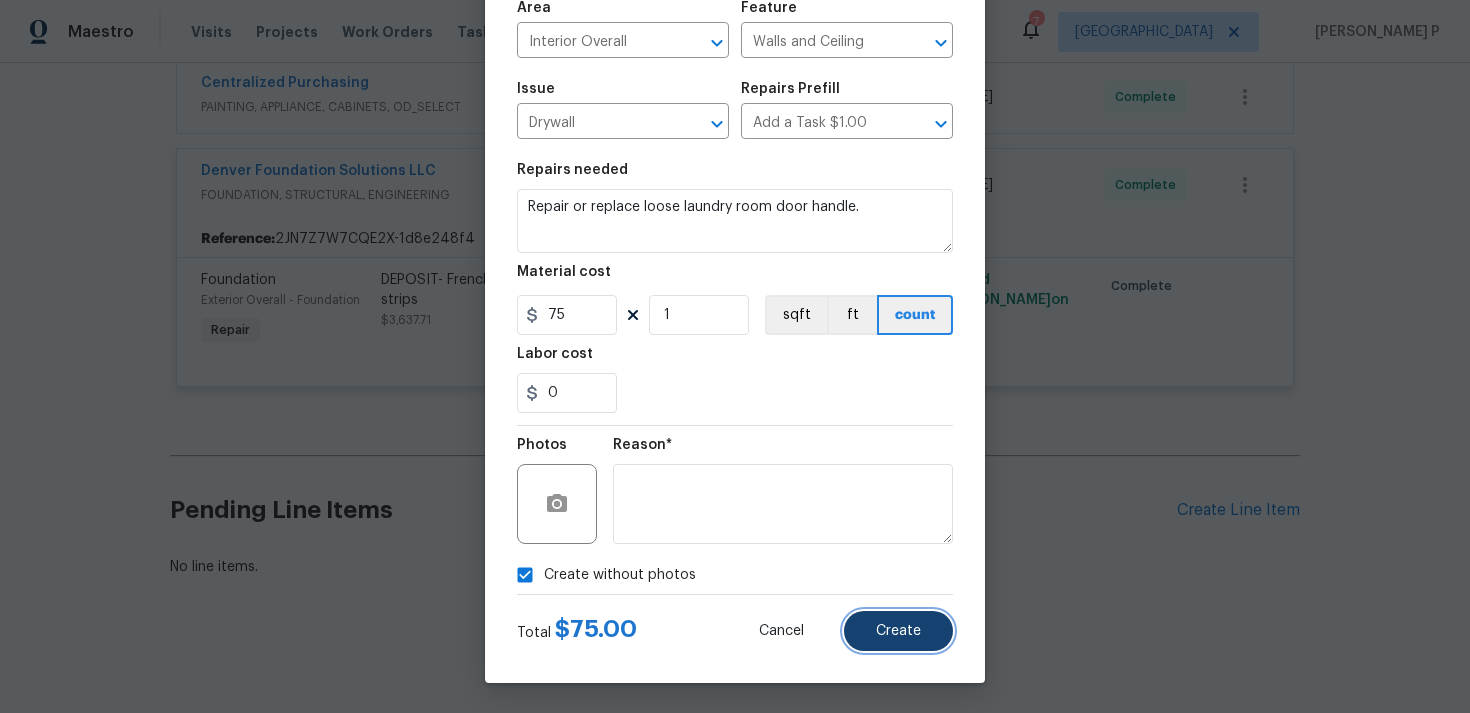 click on "Create" at bounding box center [898, 631] 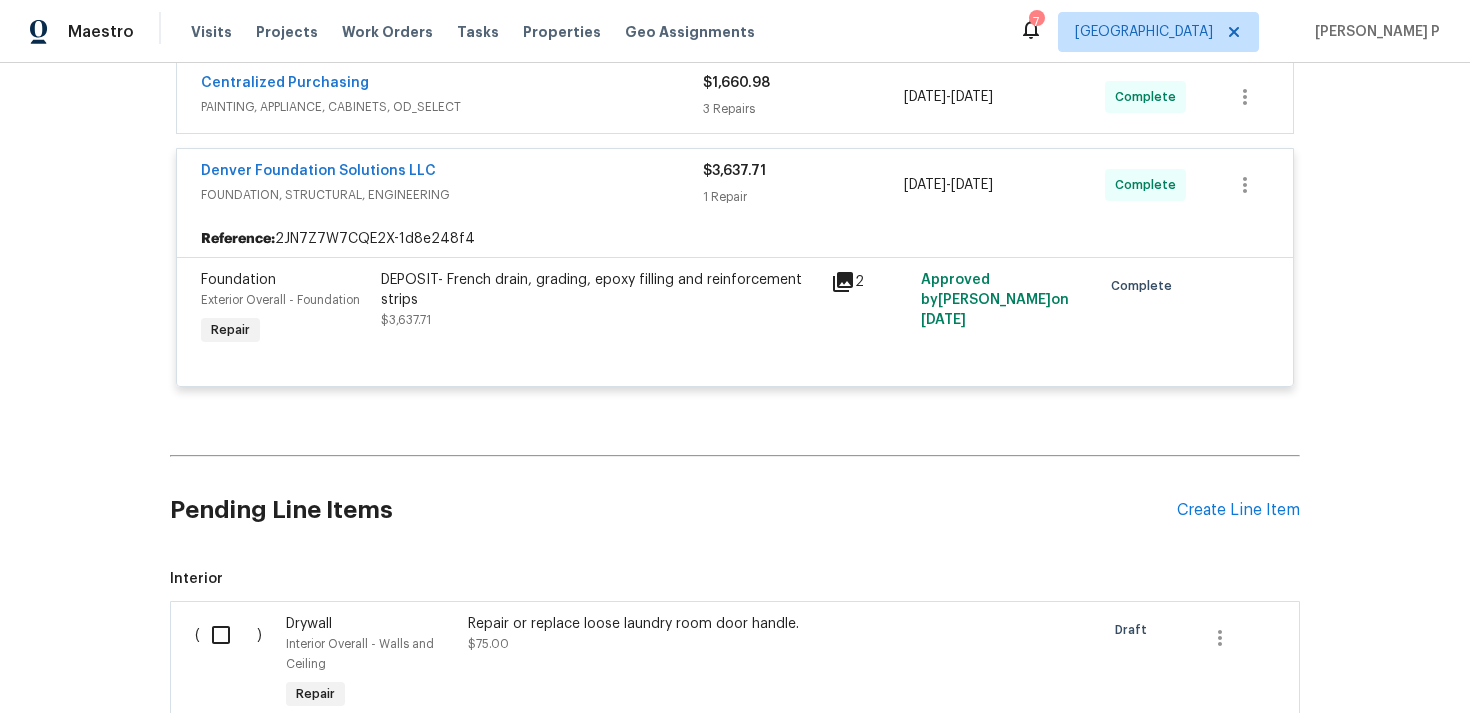 scroll, scrollTop: 1000, scrollLeft: 0, axis: vertical 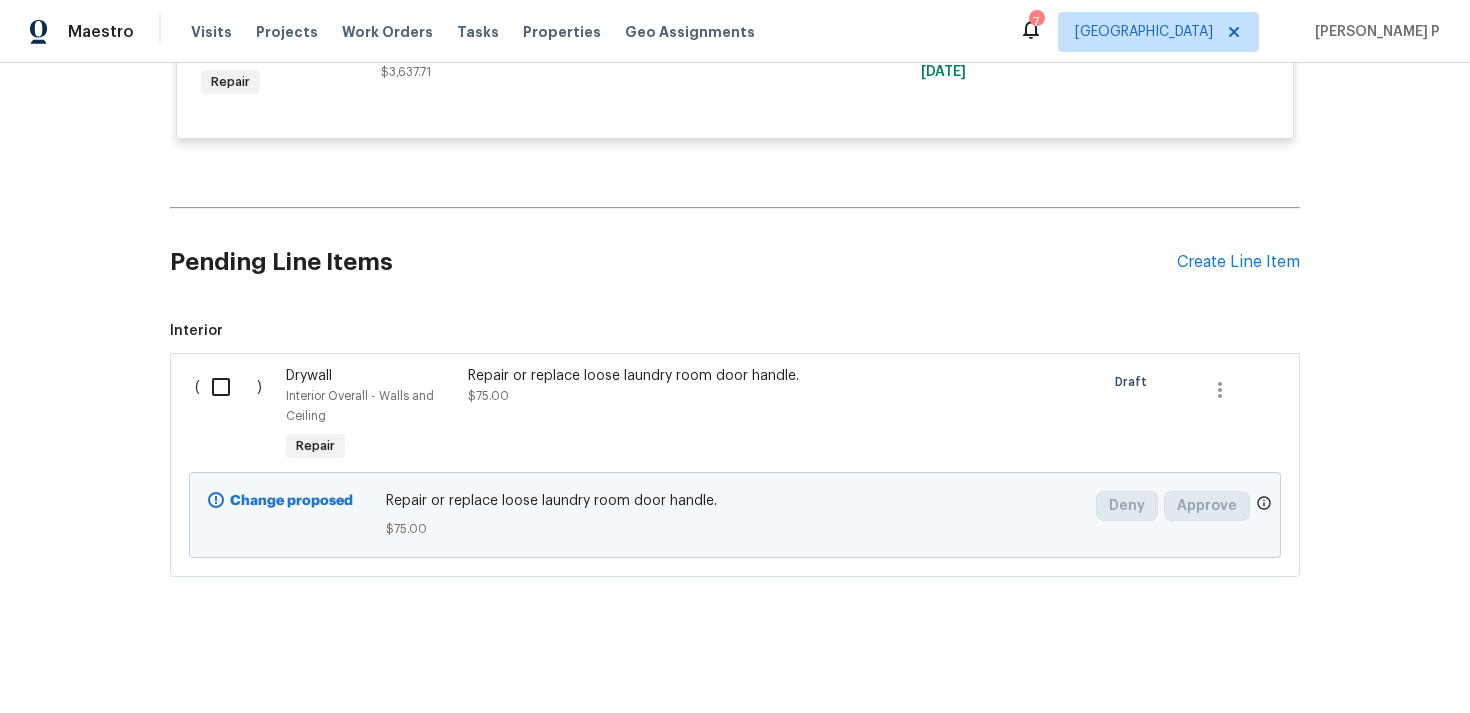 click at bounding box center [228, 387] 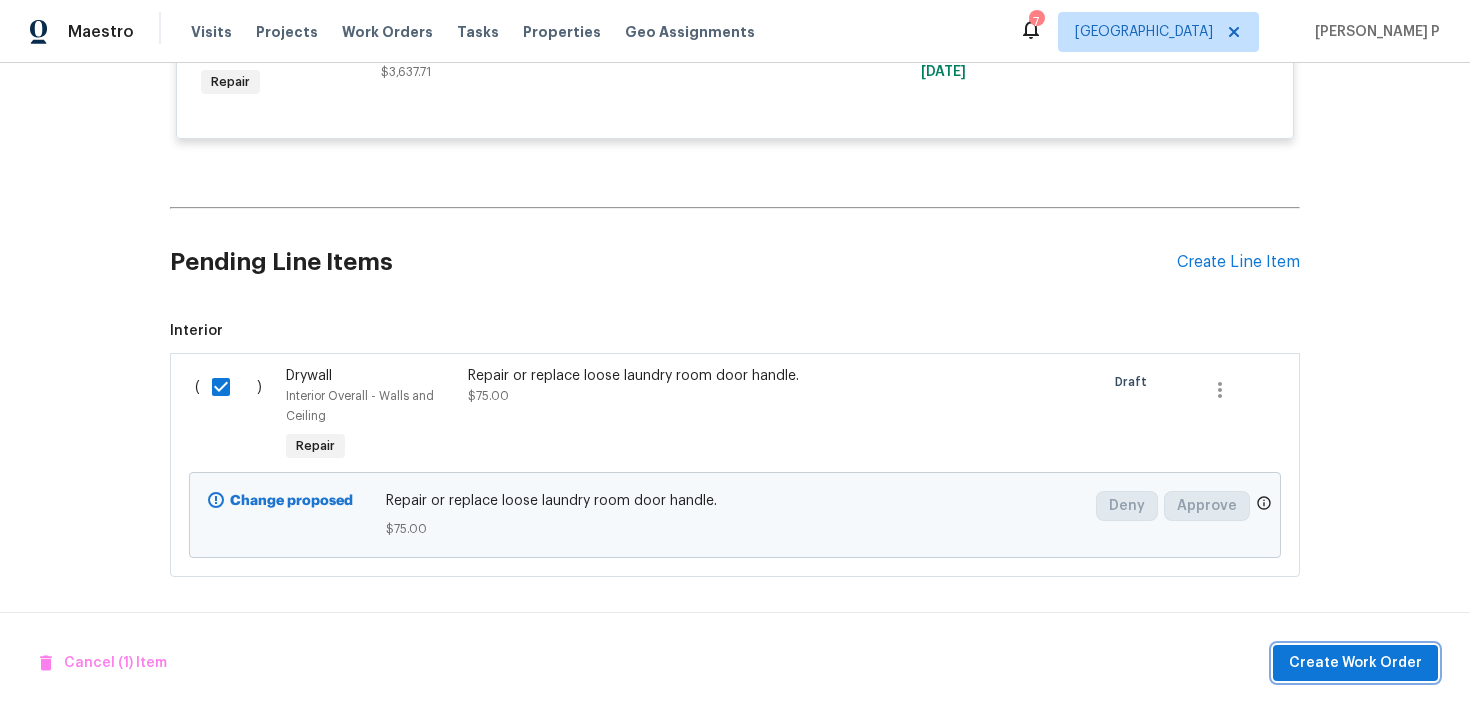 click on "Create Work Order" at bounding box center (1355, 663) 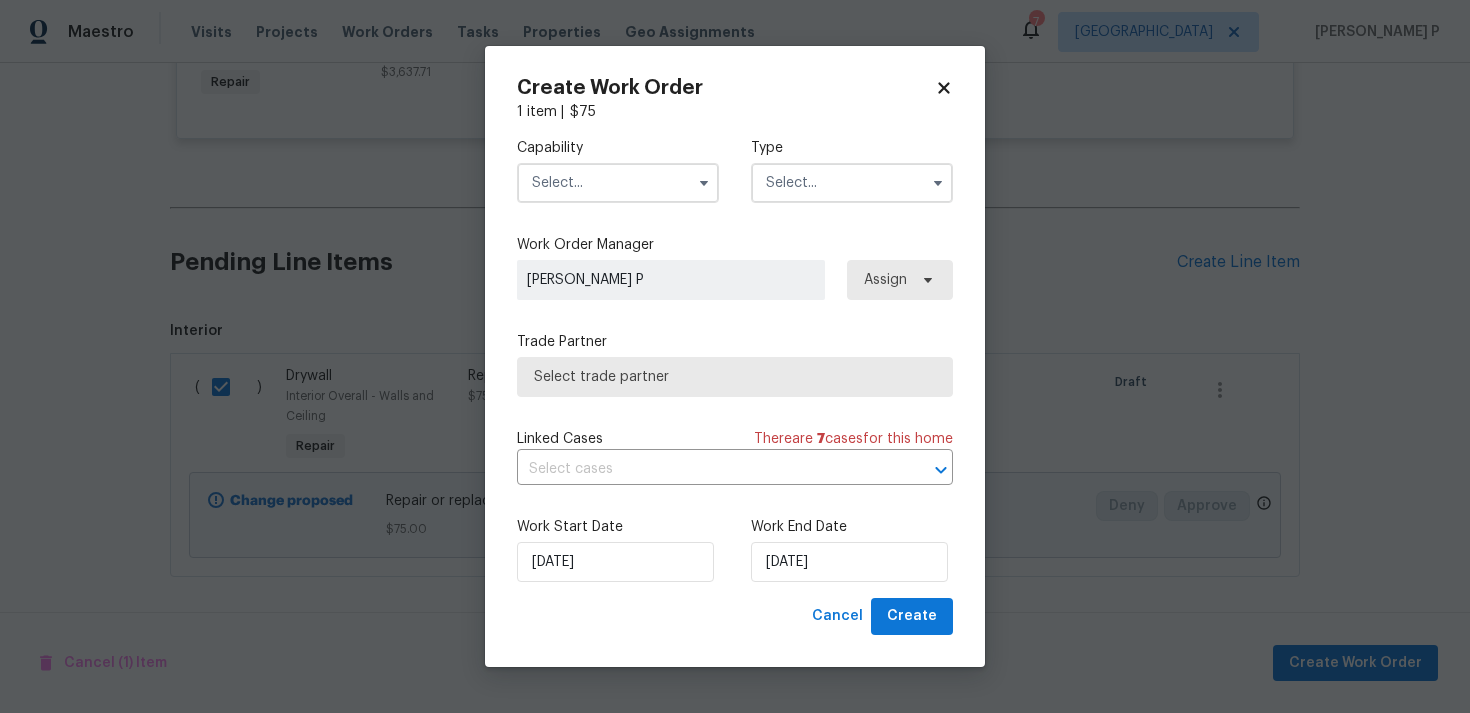 click at bounding box center [852, 183] 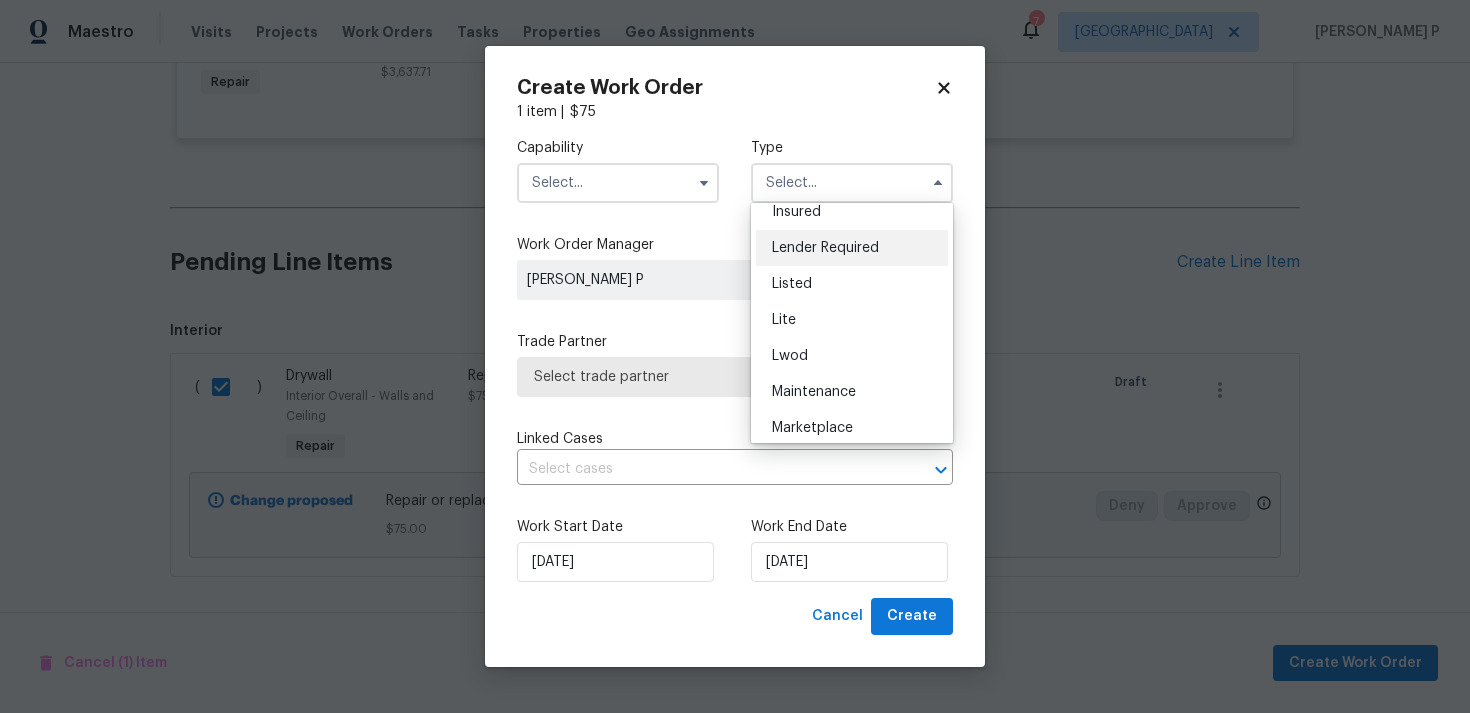 scroll, scrollTop: 0, scrollLeft: 0, axis: both 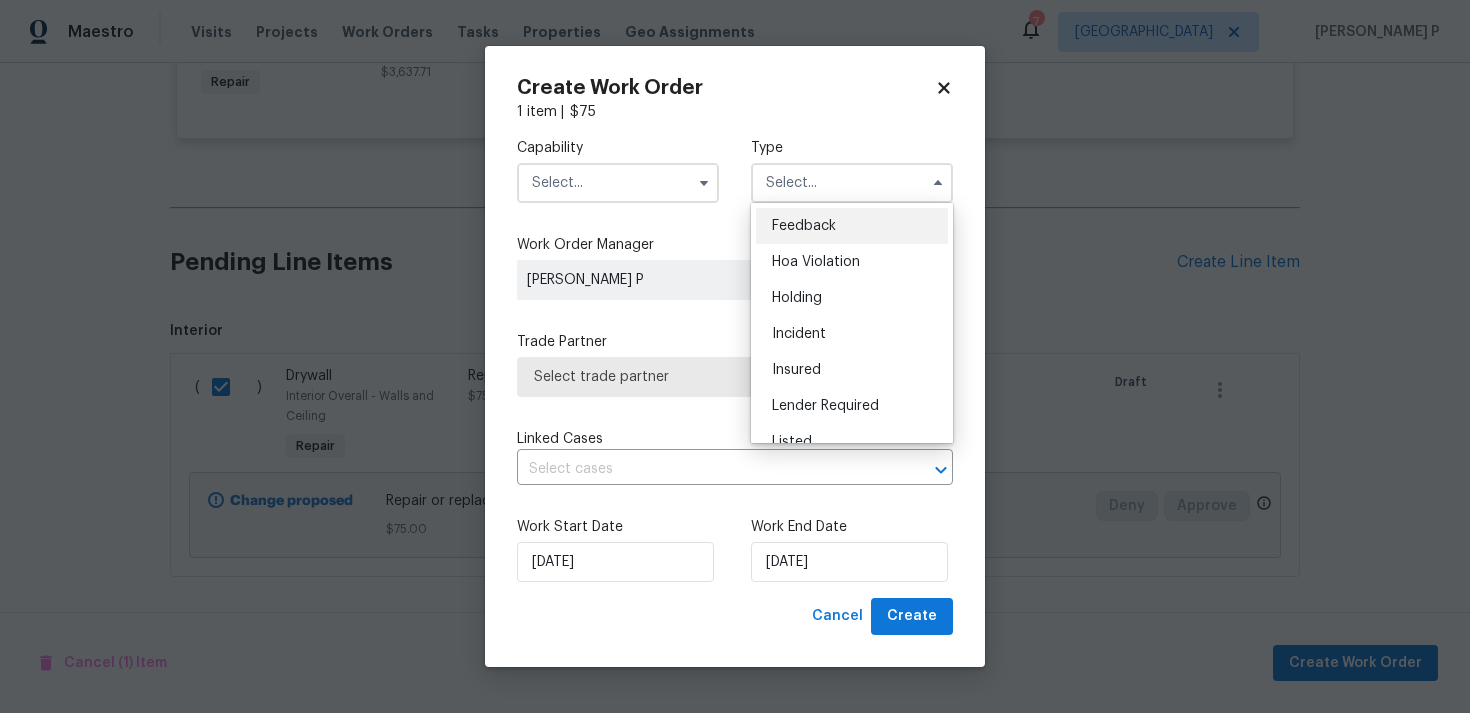 click at bounding box center (618, 183) 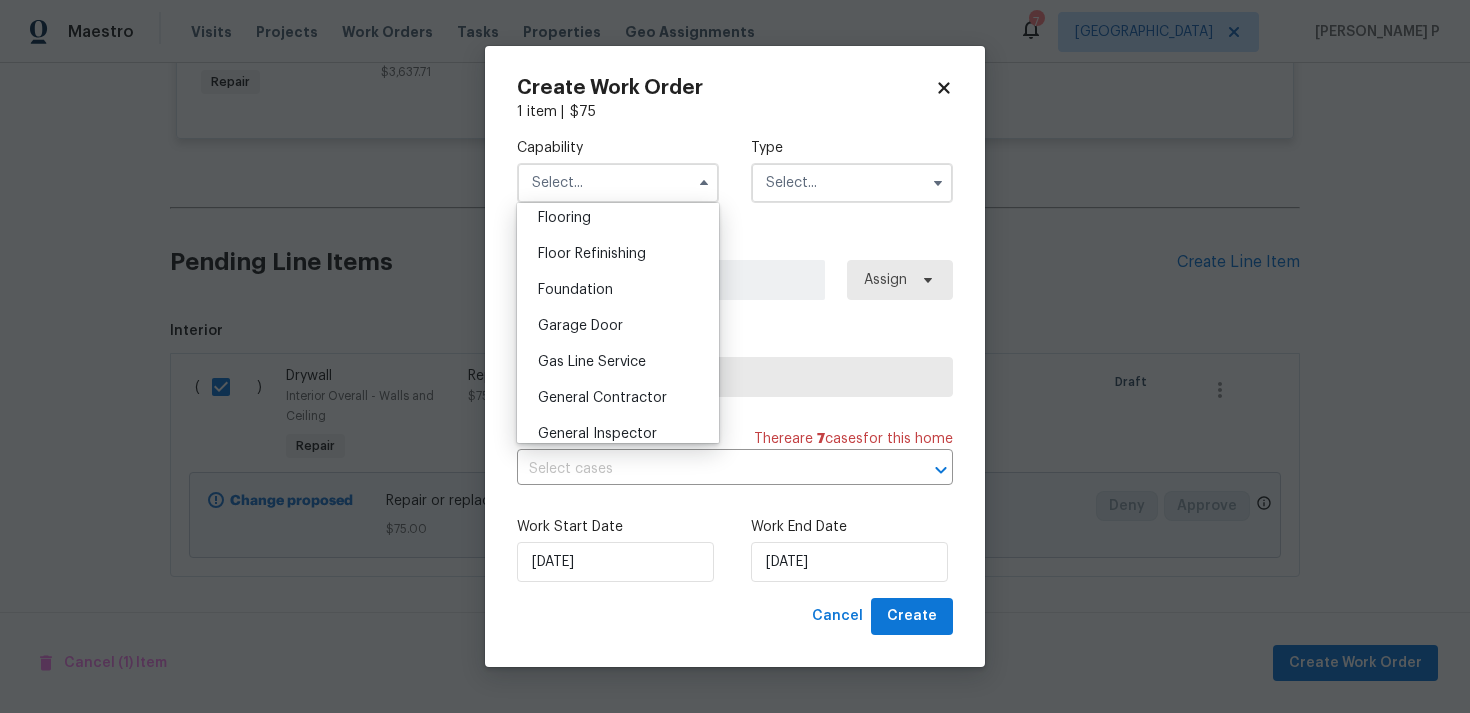 scroll, scrollTop: 821, scrollLeft: 0, axis: vertical 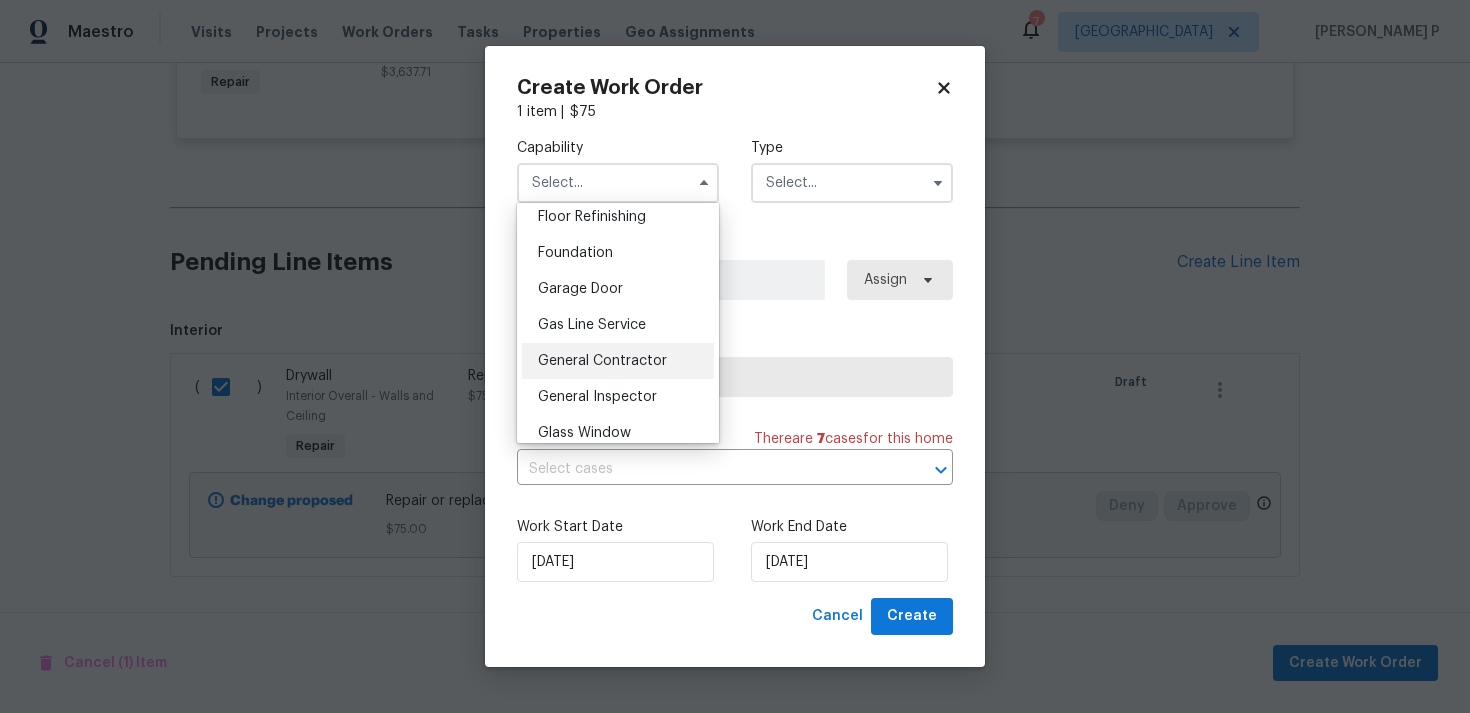 click on "General Contractor" at bounding box center [602, 361] 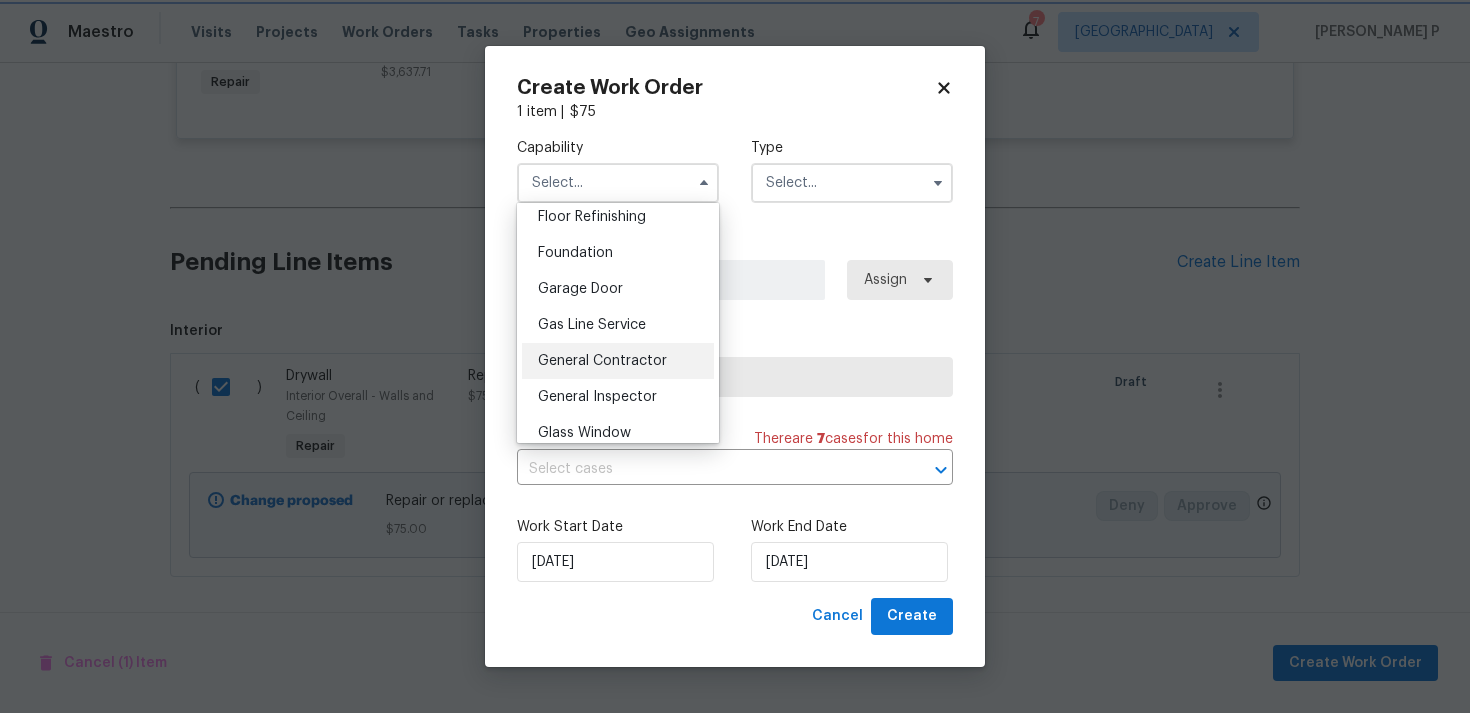 type on "General Contractor" 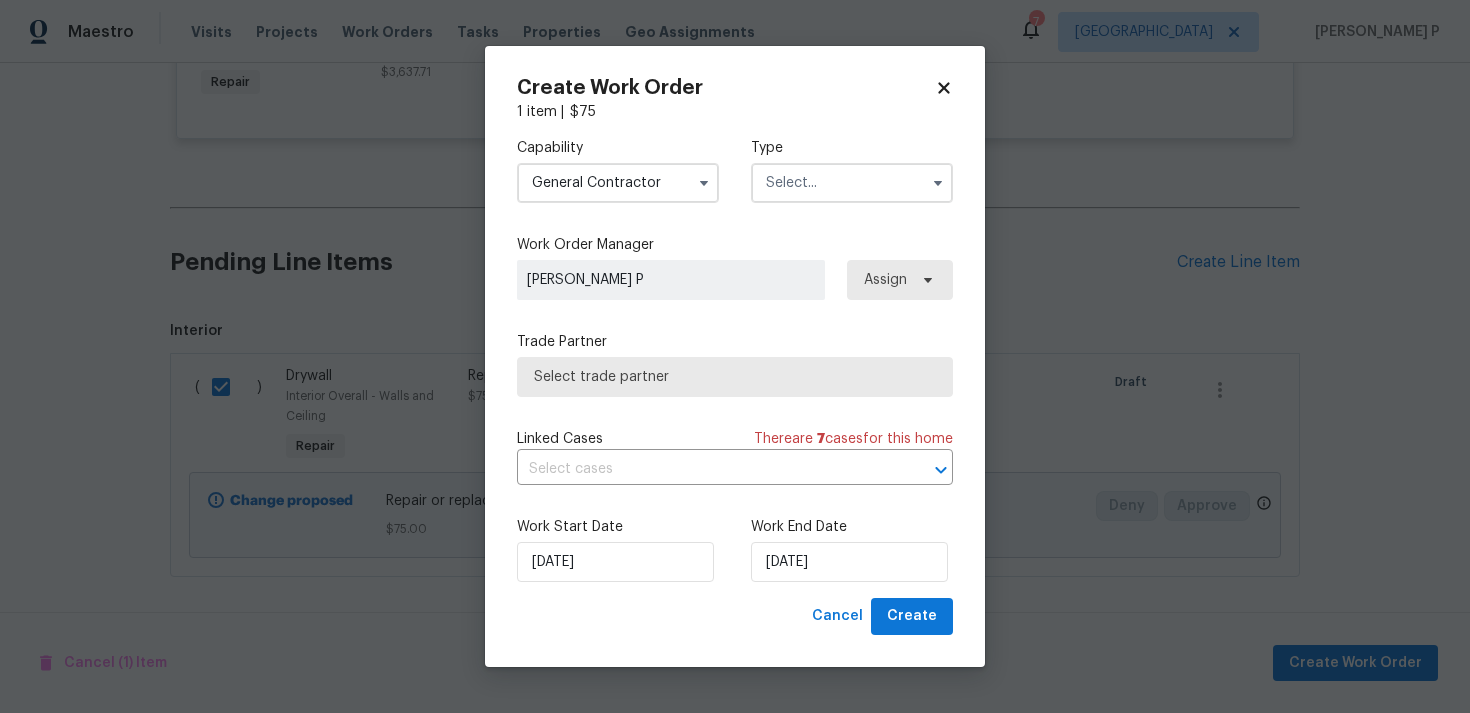 click on "[PERSON_NAME] P" at bounding box center (671, 280) 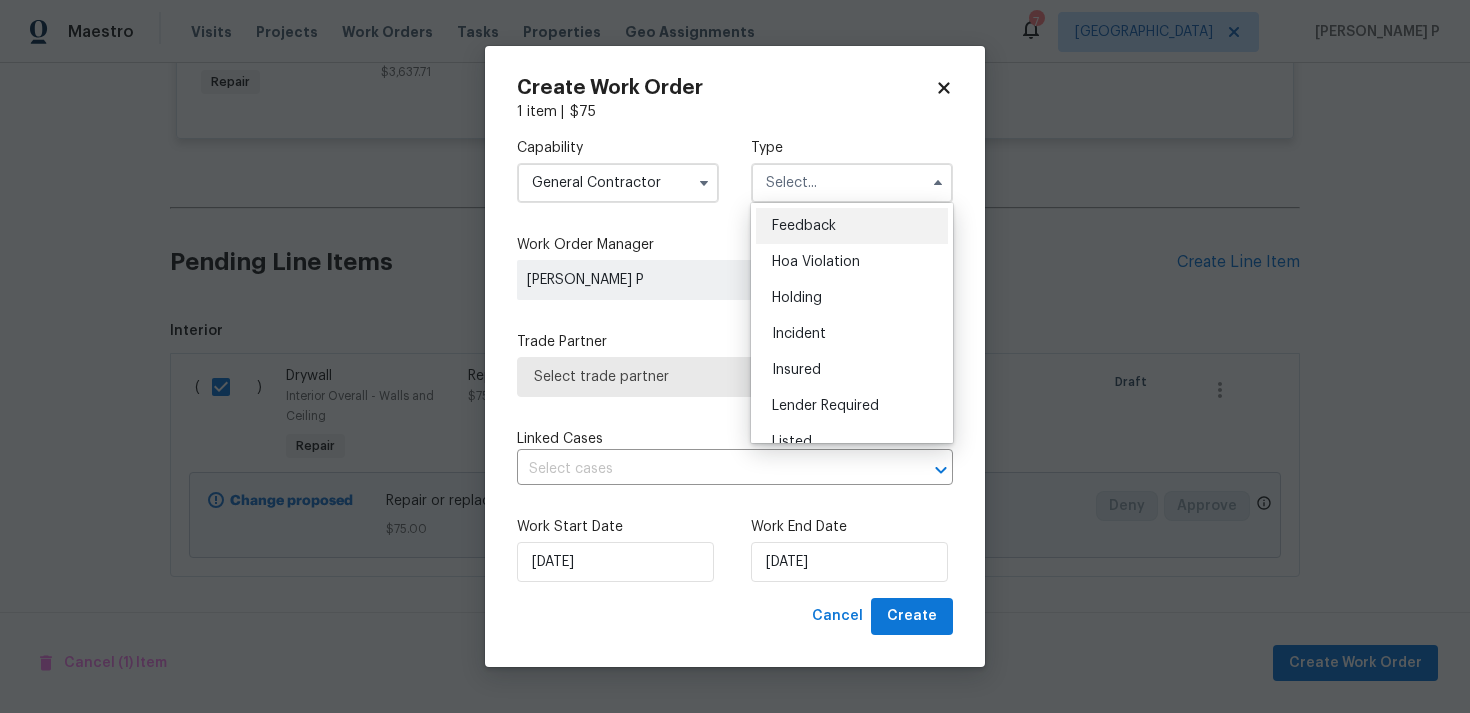 click on "Feedback" at bounding box center (804, 226) 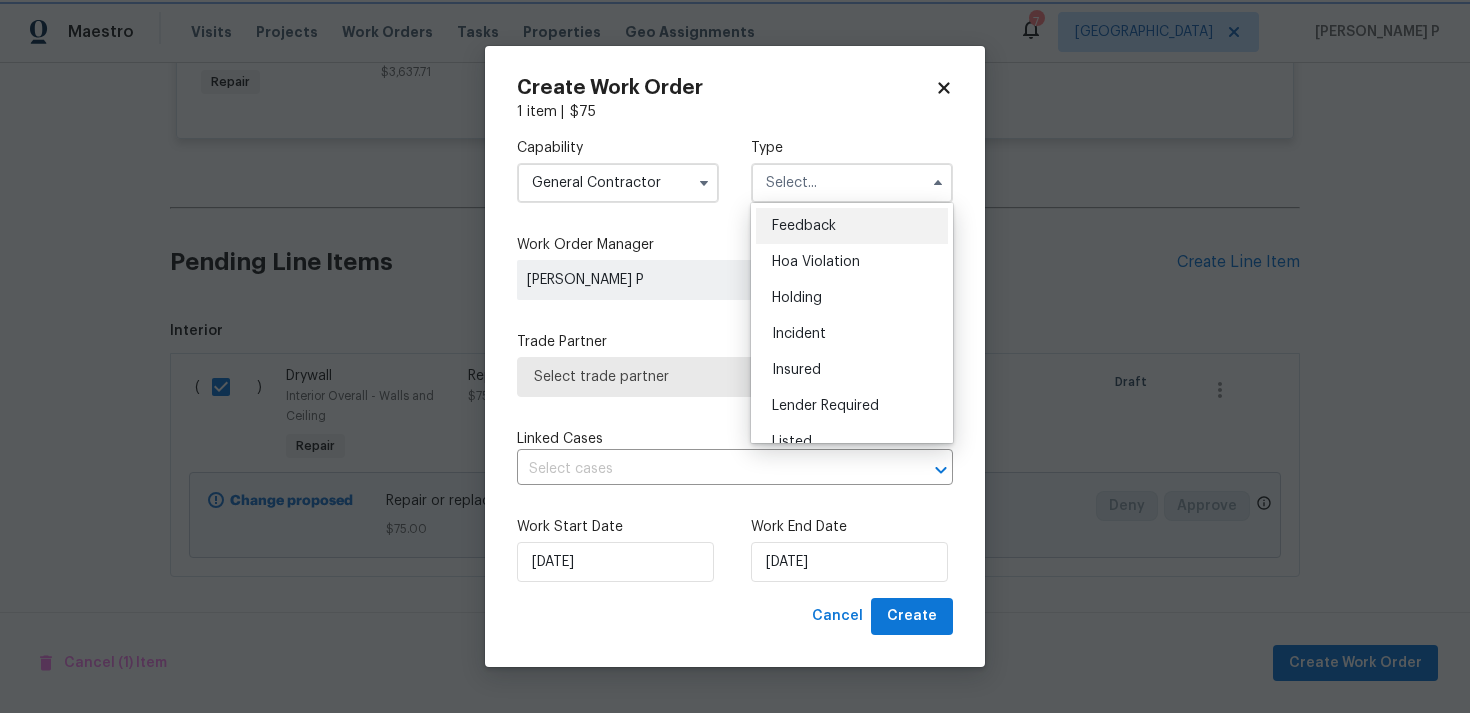 type on "Feedback" 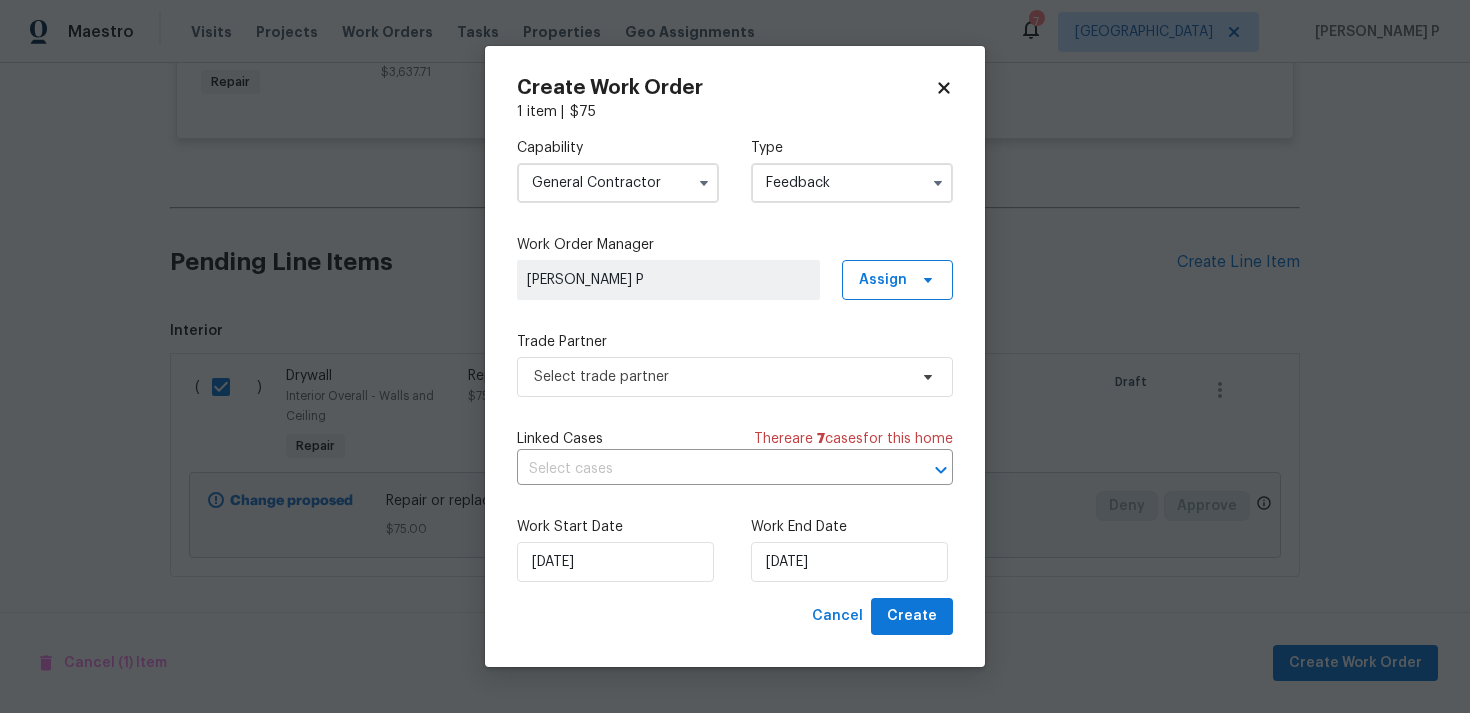 click on "[PERSON_NAME] P" at bounding box center (668, 280) 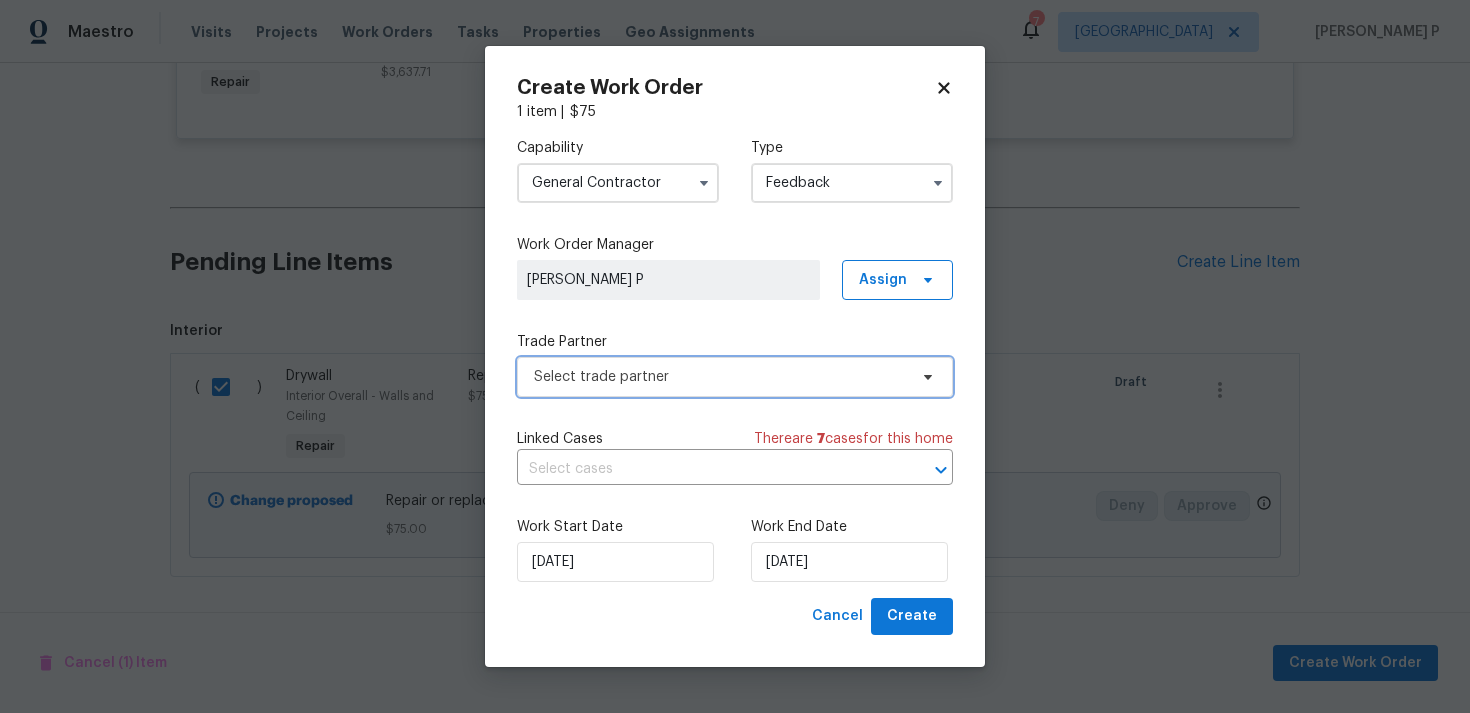 click on "Select trade partner" at bounding box center [720, 377] 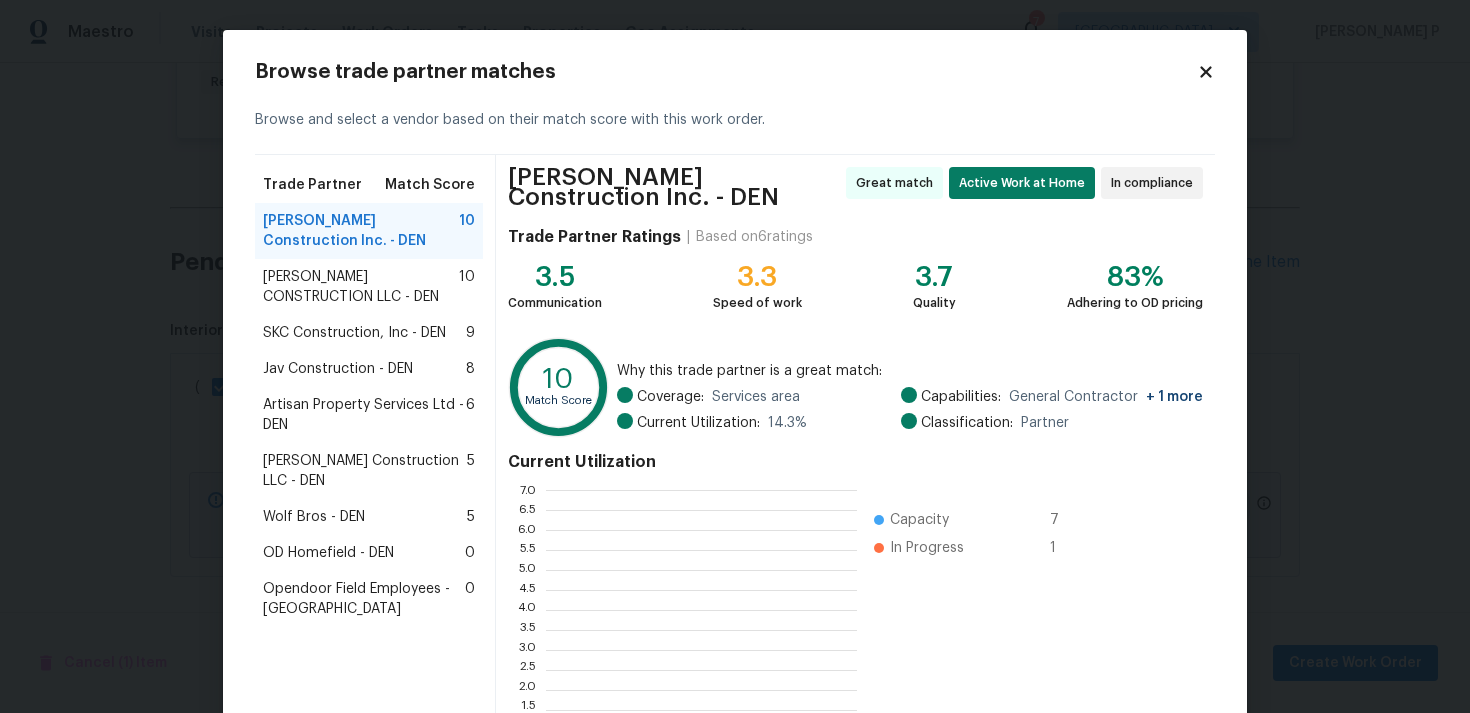 scroll, scrollTop: 2, scrollLeft: 1, axis: both 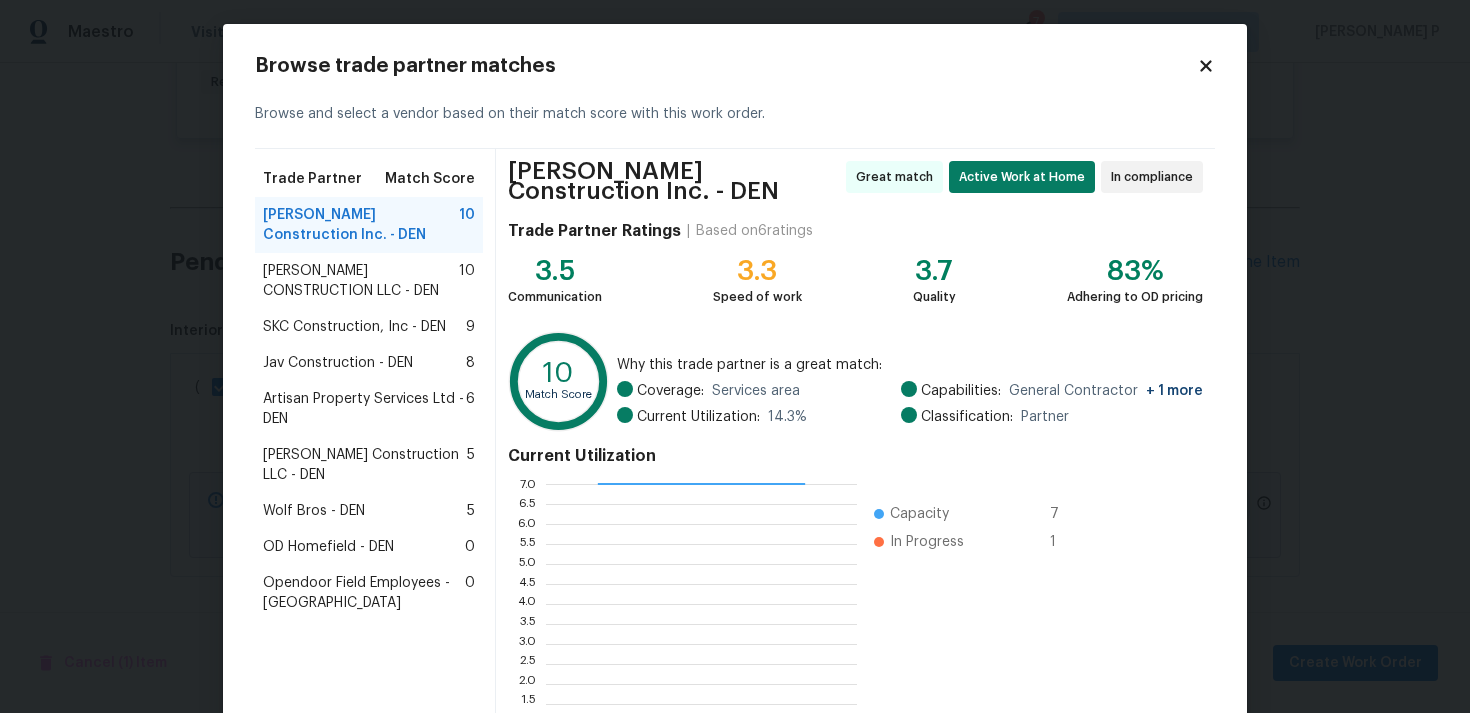 click on "Capacity 7 In Progress 1" at bounding box center (978, 624) 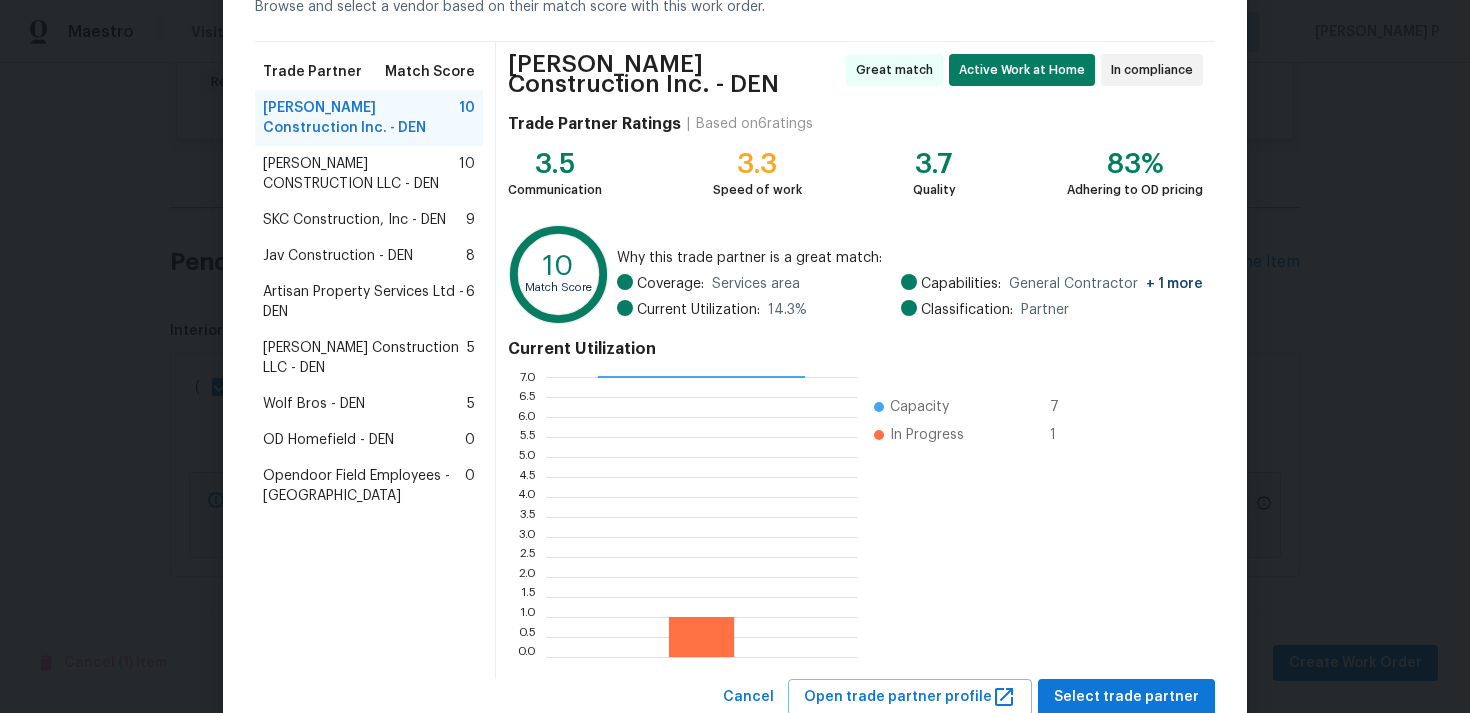 scroll, scrollTop: 177, scrollLeft: 0, axis: vertical 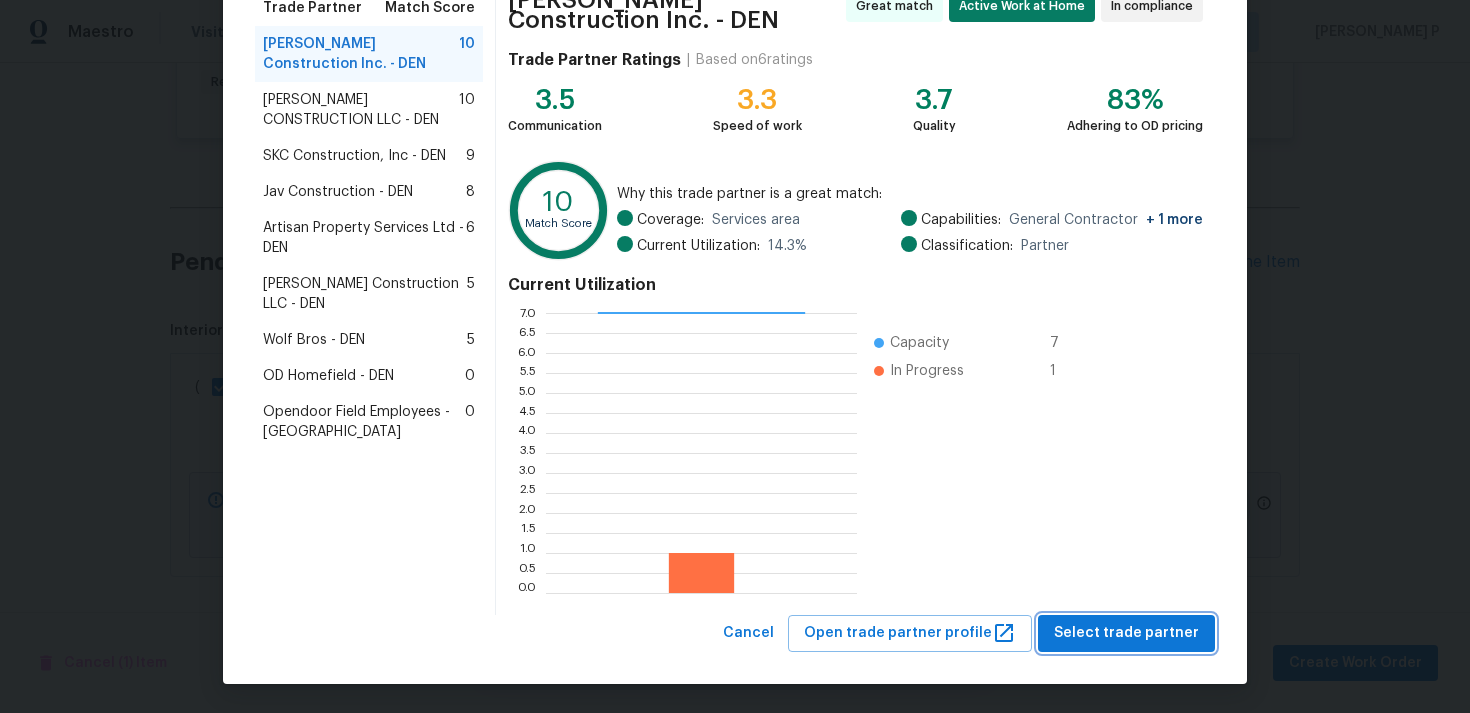 click on "Select trade partner" at bounding box center (1126, 633) 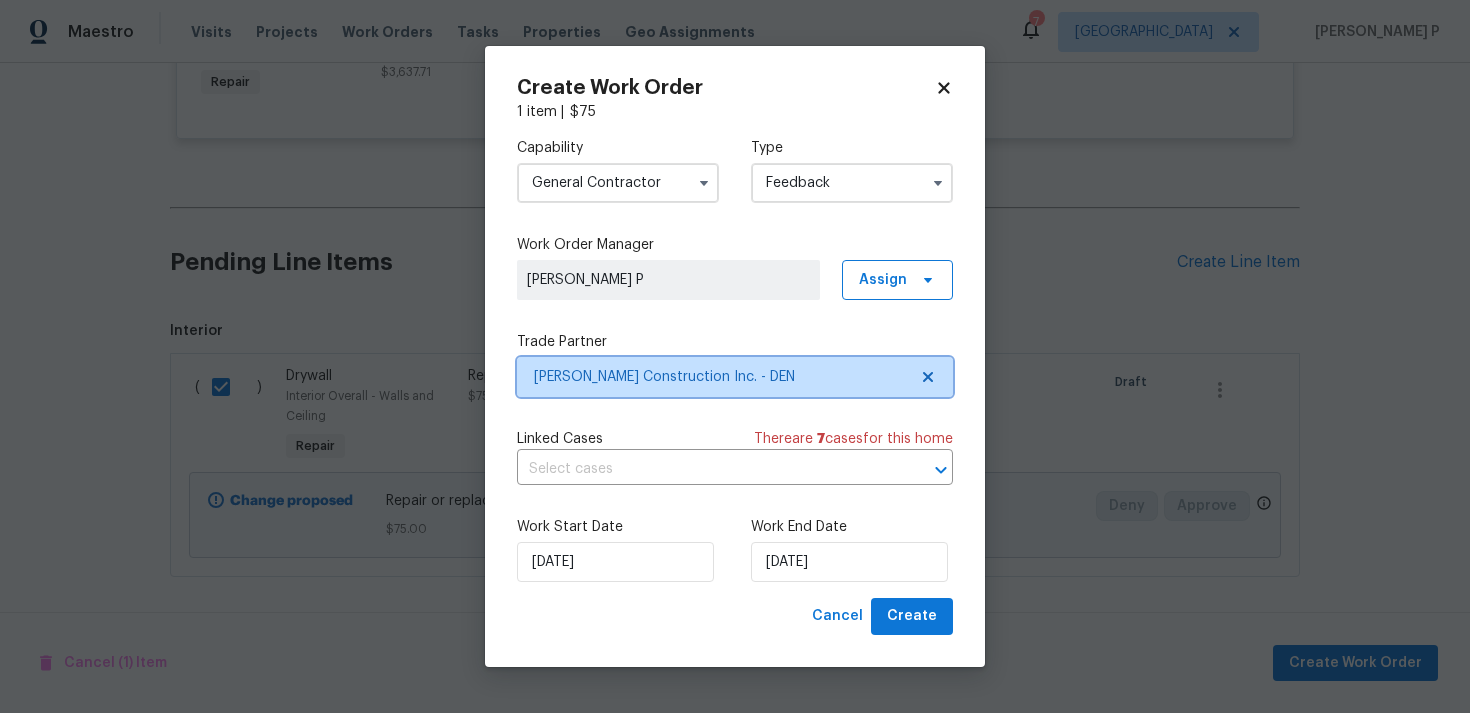 scroll, scrollTop: 0, scrollLeft: 0, axis: both 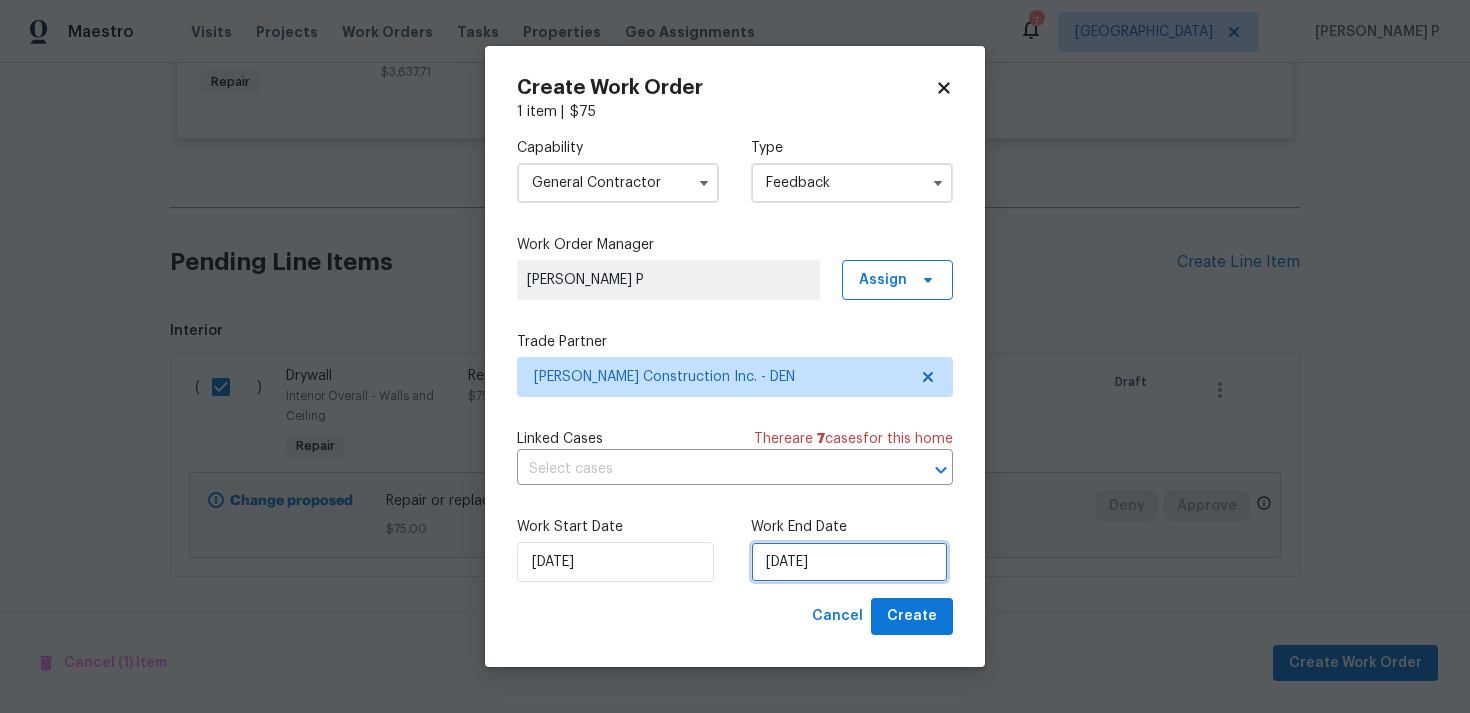 click on "16/07/2025" at bounding box center (849, 562) 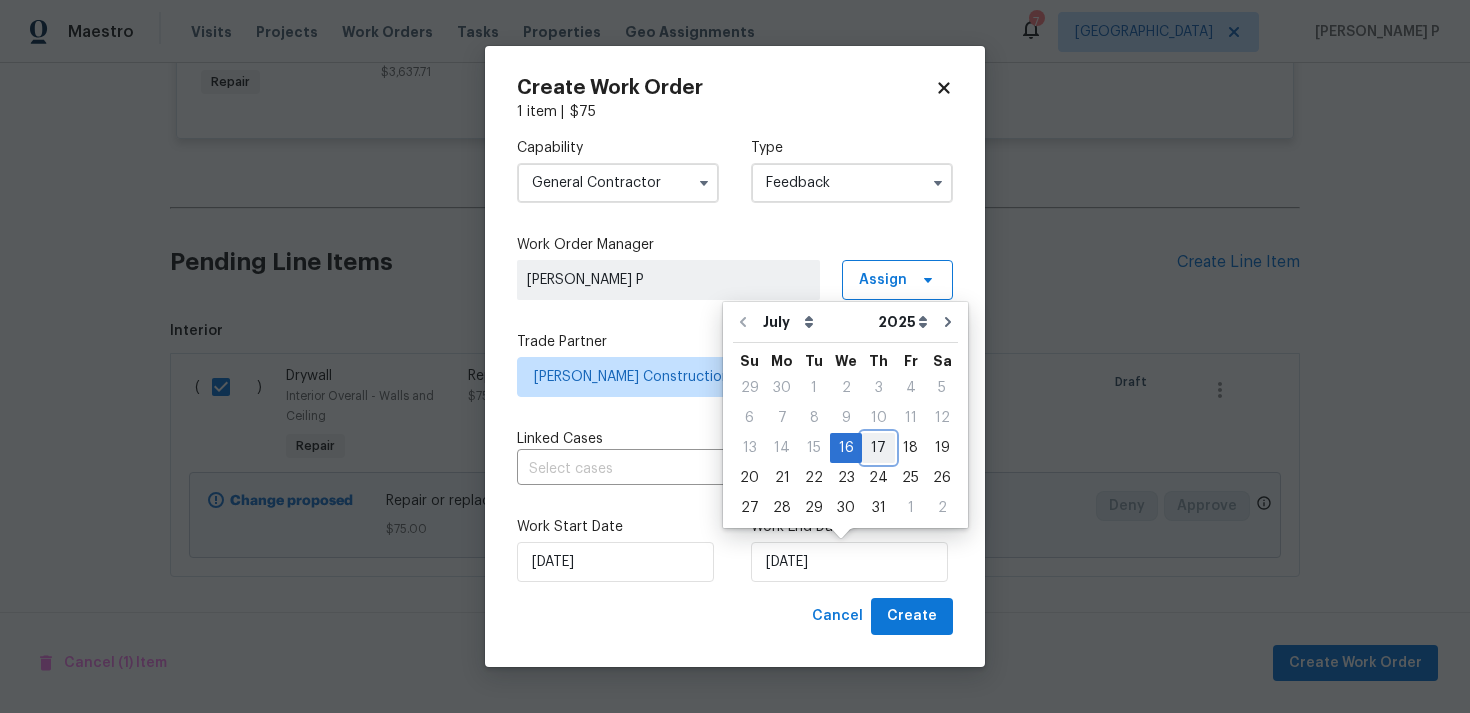 click on "17" at bounding box center (878, 448) 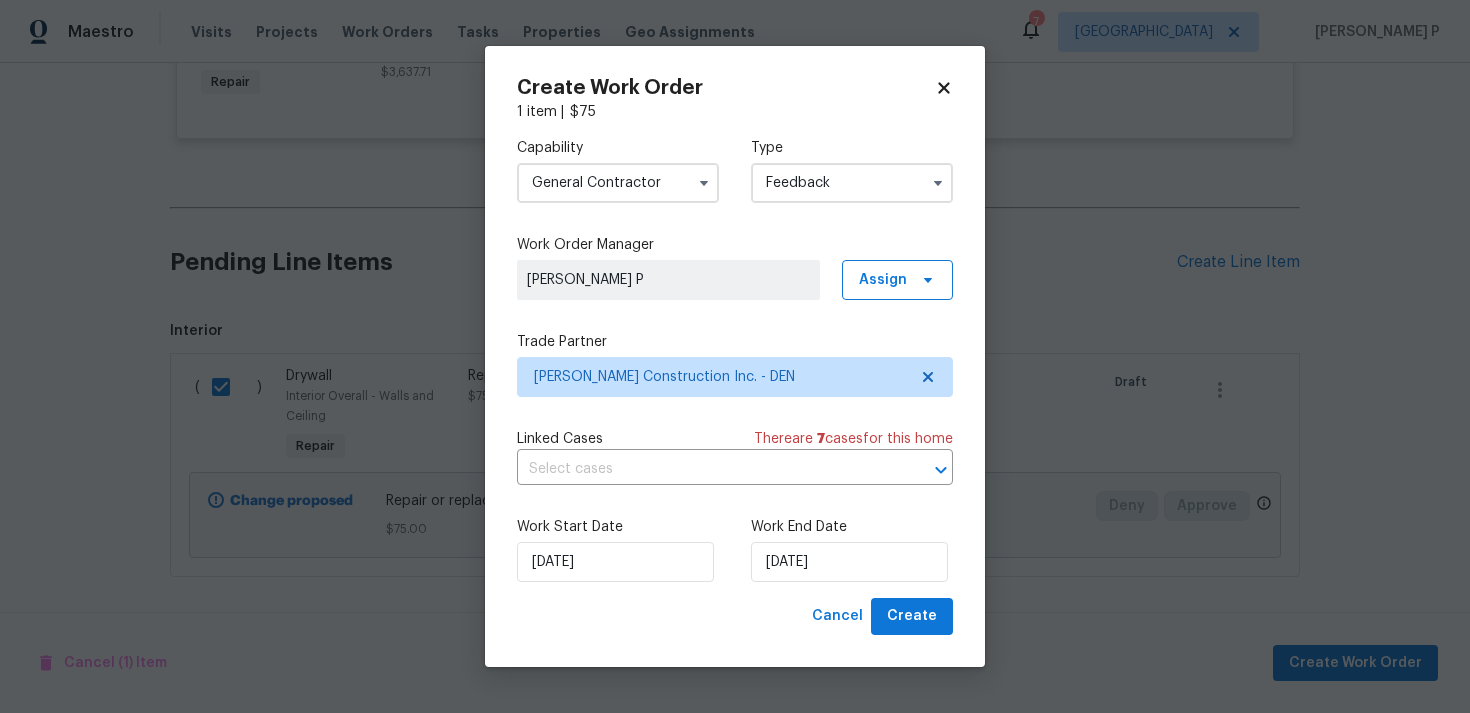 click on "Work Start Date" at bounding box center (618, 527) 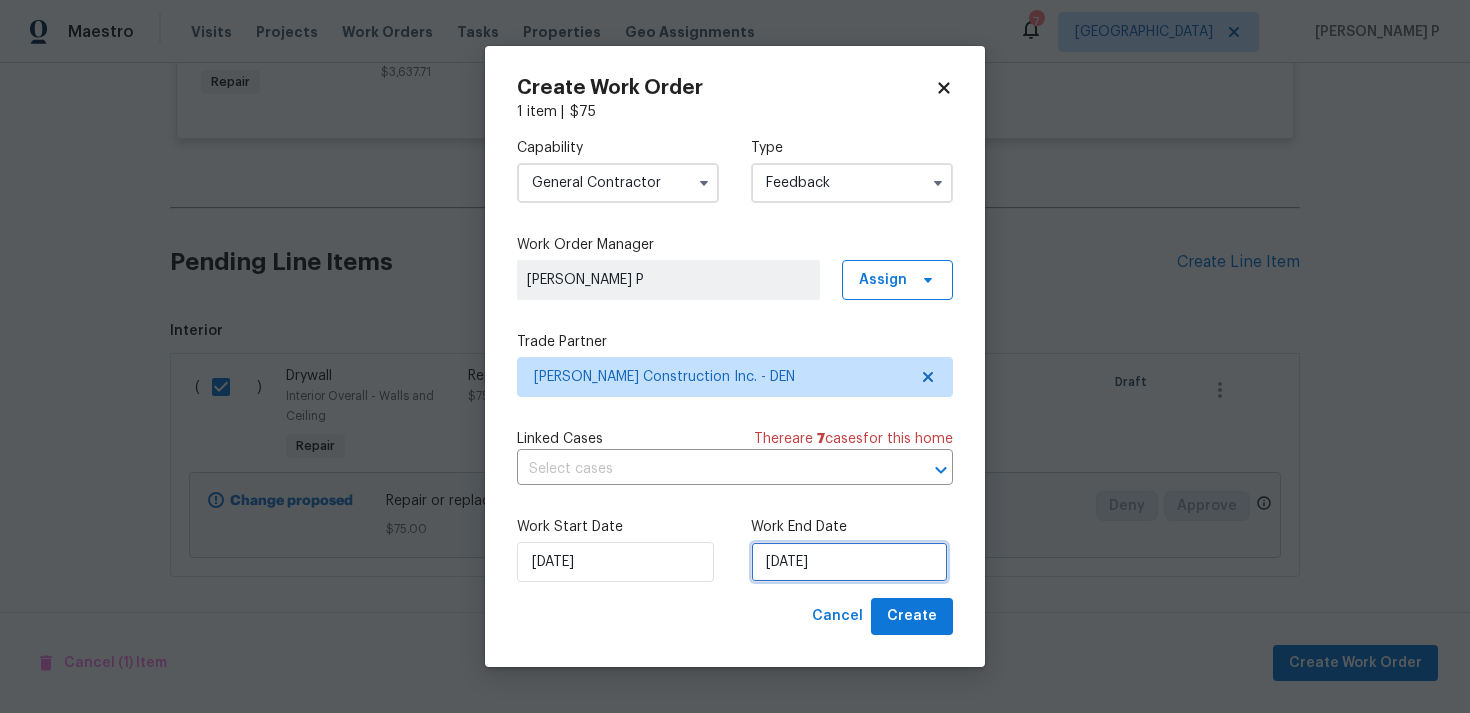 click on "17/07/2025" at bounding box center (849, 562) 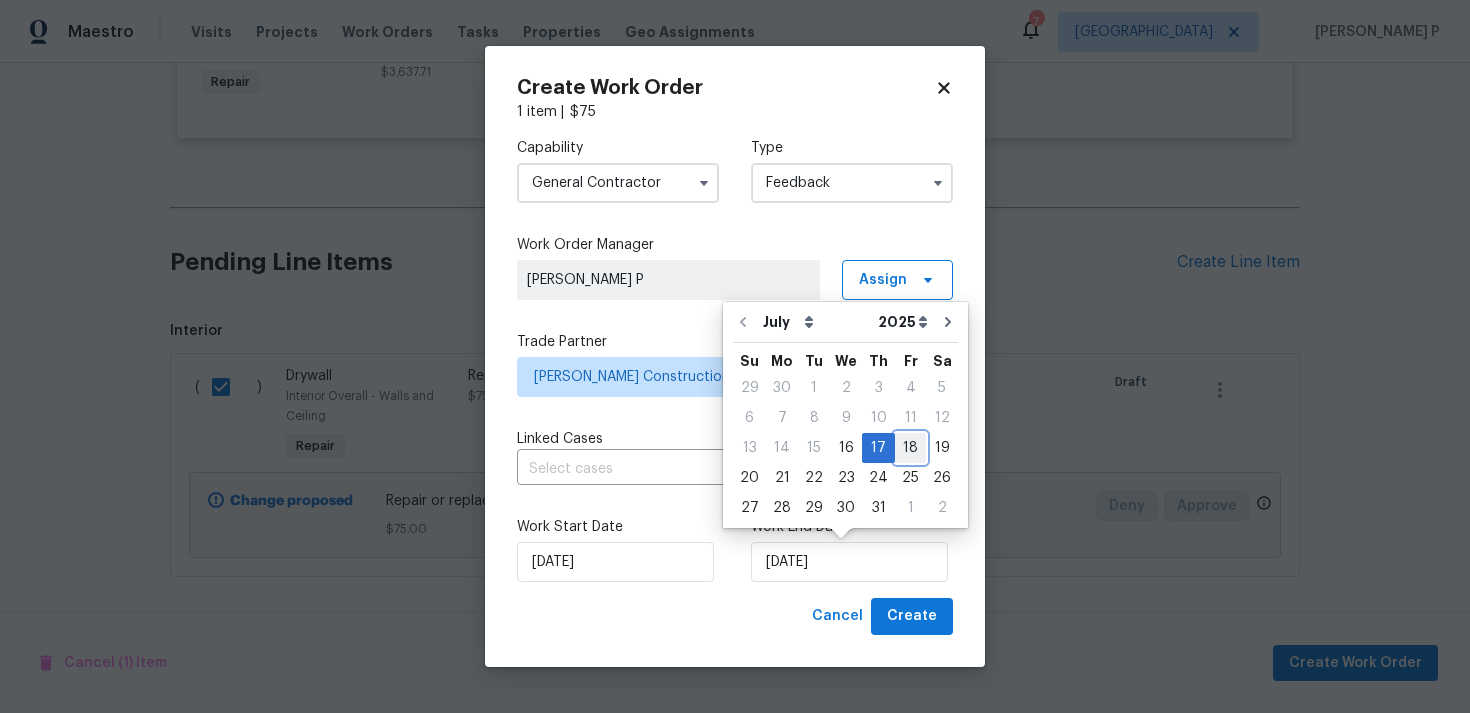 click on "18" at bounding box center (910, 448) 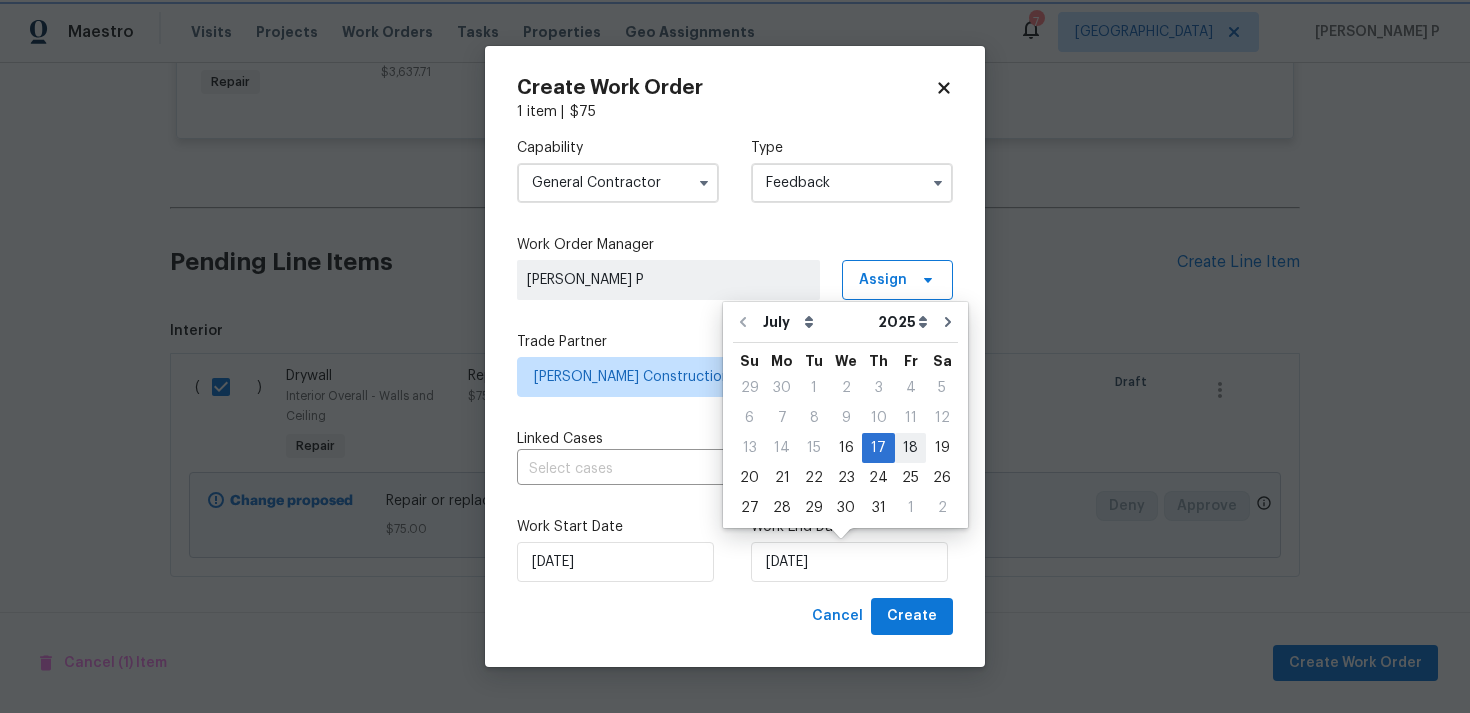 type on "18/07/2025" 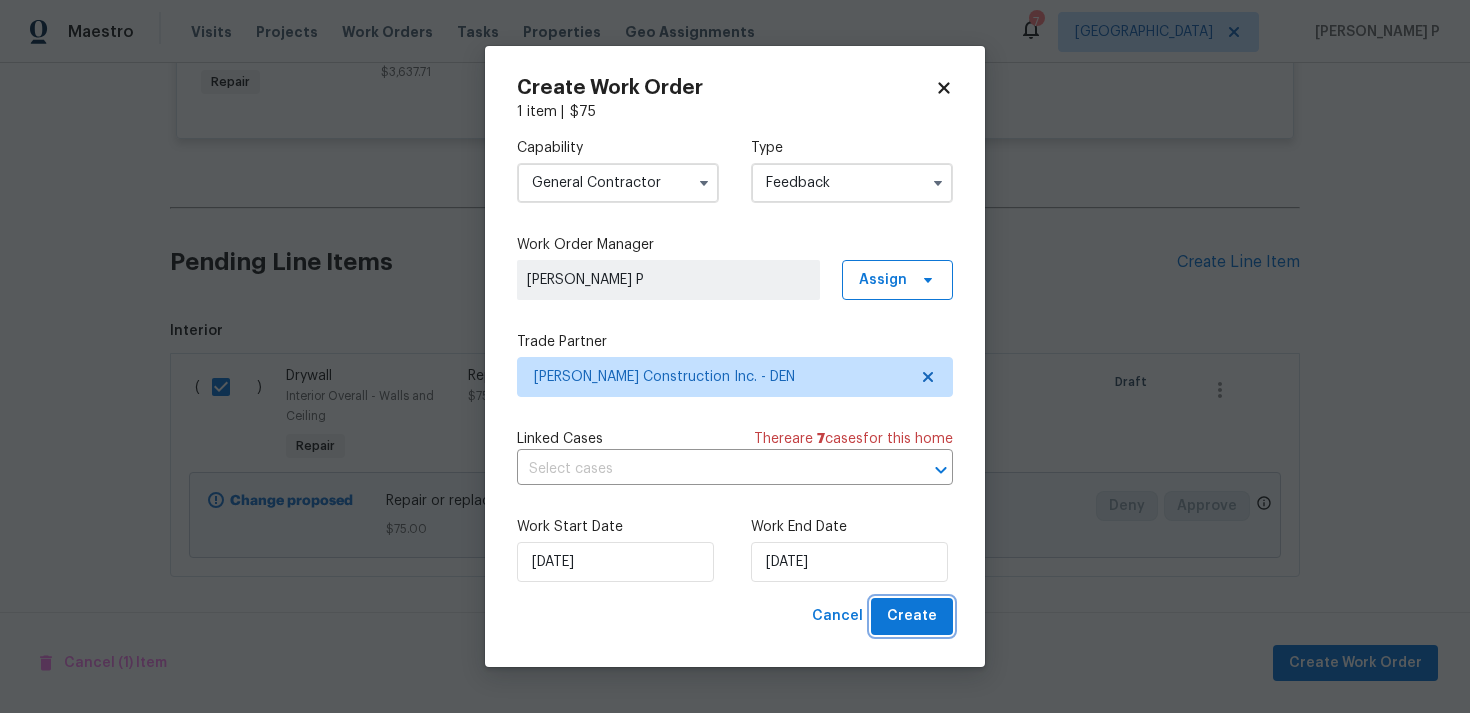 click on "Create" at bounding box center [912, 616] 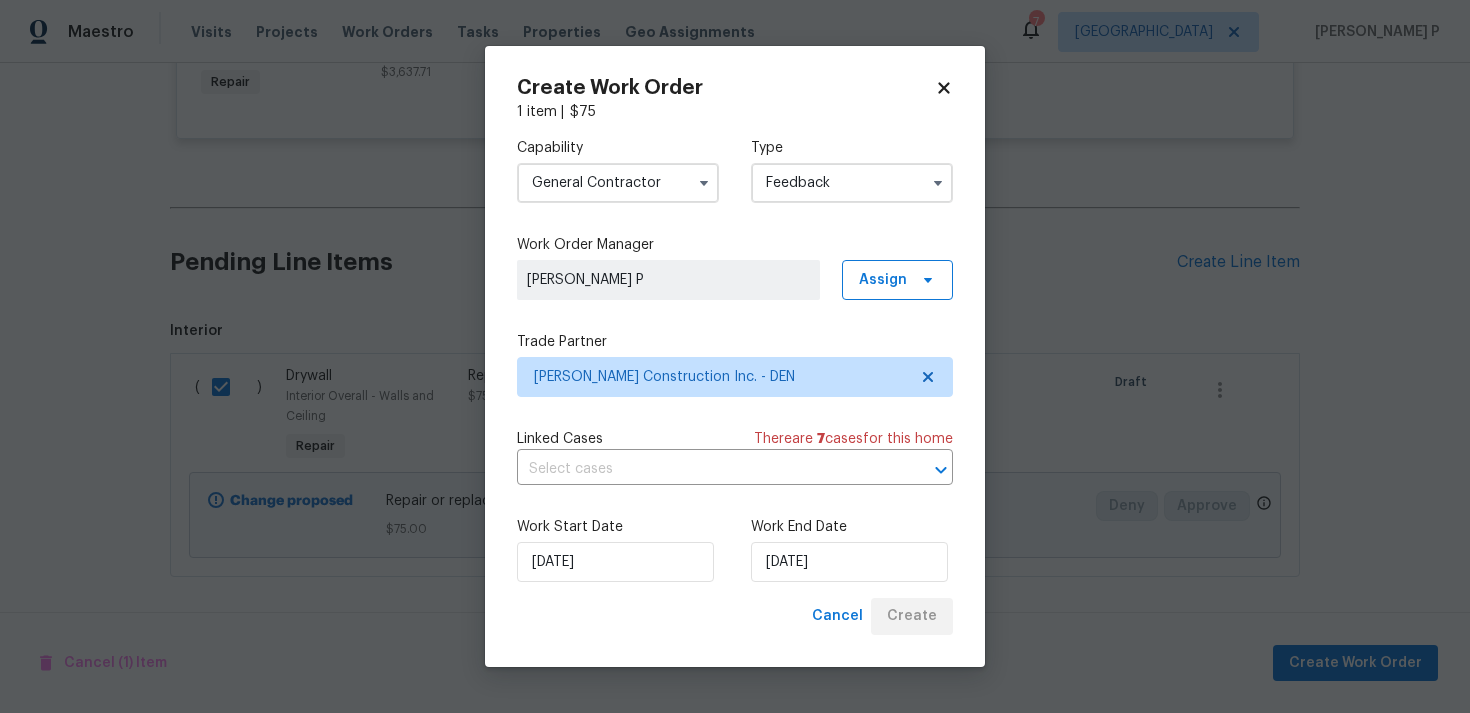 scroll, scrollTop: 914, scrollLeft: 0, axis: vertical 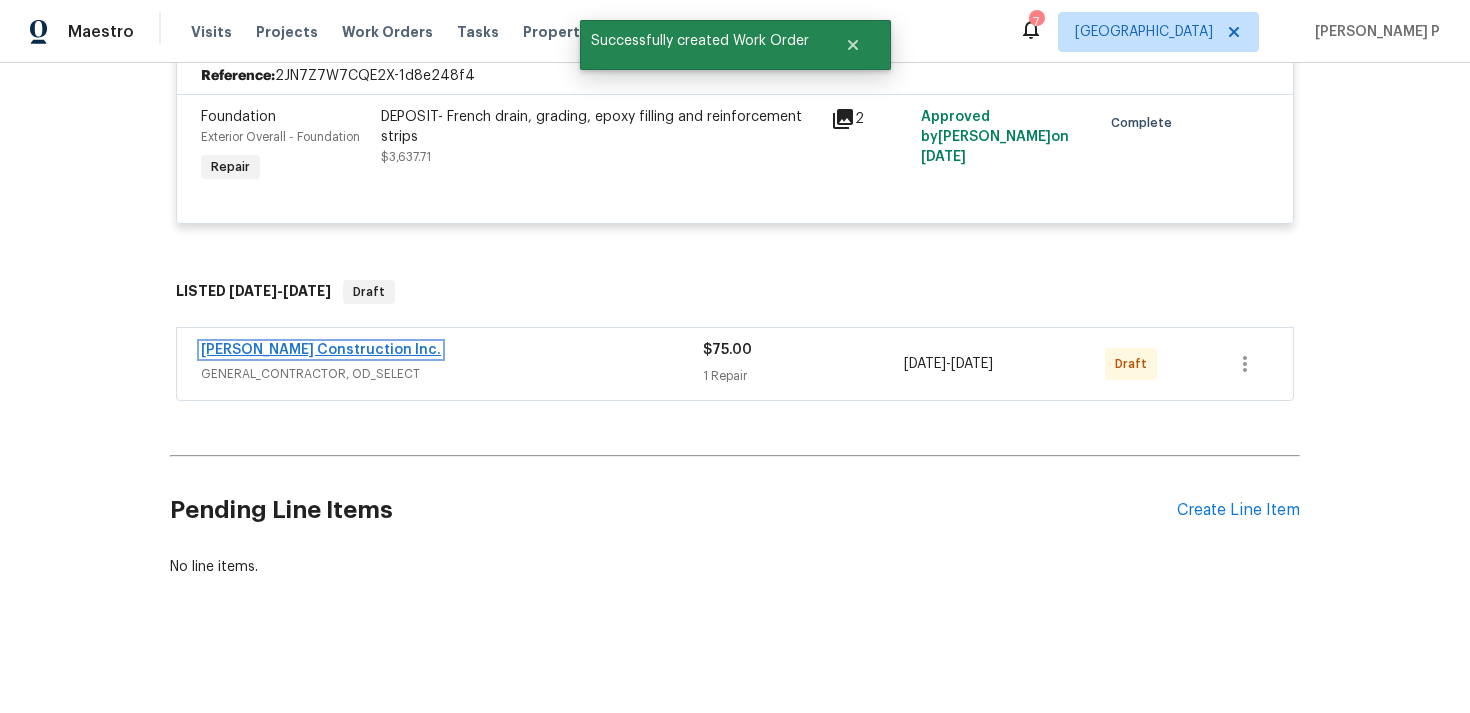 click on "Hanson Construction Inc." at bounding box center (321, 350) 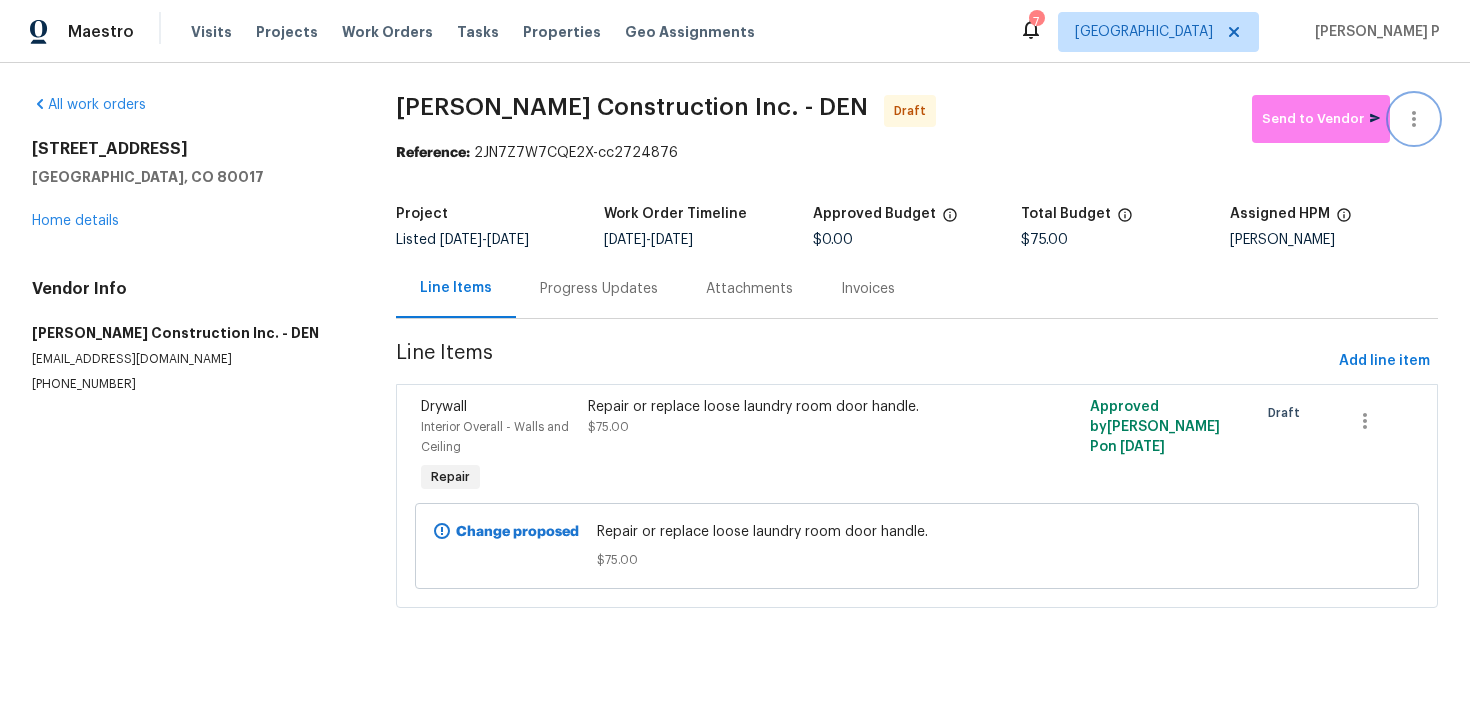 click 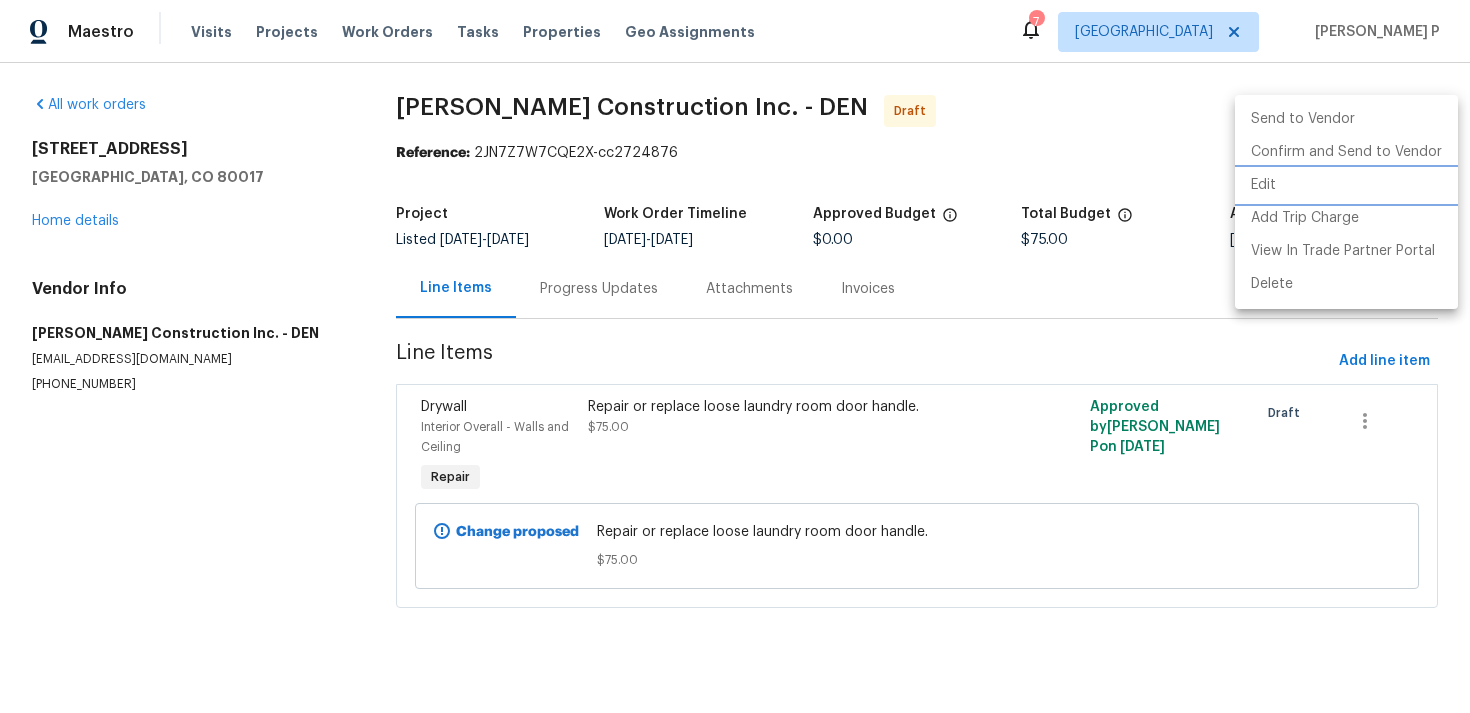 click on "Edit" at bounding box center [1346, 185] 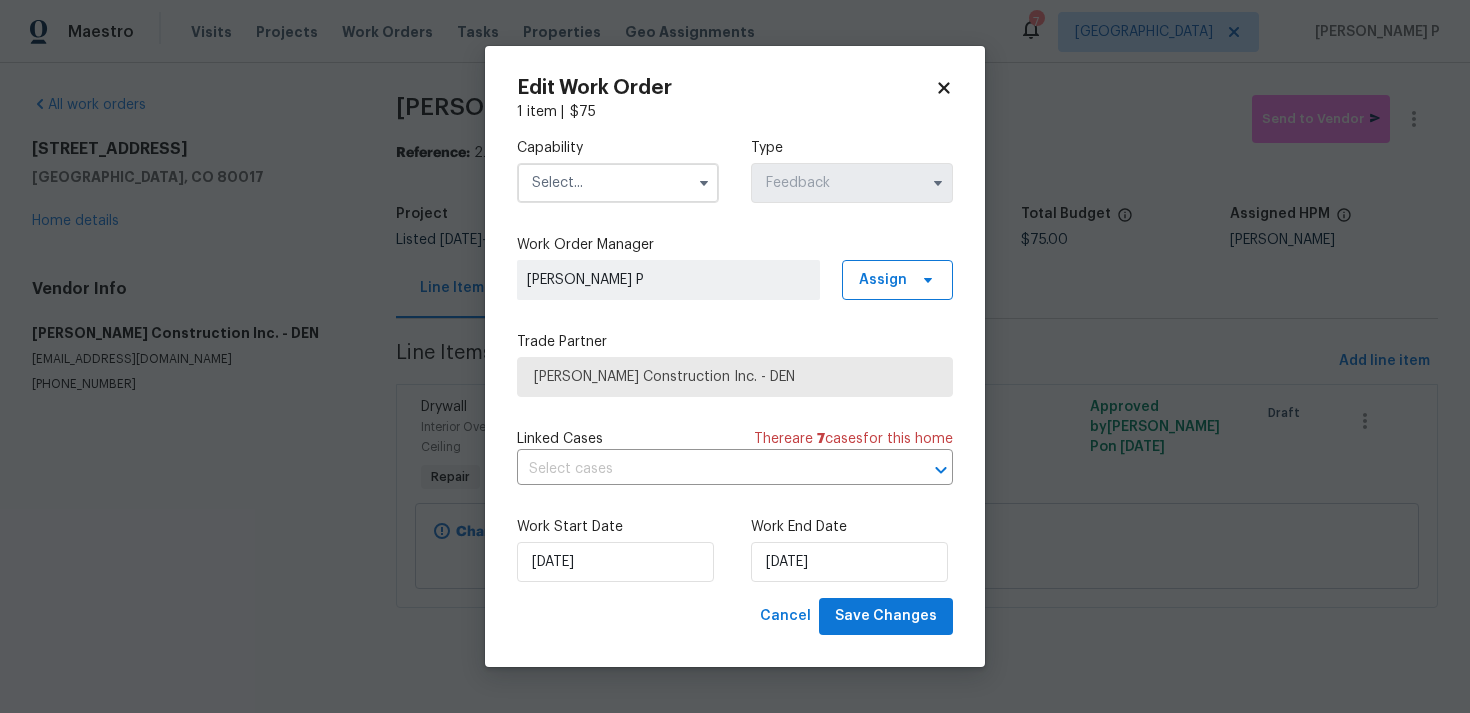 click at bounding box center [618, 183] 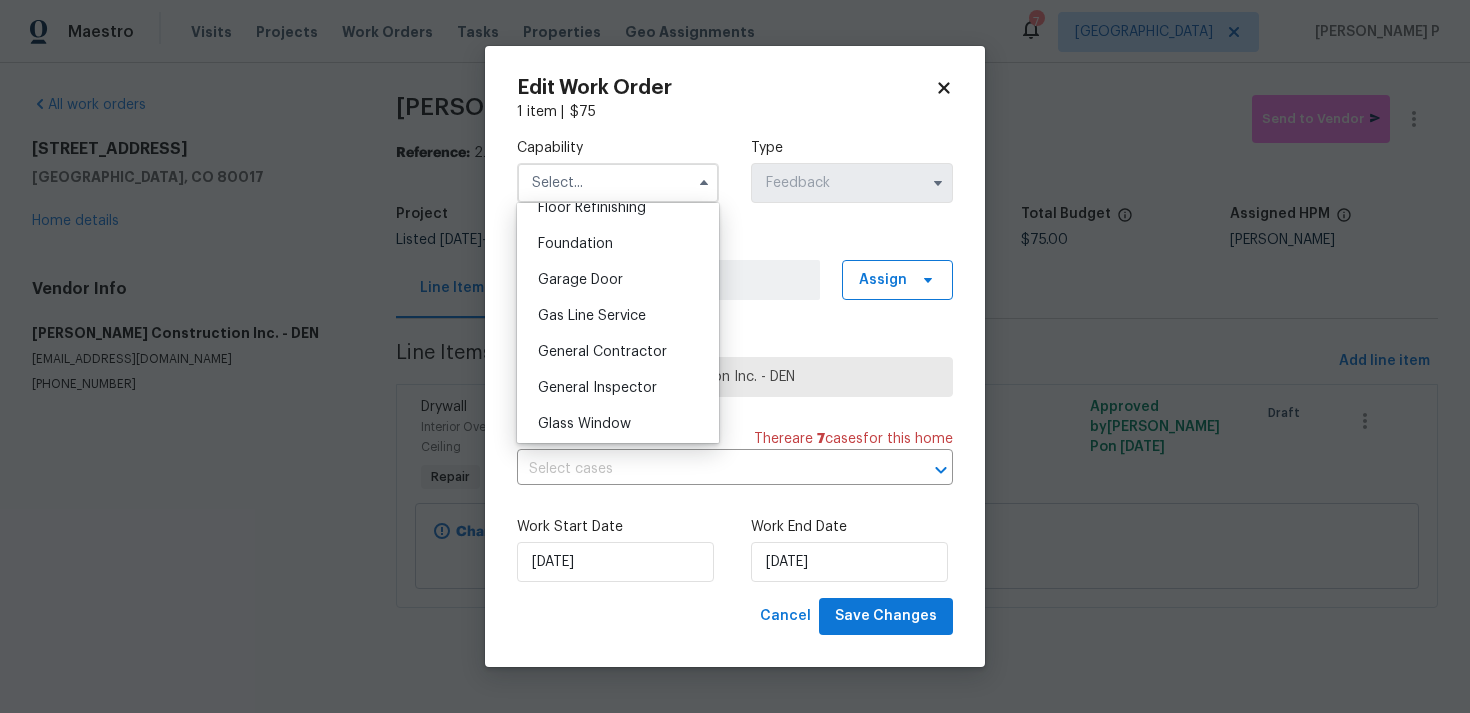 scroll, scrollTop: 835, scrollLeft: 0, axis: vertical 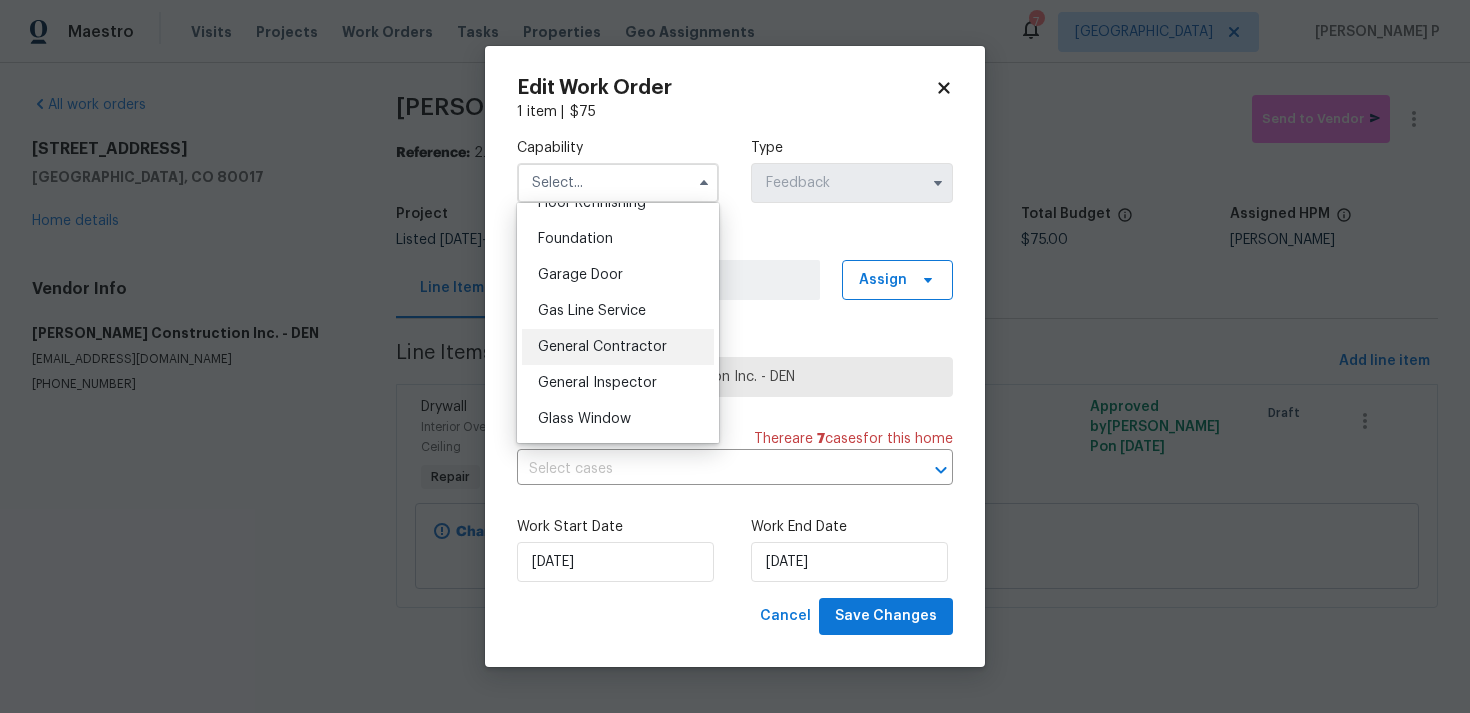 click on "General Contractor" at bounding box center (618, 347) 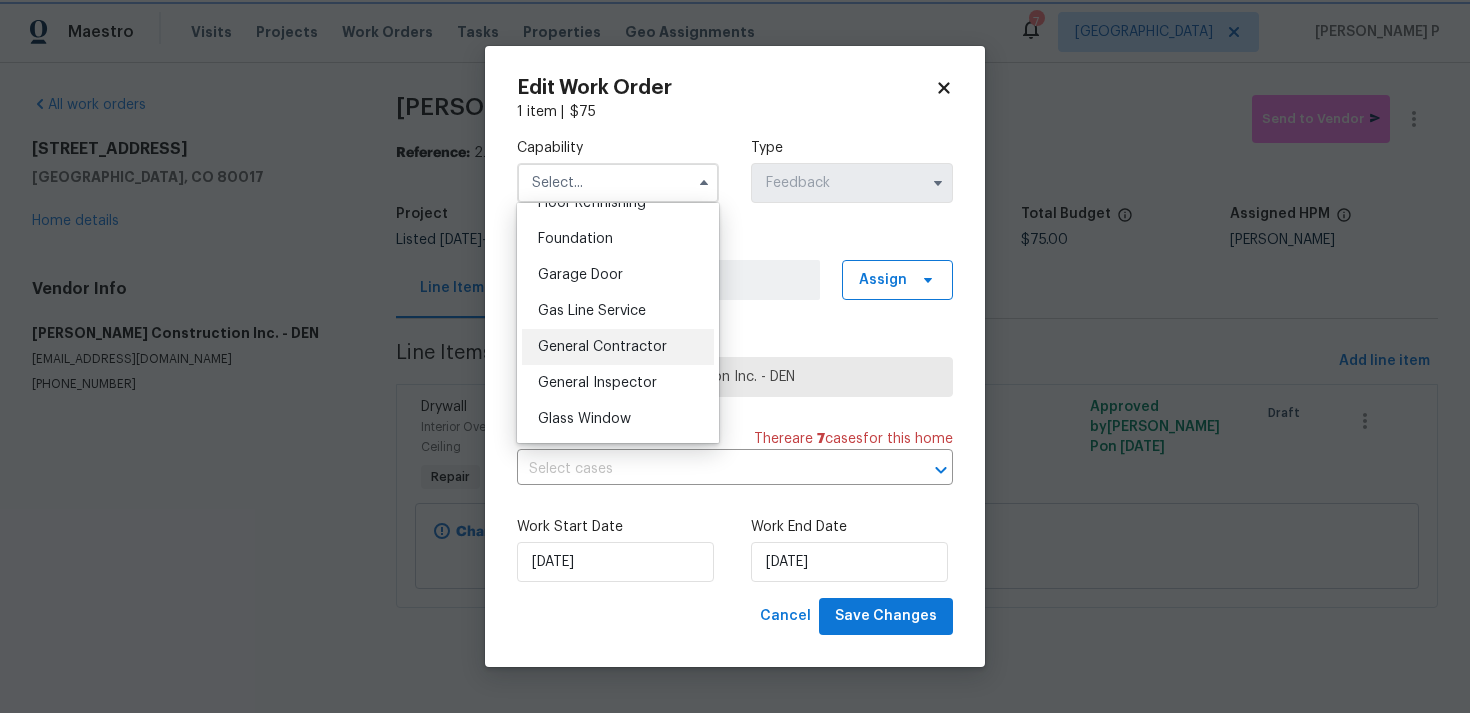 type on "General Contractor" 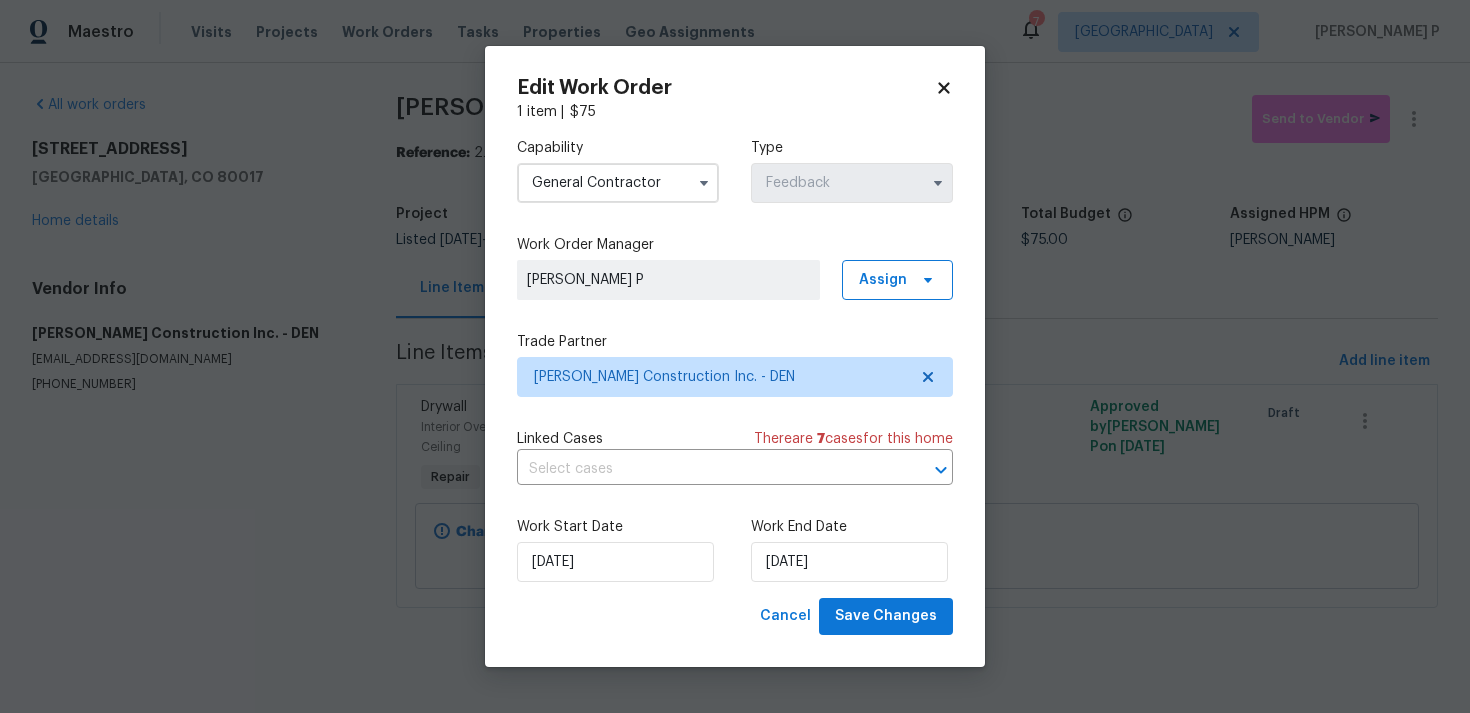 click on "Work Start Date   16/07/2025 Work End Date   18/07/2025" at bounding box center [735, 549] 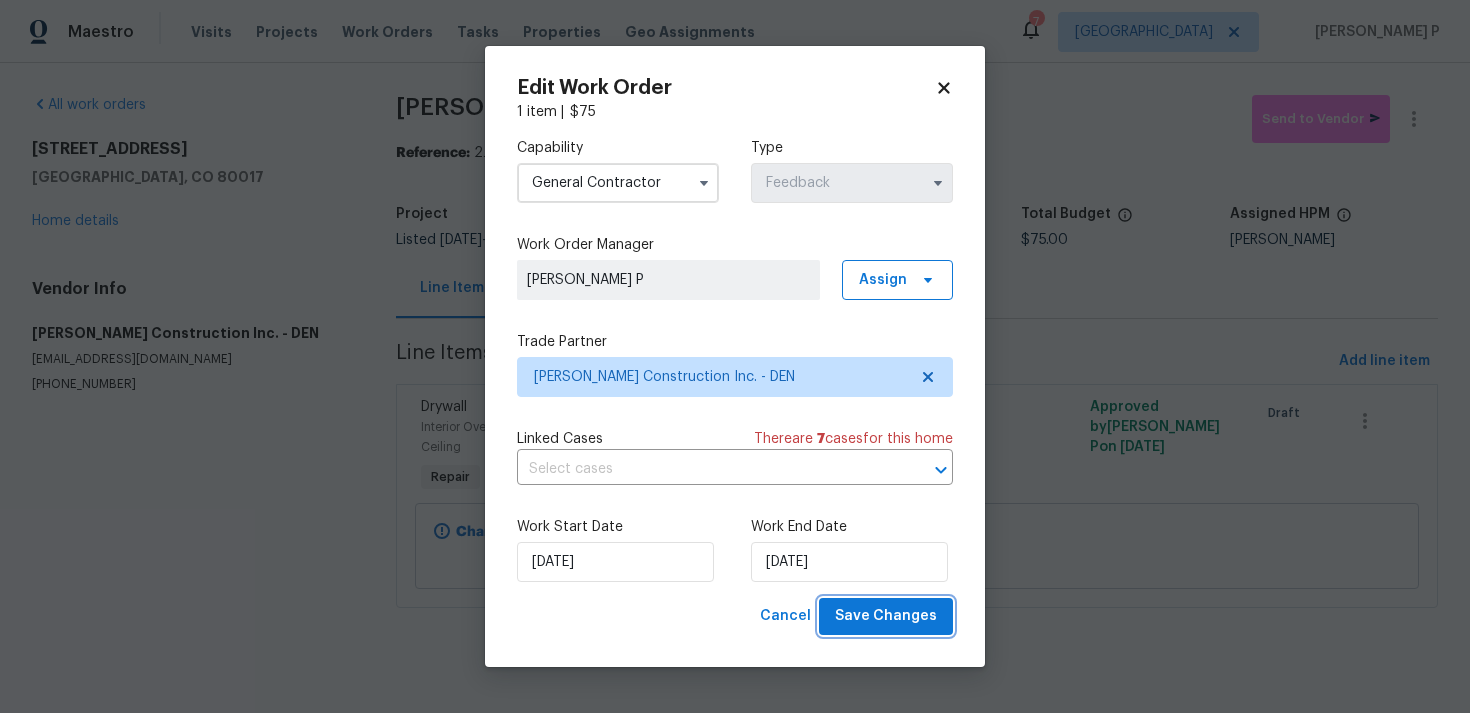click on "Save Changes" at bounding box center (886, 616) 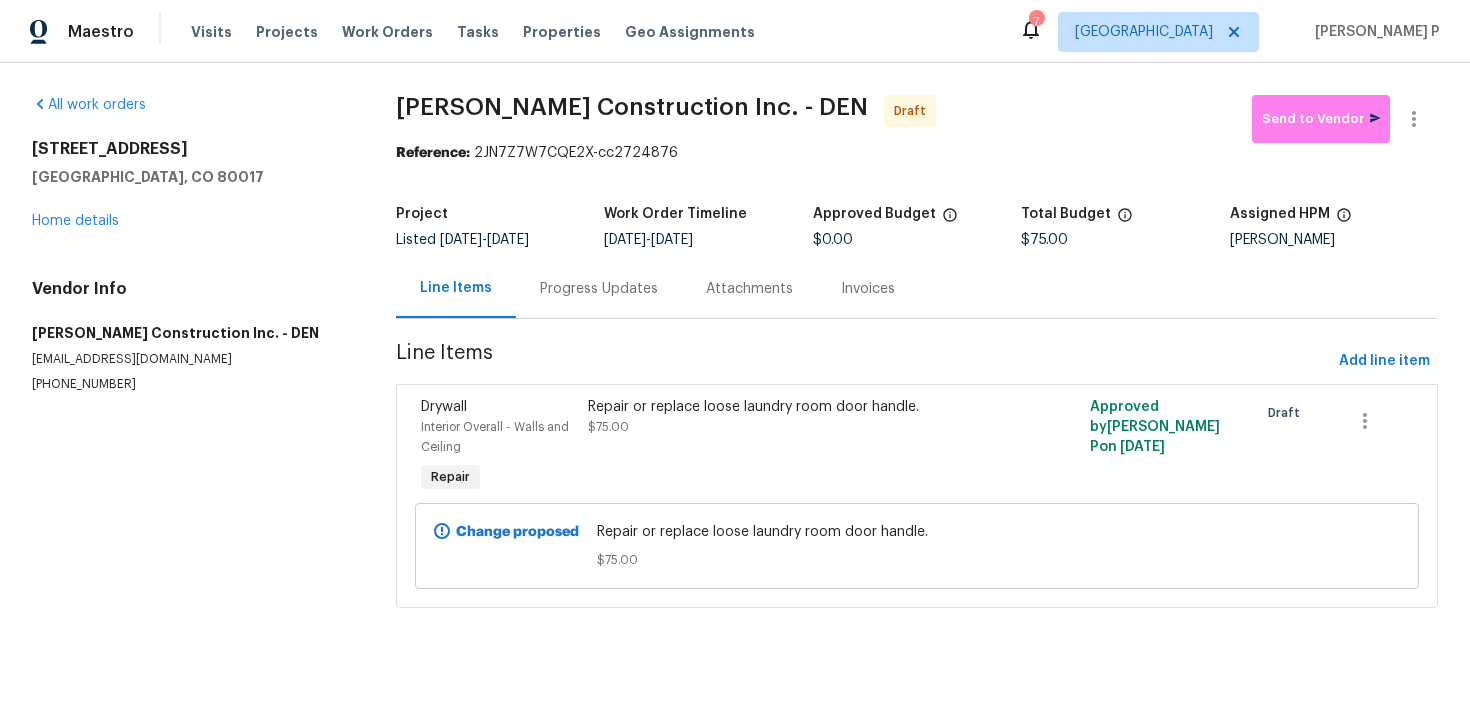 click on "Progress Updates" at bounding box center [599, 289] 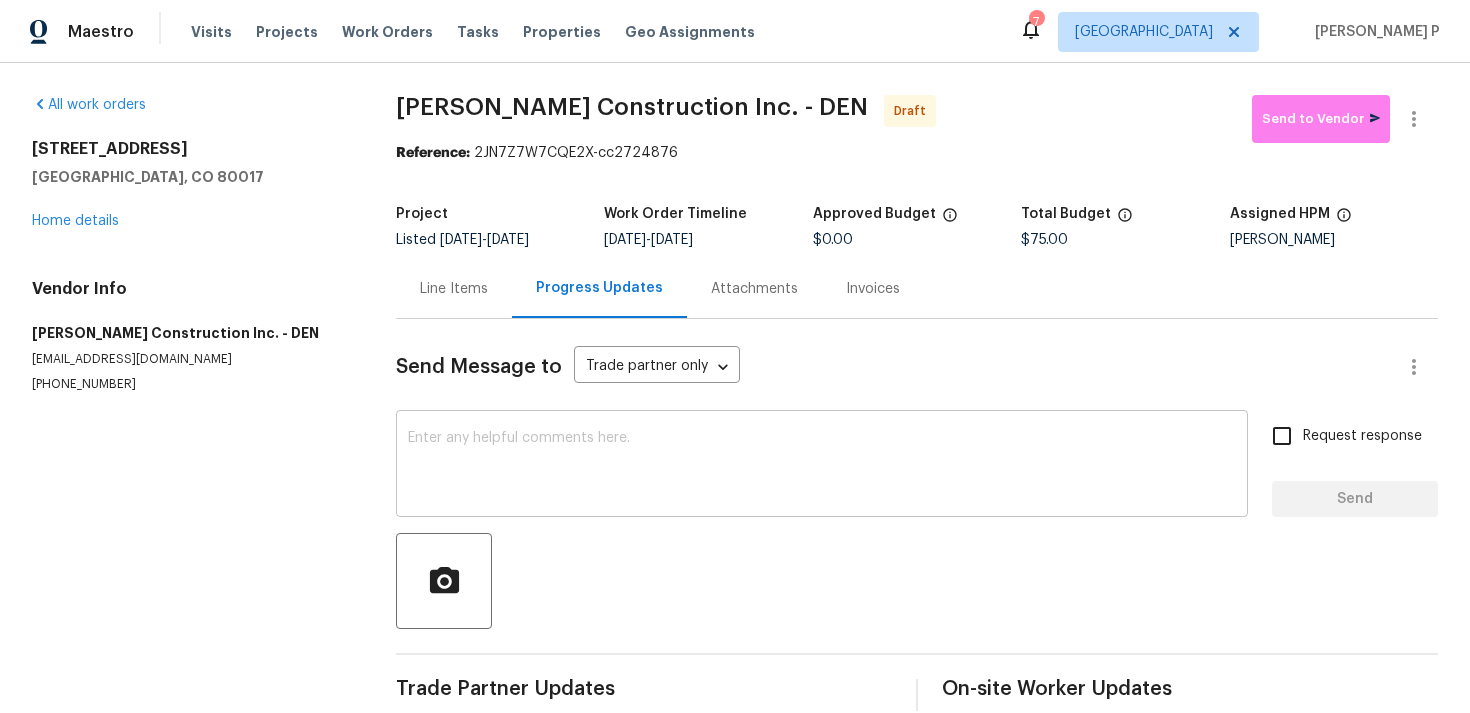 click on "x ​" at bounding box center [822, 466] 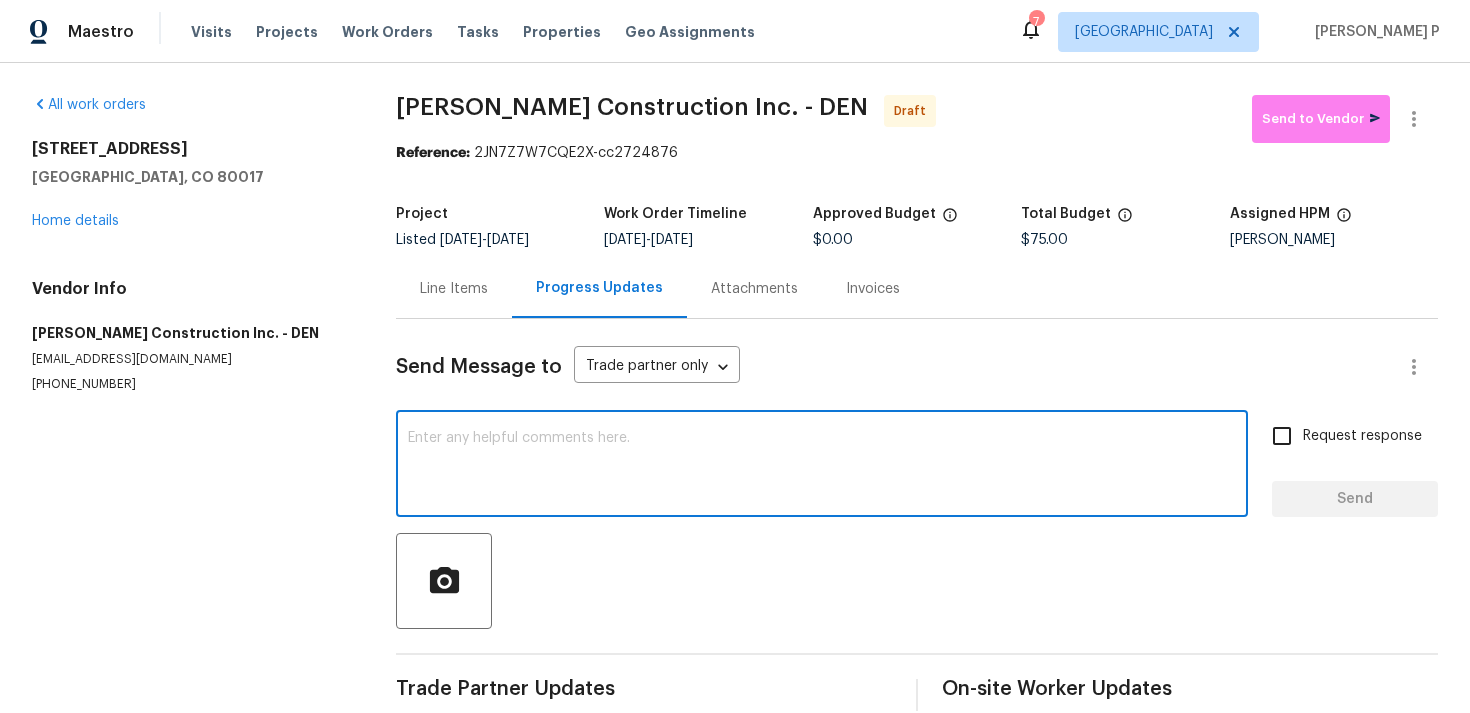 click at bounding box center [822, 466] 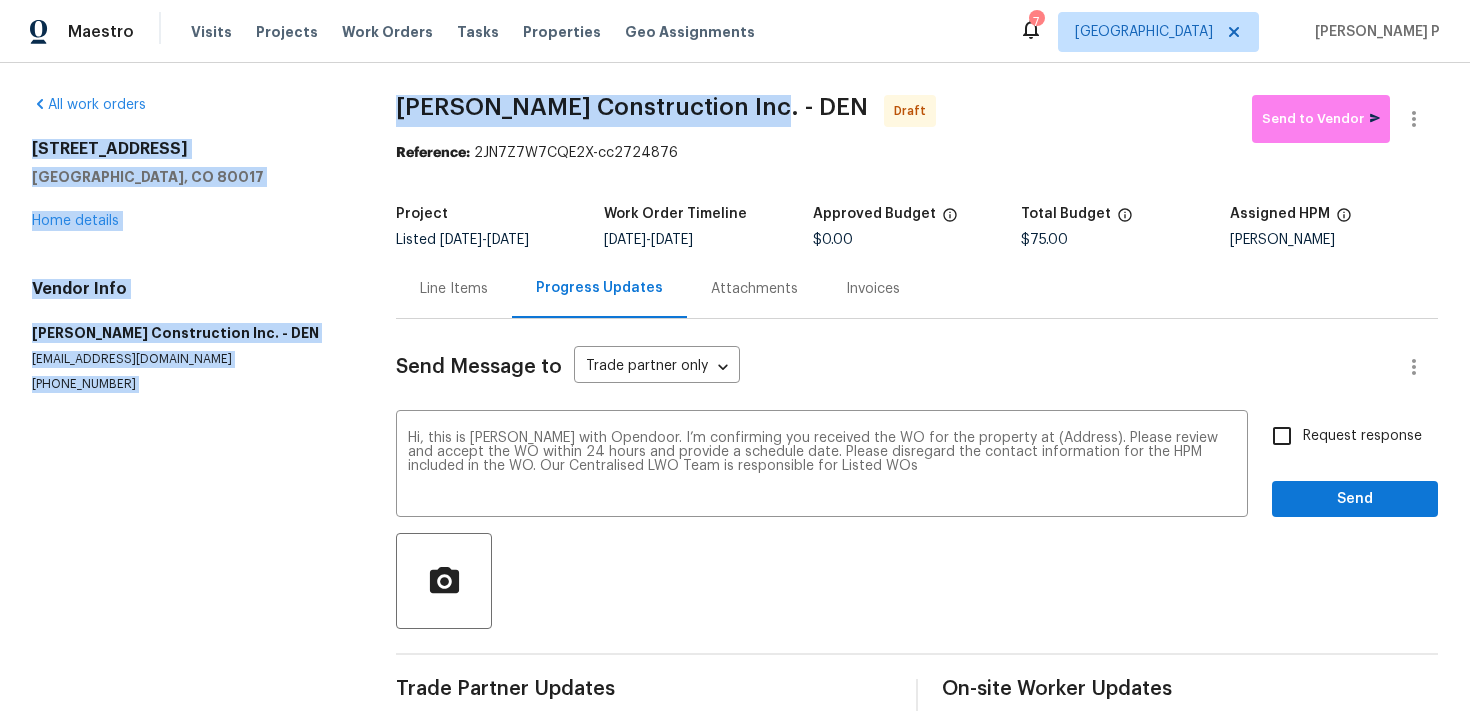 drag, startPoint x: 756, startPoint y: 108, endPoint x: 362, endPoint y: 103, distance: 394.03174 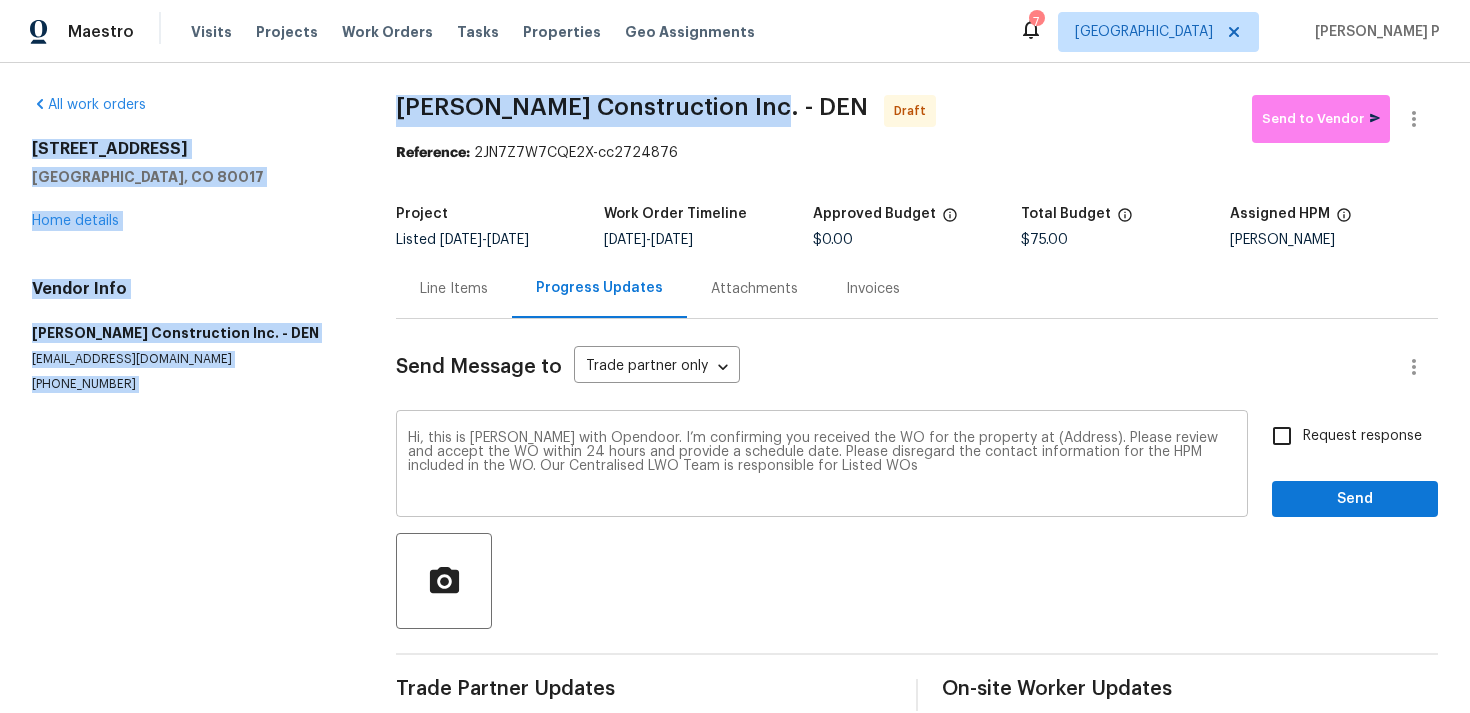click on "Hi, this is Ramyasri with Opendoor. I’m confirming you received the WO for the property at (Address). Please review and accept the WO within 24 hours and provide a schedule date. Please disregard the contact information for the HPM included in the WO. Our Centralised LWO Team is responsible for Listed WOs x ​" at bounding box center [822, 466] 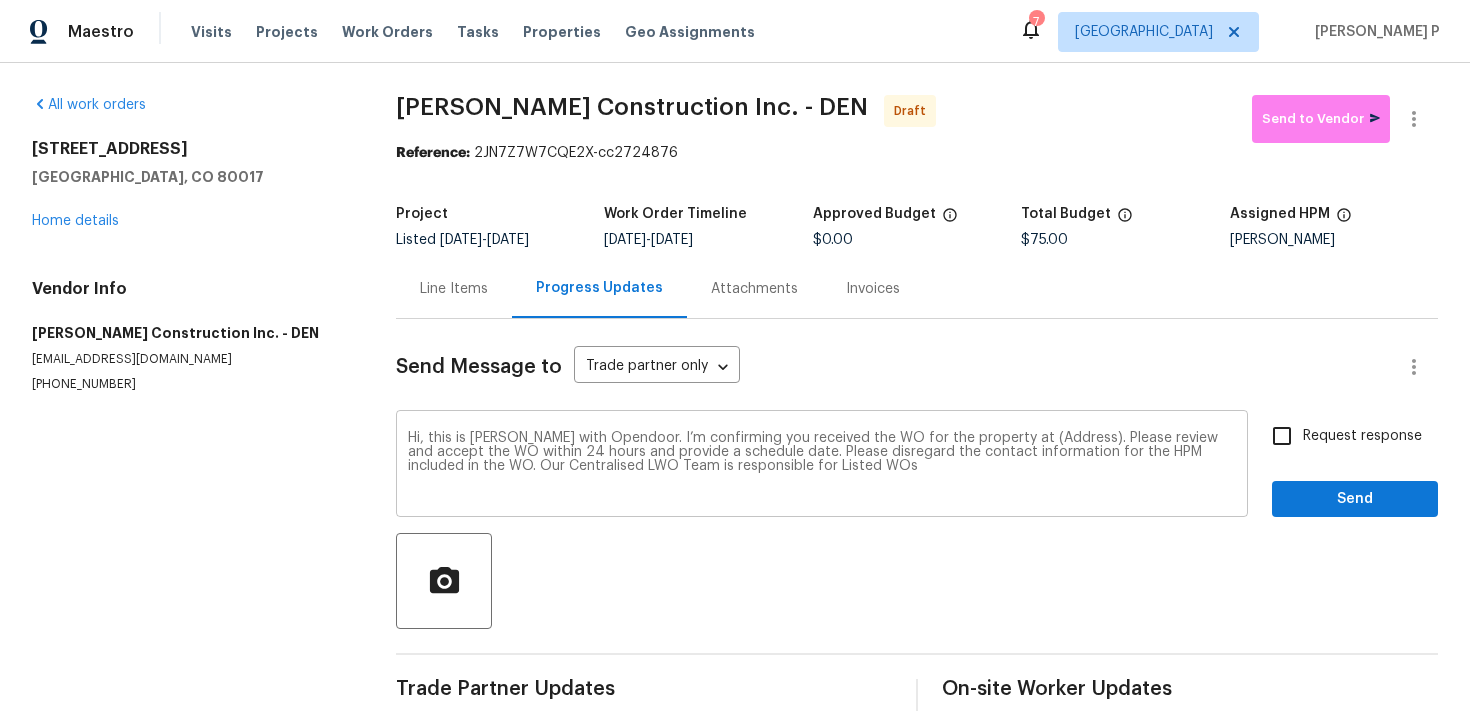 drag, startPoint x: 1000, startPoint y: 430, endPoint x: 1066, endPoint y: 429, distance: 66.007576 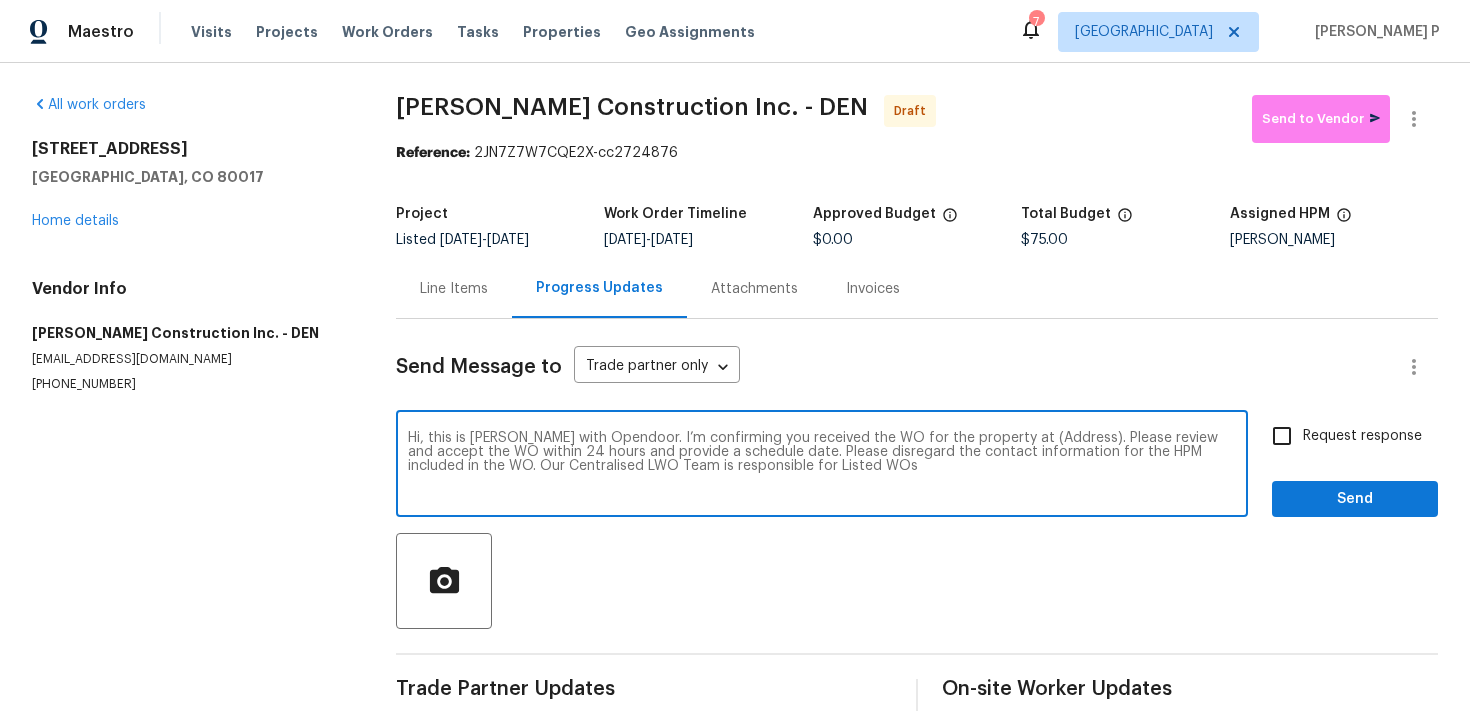 click on "Hi, this is Ramyasri with Opendoor. I’m confirming you received the WO for the property at (Address). Please review and accept the WO within 24 hours and provide a schedule date. Please disregard the contact information for the HPM included in the WO. Our Centralised LWO Team is responsible for Listed WOs x ​" at bounding box center [822, 466] 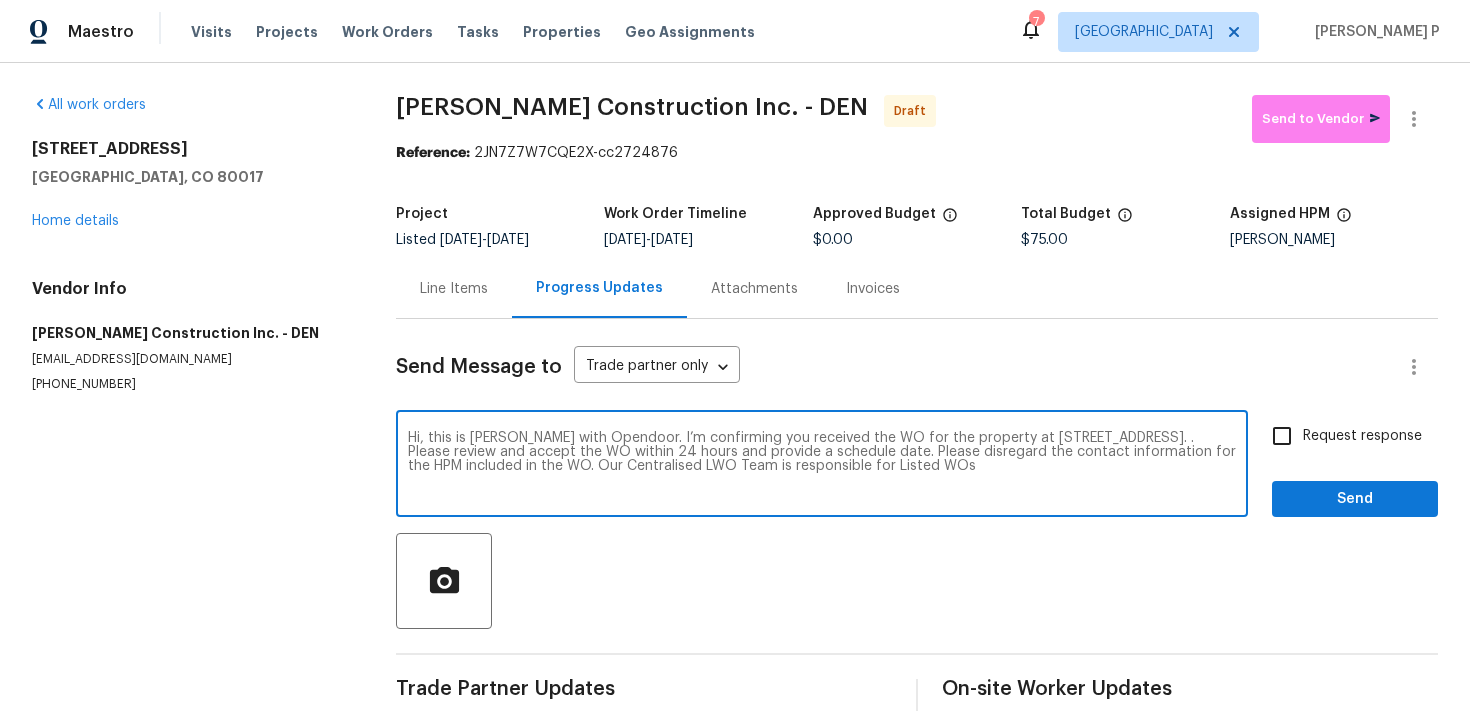 type on "Hi, this is Ramyasri with Opendoor. I’m confirming you received the WO for the property at 18306 E Gunnison Pl, Aurora, CO 80017. . Please review and accept the WO within 24 hours and provide a schedule date. Please disregard the contact information for the HPM included in the WO. Our Centralised LWO Team is responsible for Listed WOs" 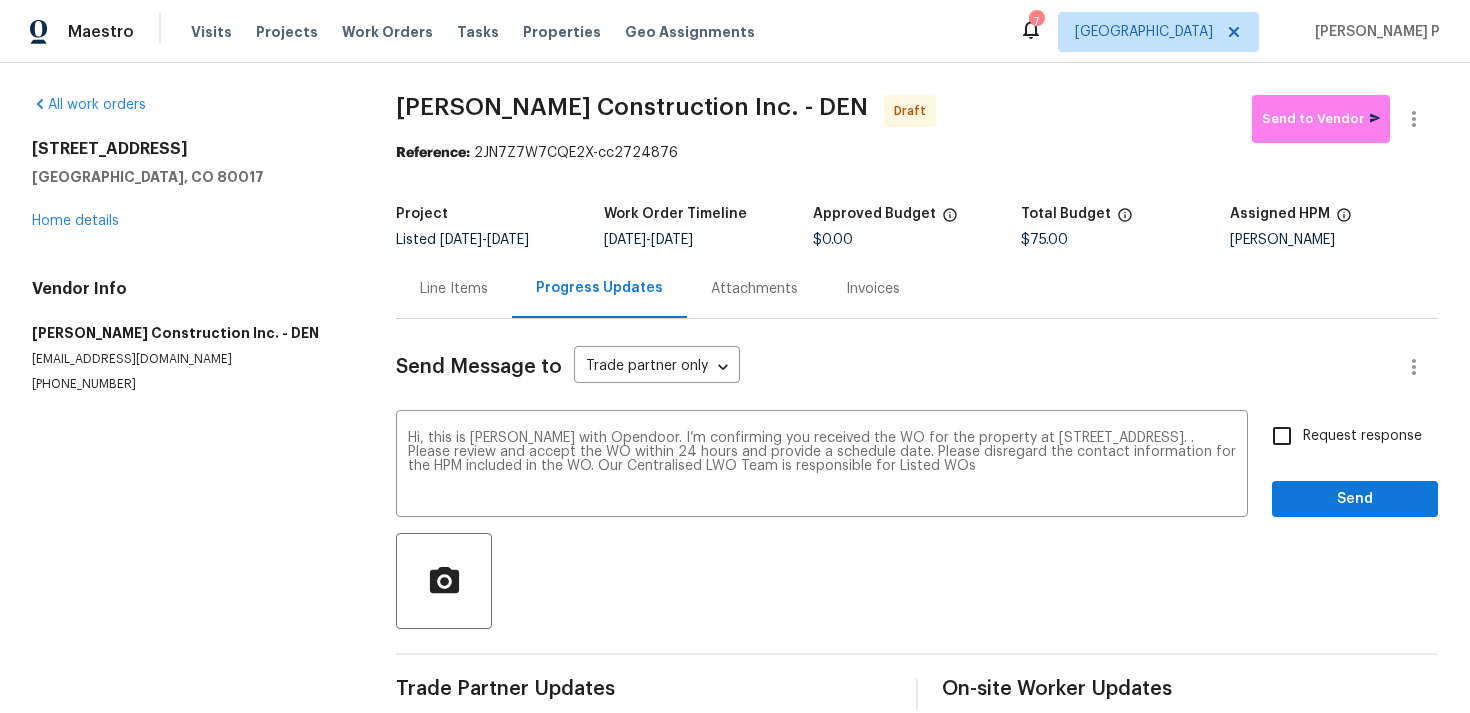 click on "Request response" at bounding box center [1362, 436] 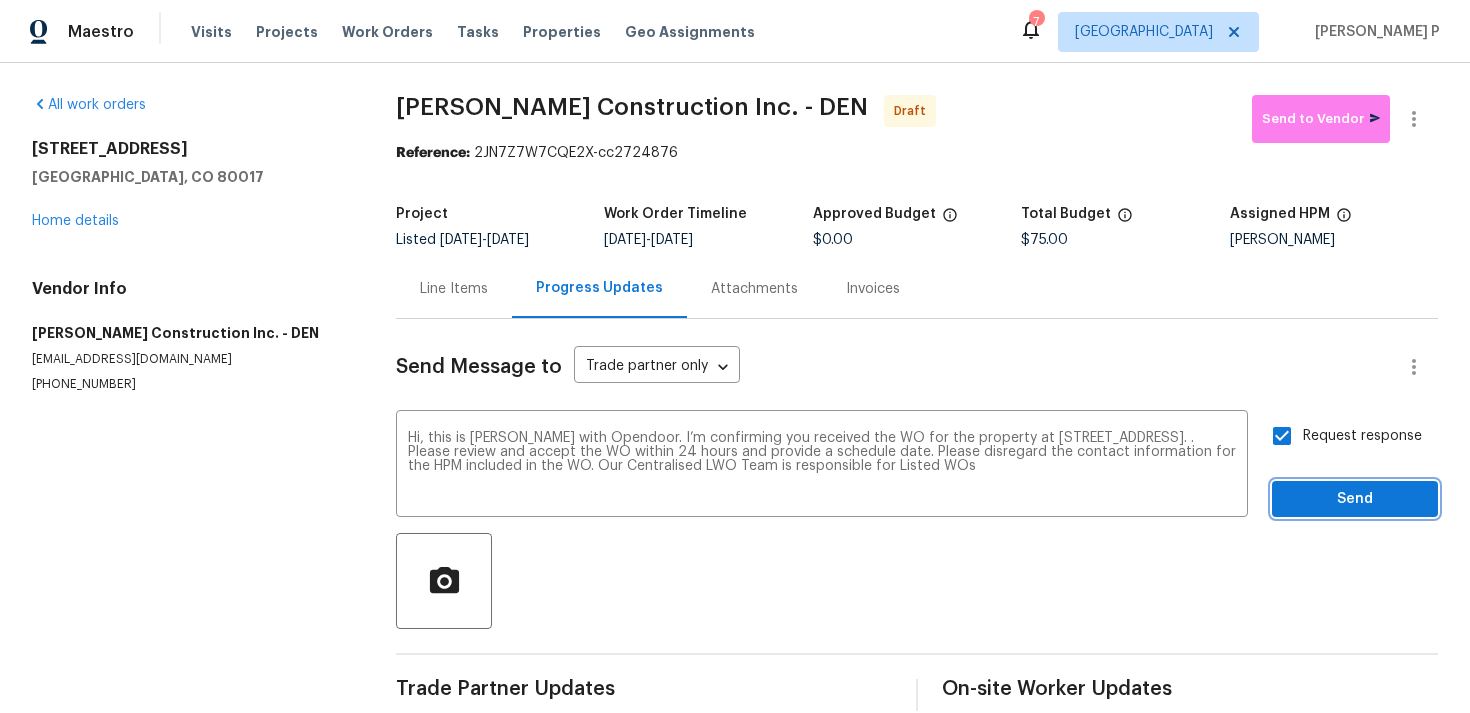 click on "Send" at bounding box center [1355, 499] 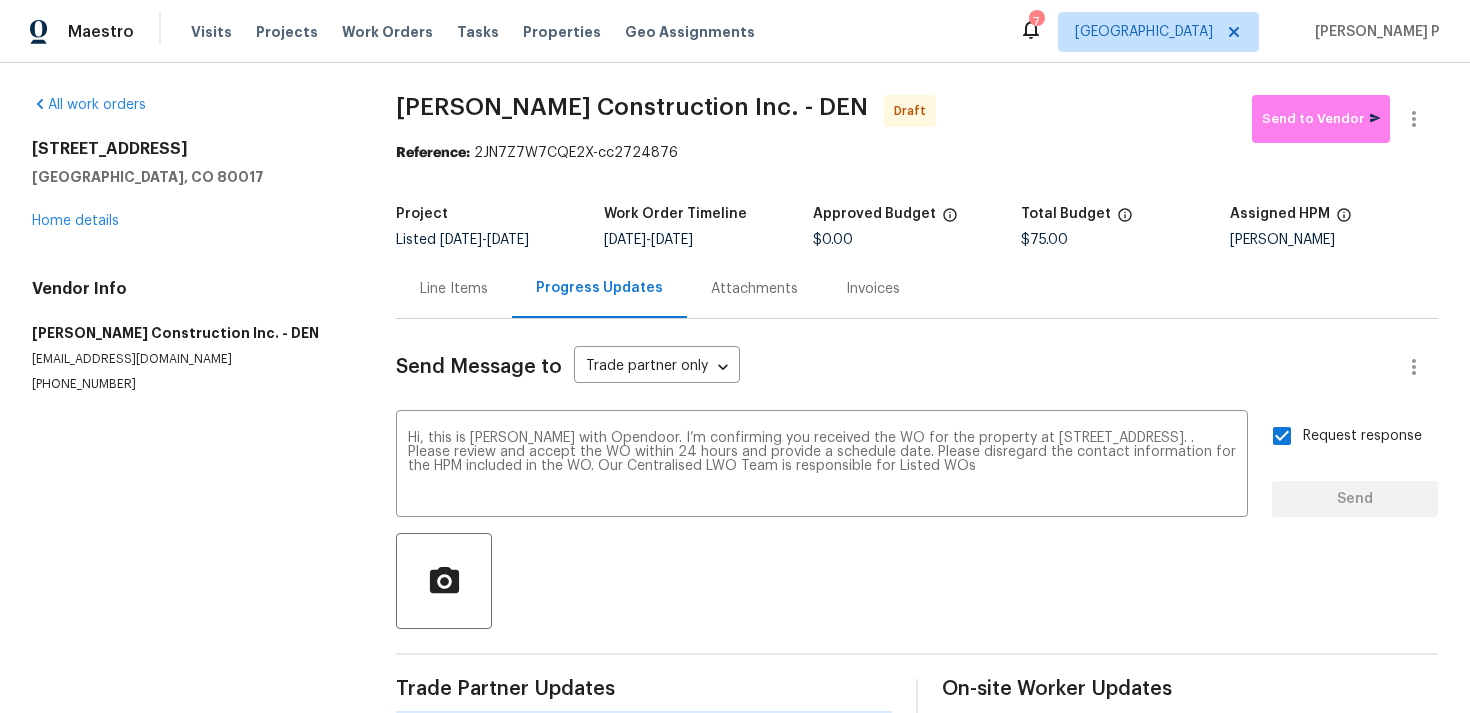 type 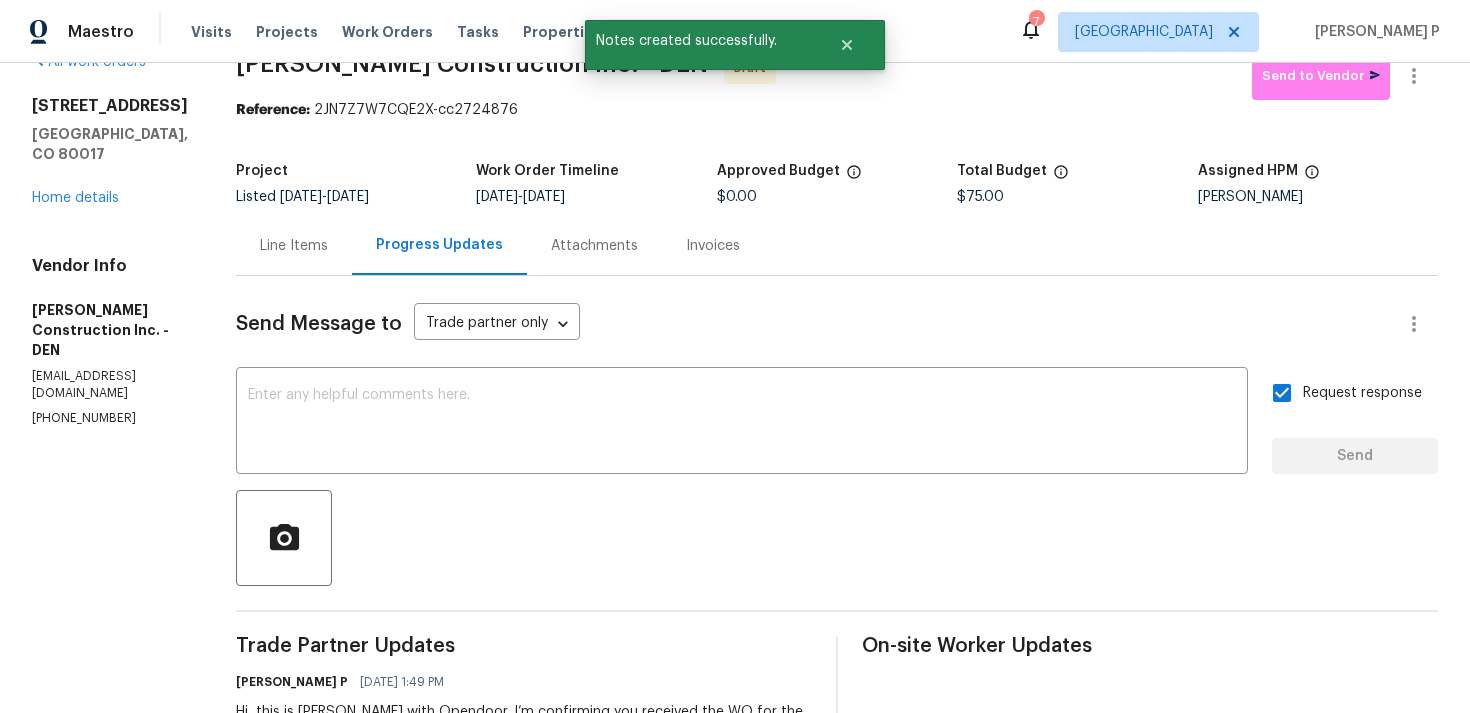 scroll, scrollTop: 25, scrollLeft: 0, axis: vertical 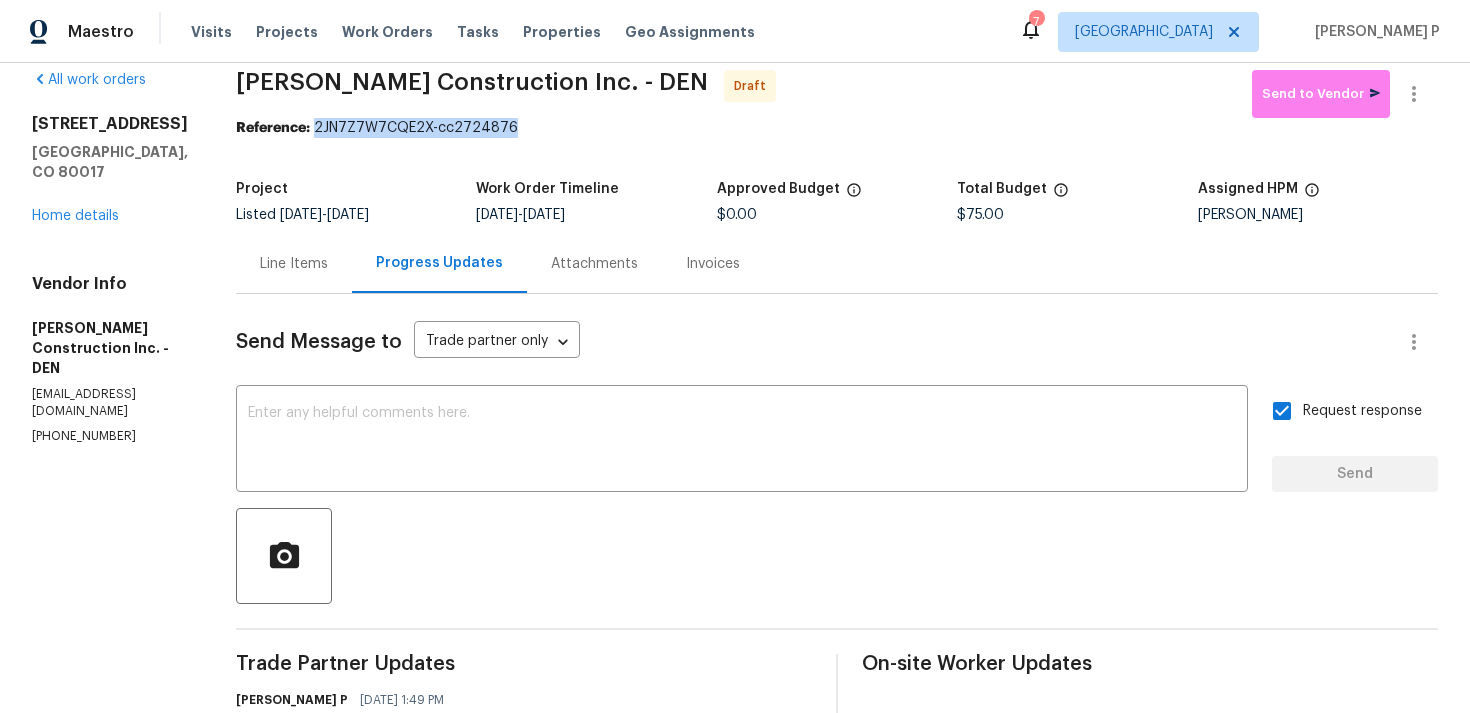 drag, startPoint x: 341, startPoint y: 127, endPoint x: 571, endPoint y: 127, distance: 230 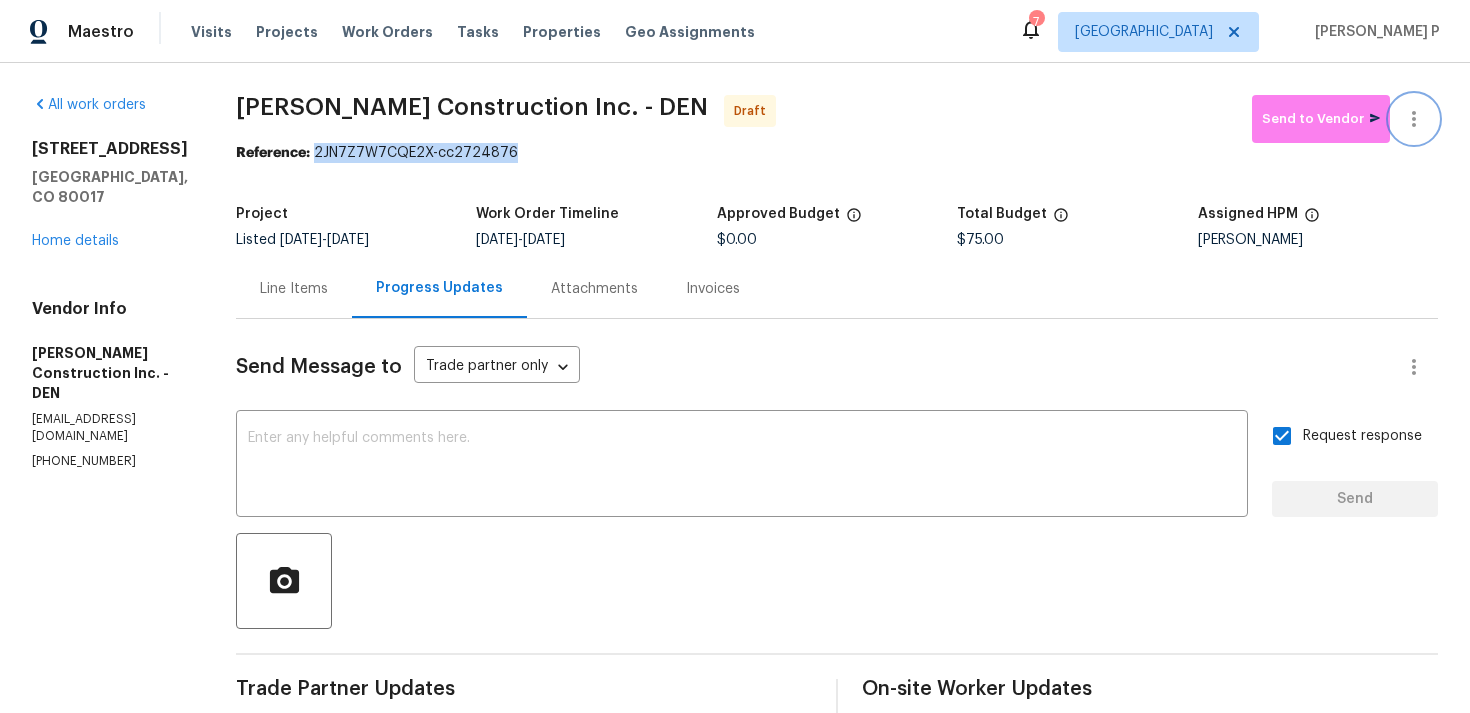 click 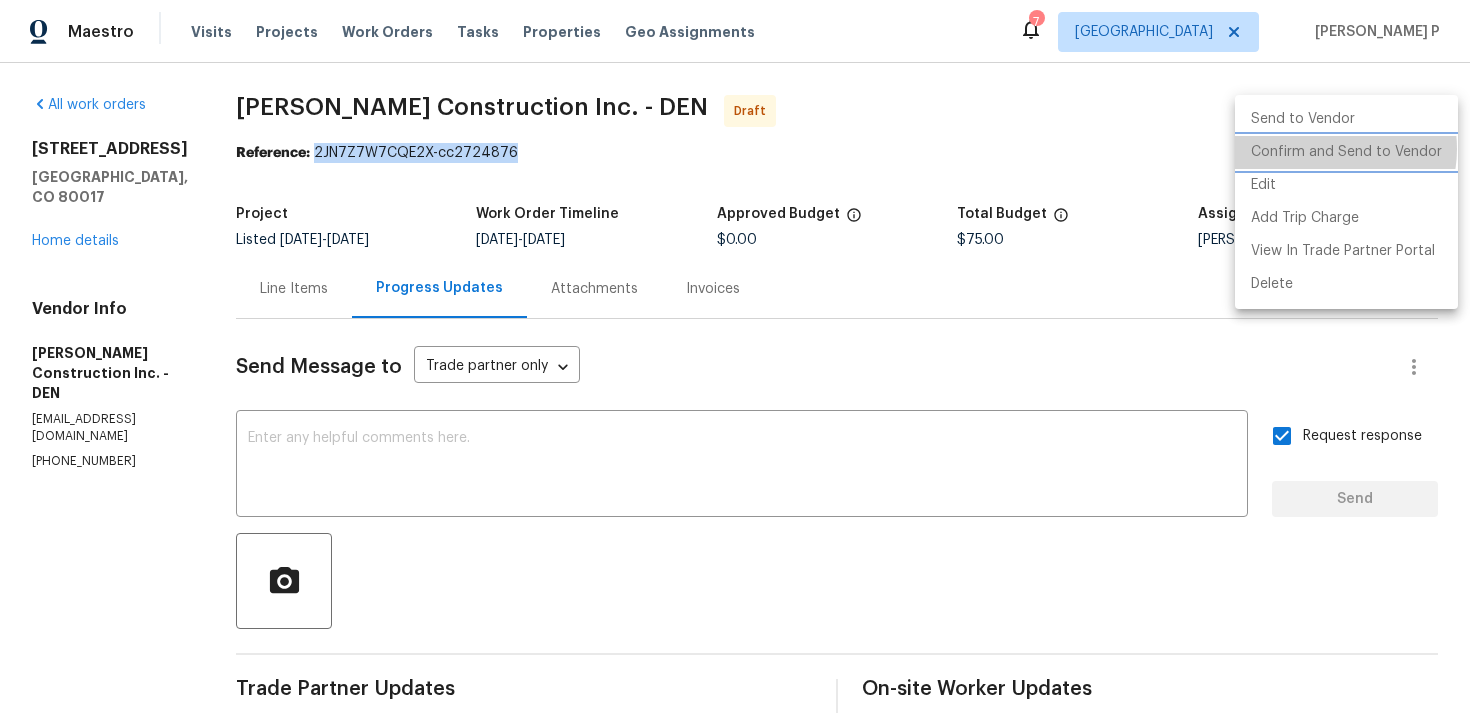 click on "Confirm and Send to Vendor" at bounding box center [1346, 152] 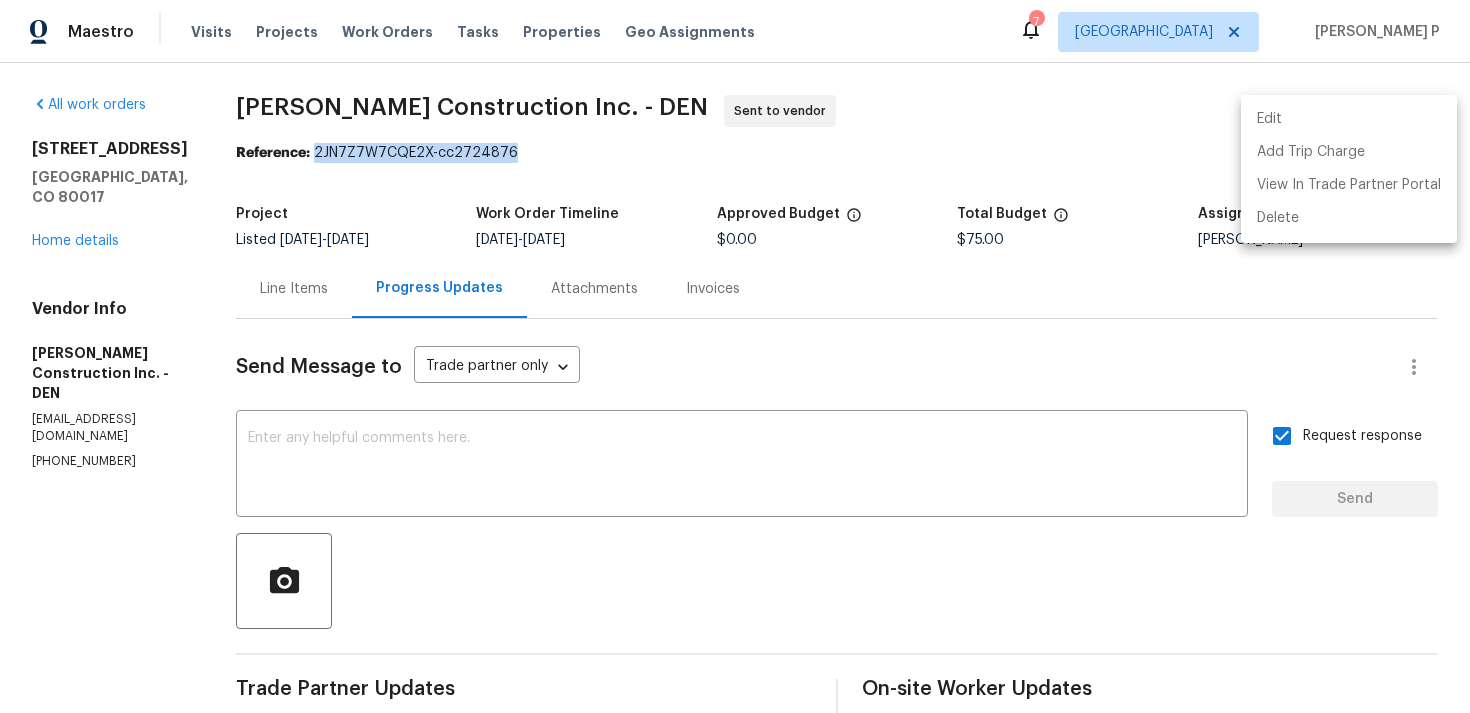 click at bounding box center [735, 356] 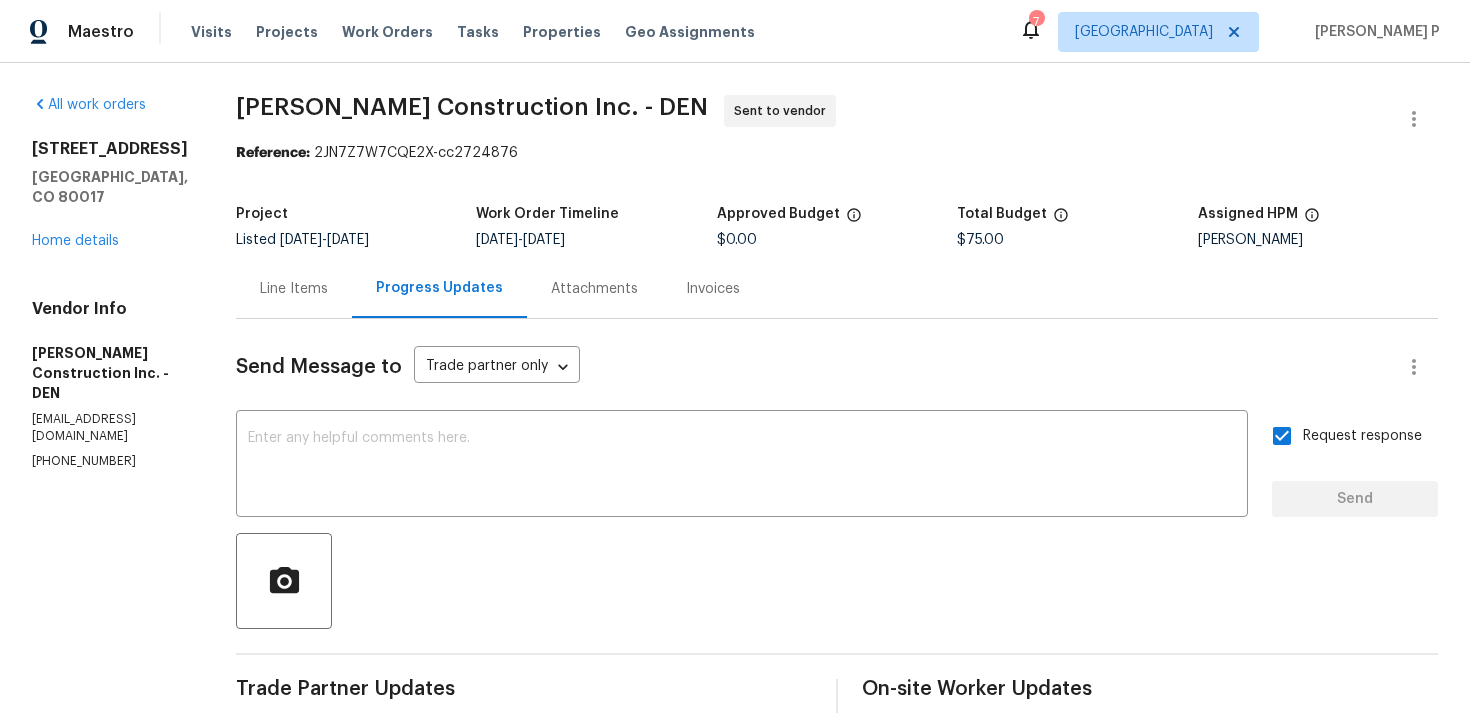 click on "Project Listed   7/16/2025  -  7/18/2025 Work Order Timeline 7/16/2025  -  7/18/2025 Approved Budget $0.00 Total Budget $75.00 Assigned HPM David Page" at bounding box center [837, 227] 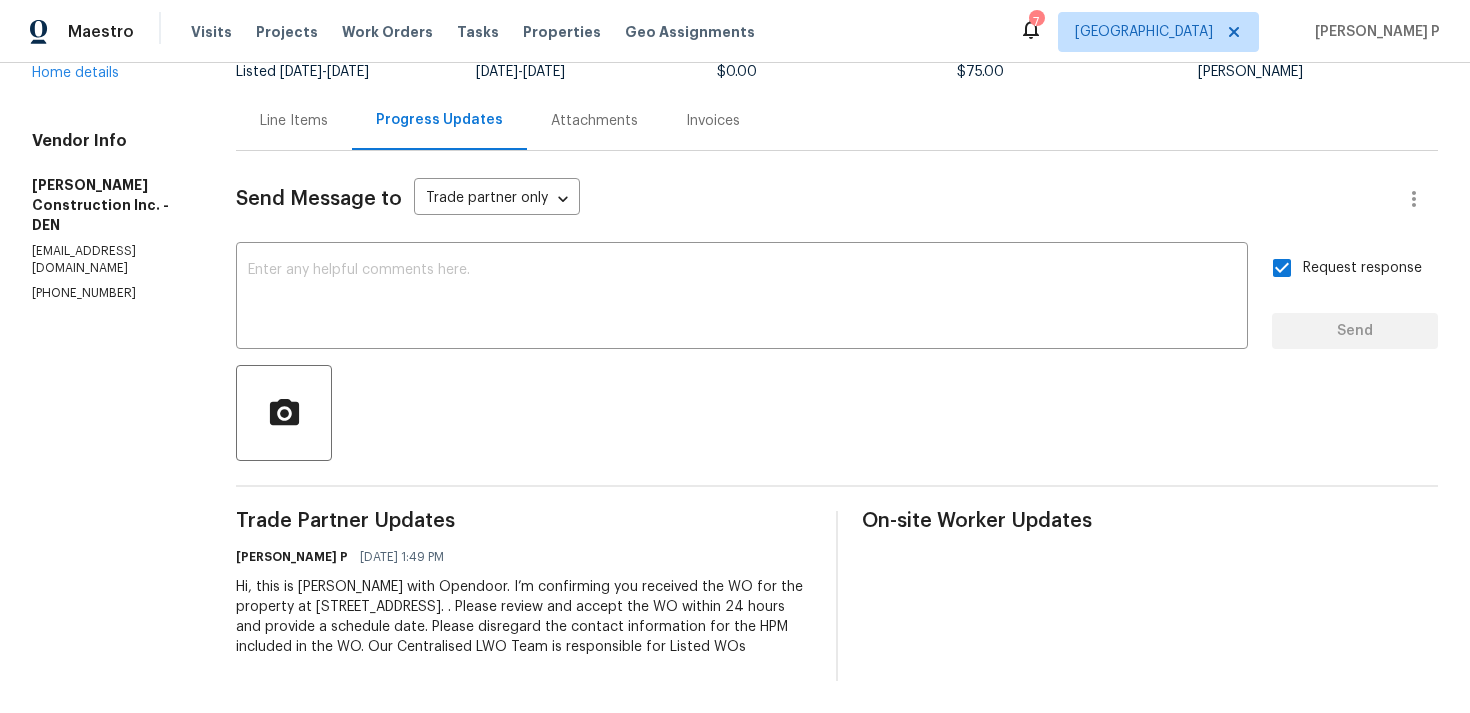 scroll, scrollTop: 0, scrollLeft: 0, axis: both 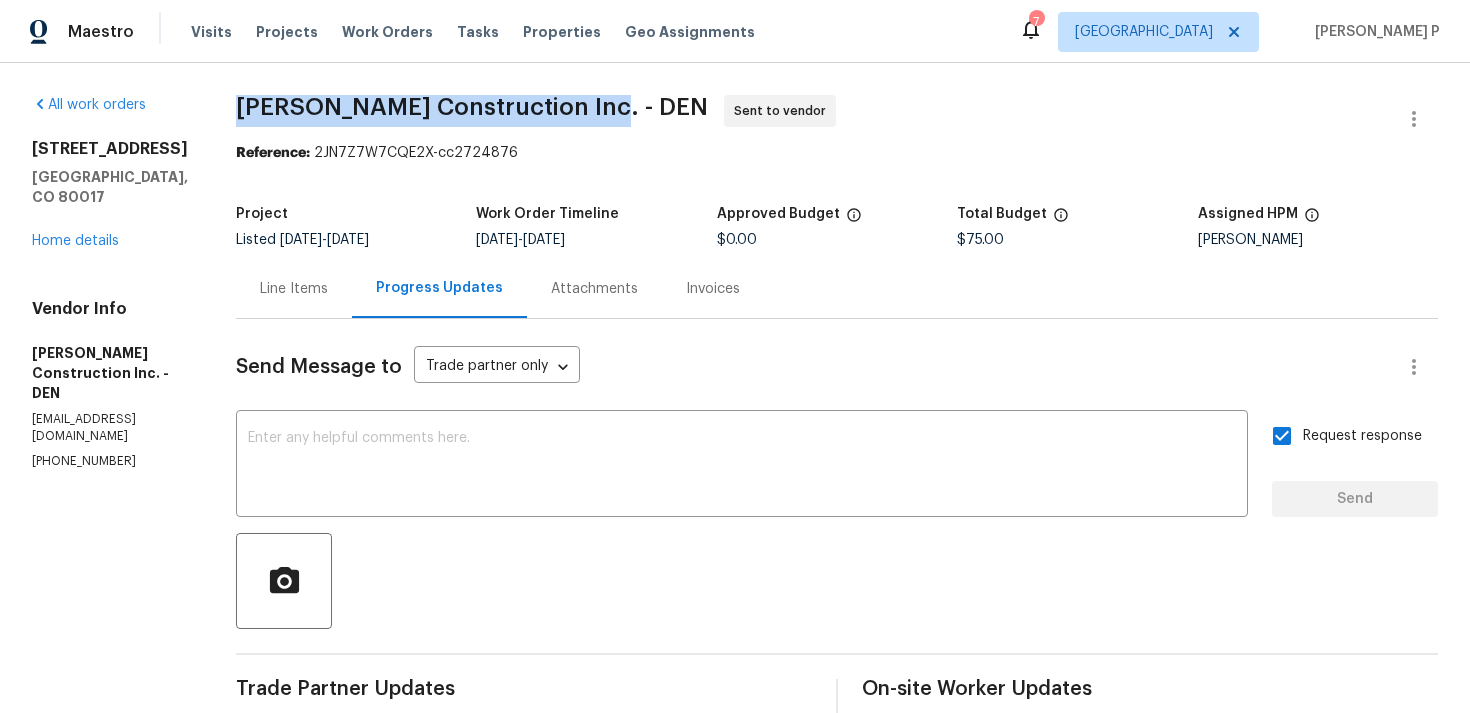 drag, startPoint x: 265, startPoint y: 101, endPoint x: 624, endPoint y: 98, distance: 359.01254 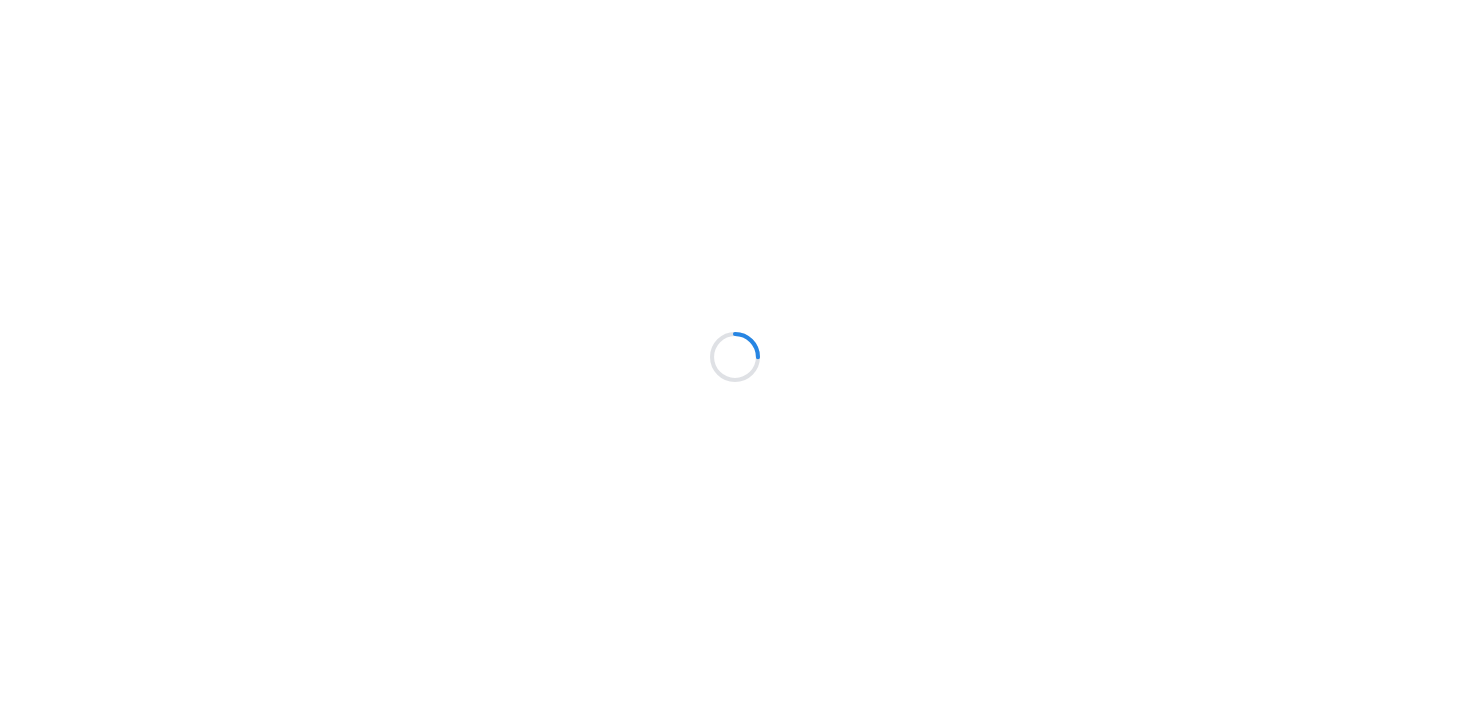 scroll, scrollTop: 0, scrollLeft: 0, axis: both 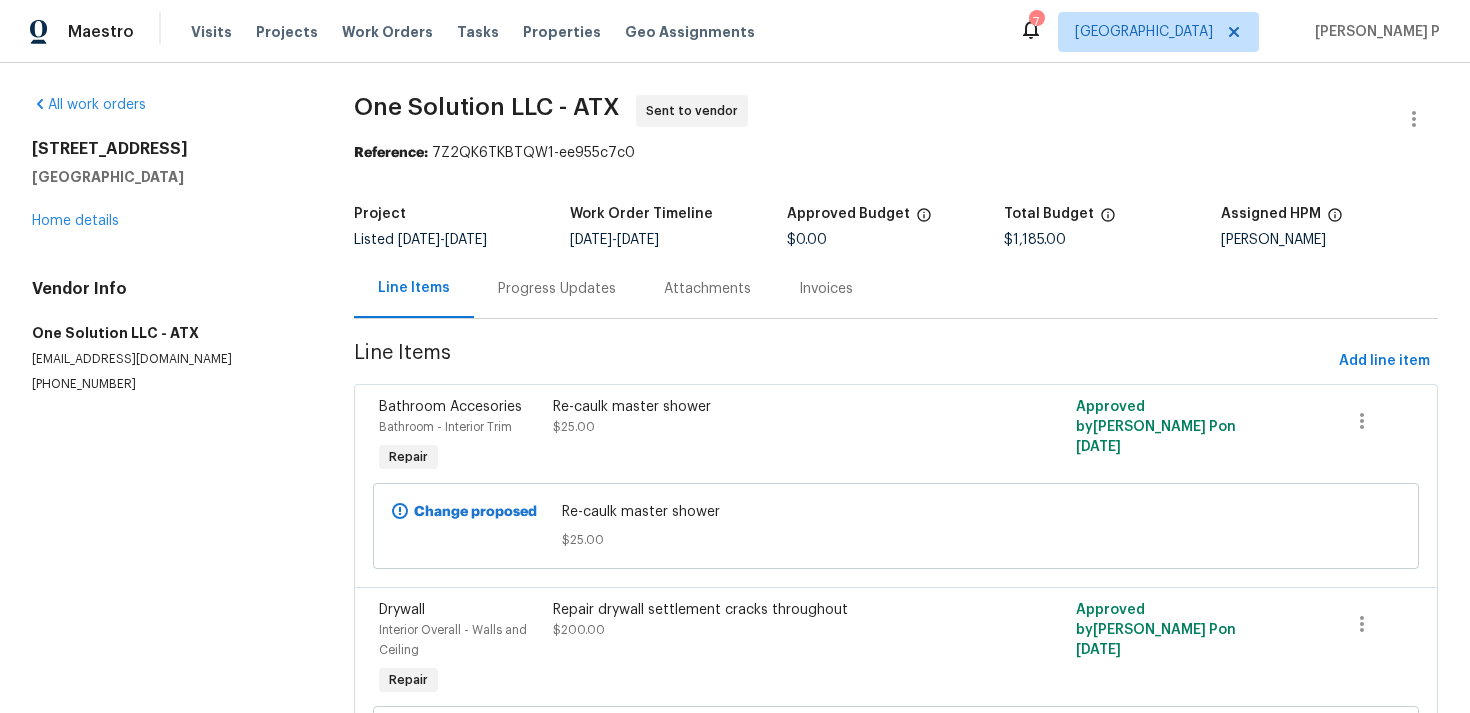 click on "Re-caulk master shower $25.00" at bounding box center [765, 417] 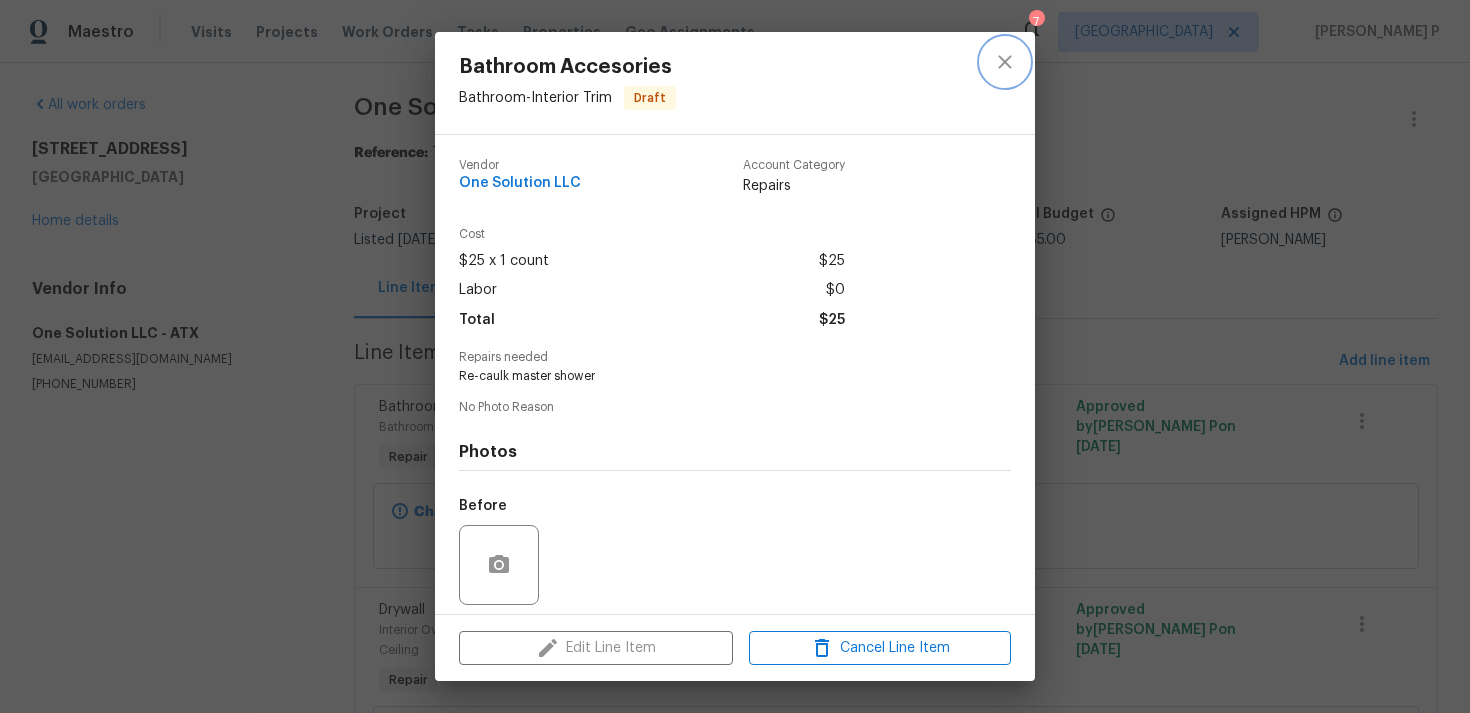 click 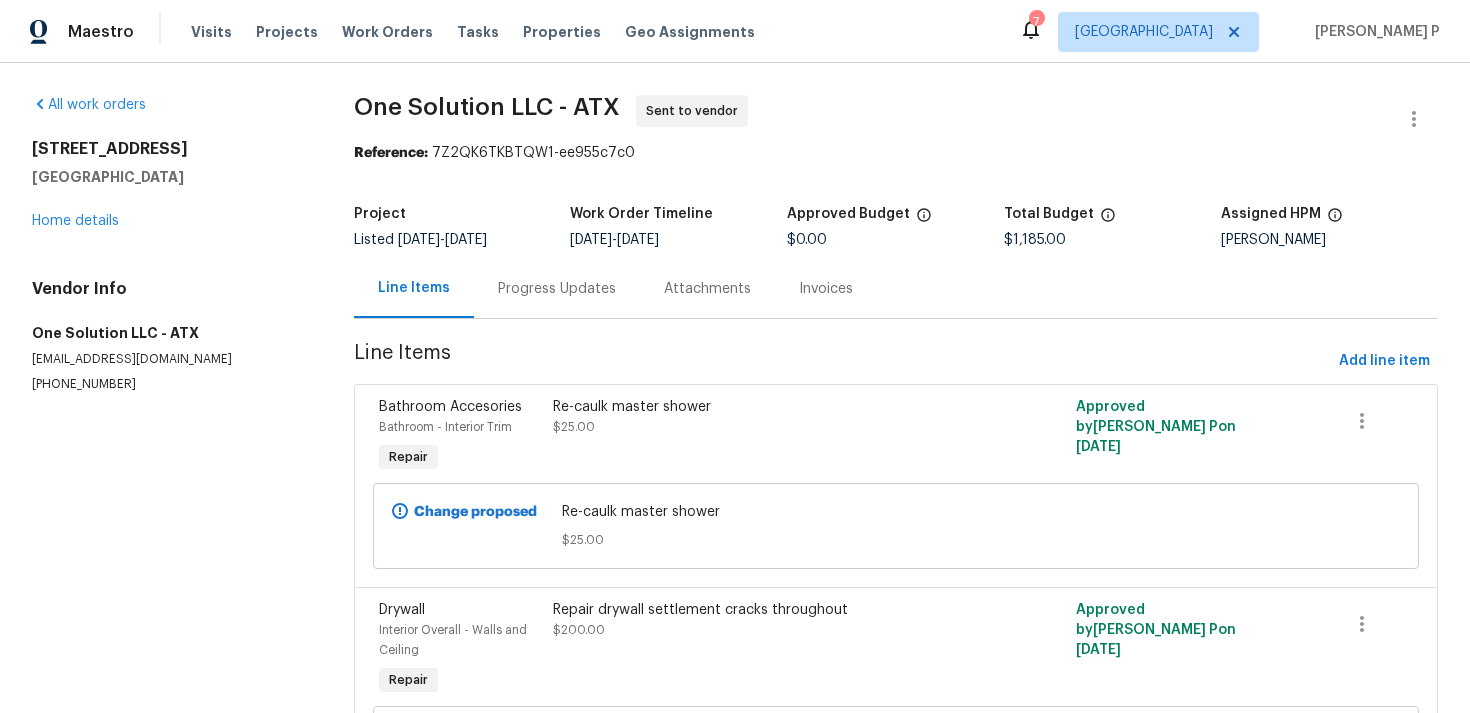 click on "Progress Updates" at bounding box center (557, 289) 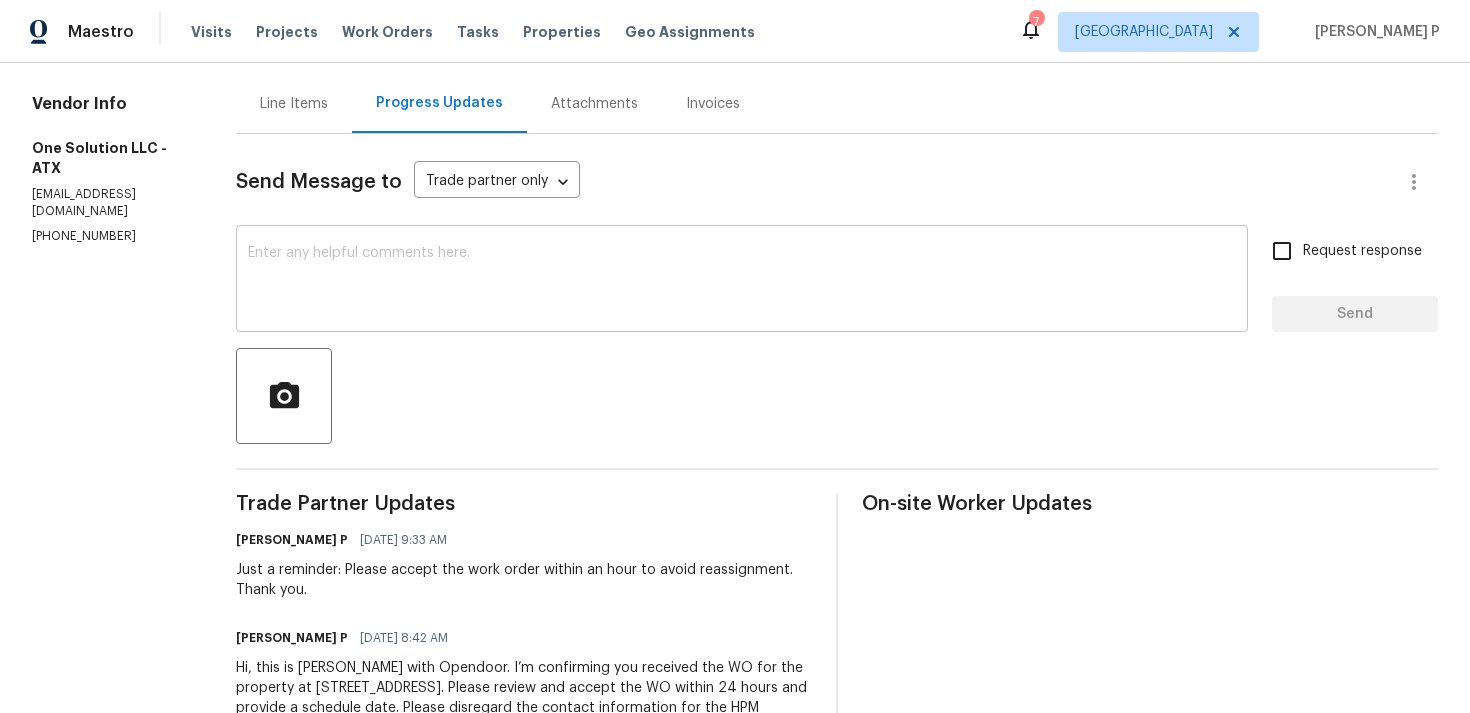 scroll, scrollTop: 266, scrollLeft: 0, axis: vertical 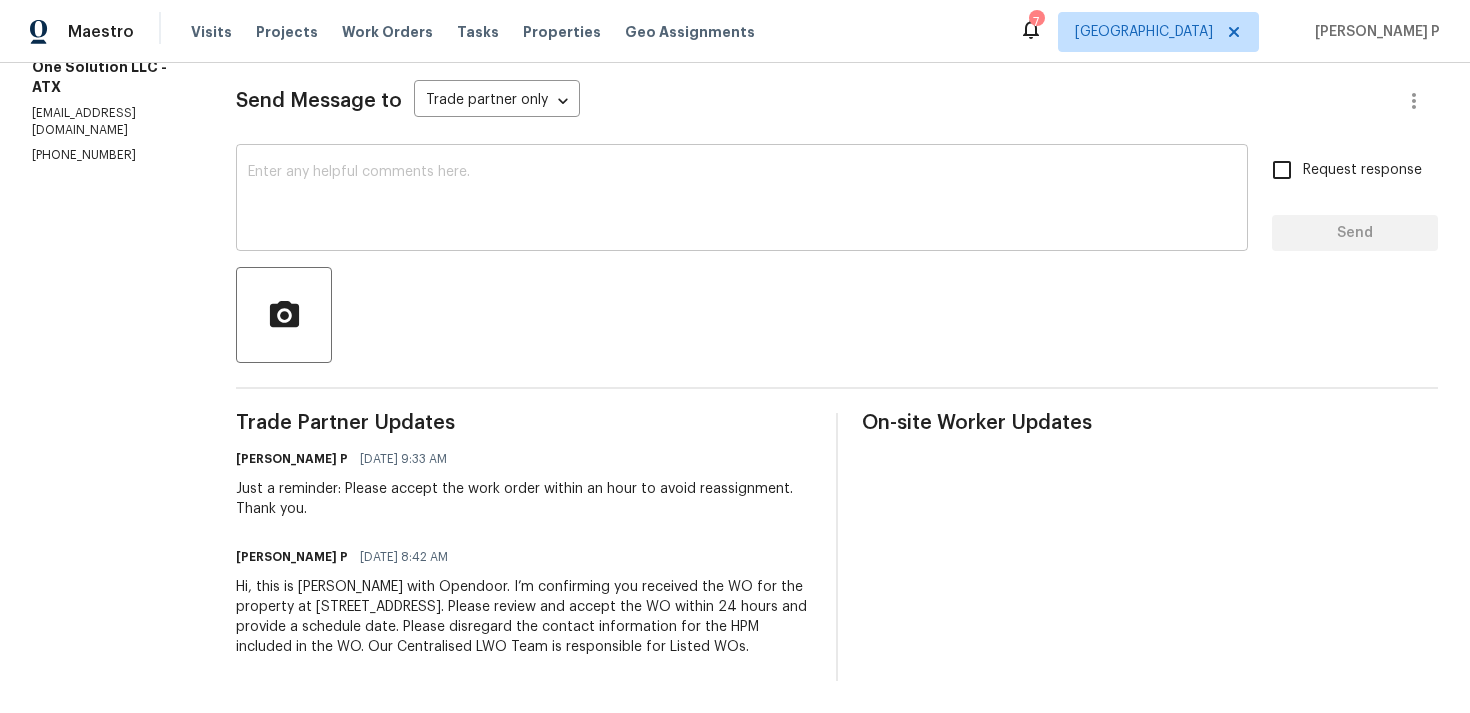 click at bounding box center (742, 200) 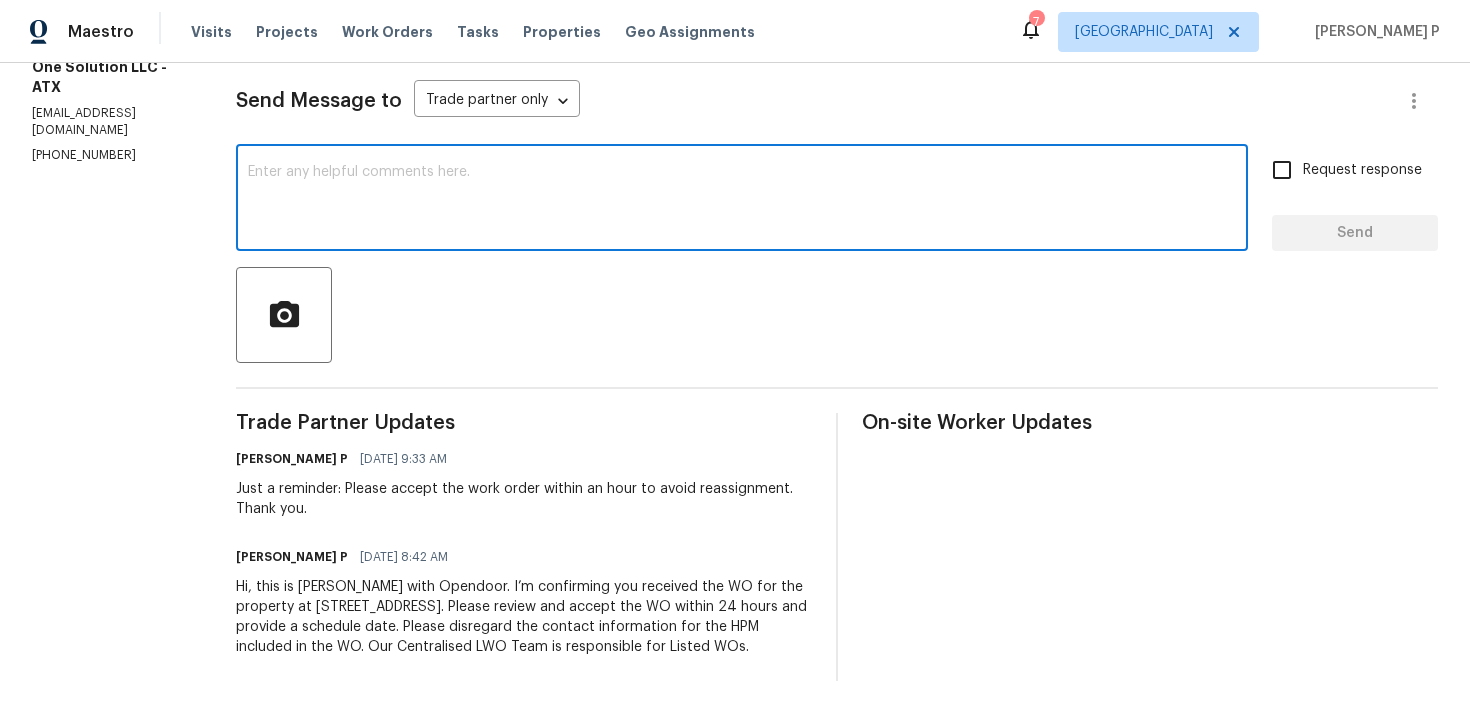paste on "We regret to inform you that the work order has been reassigned as it was not accepted within 24 hours." 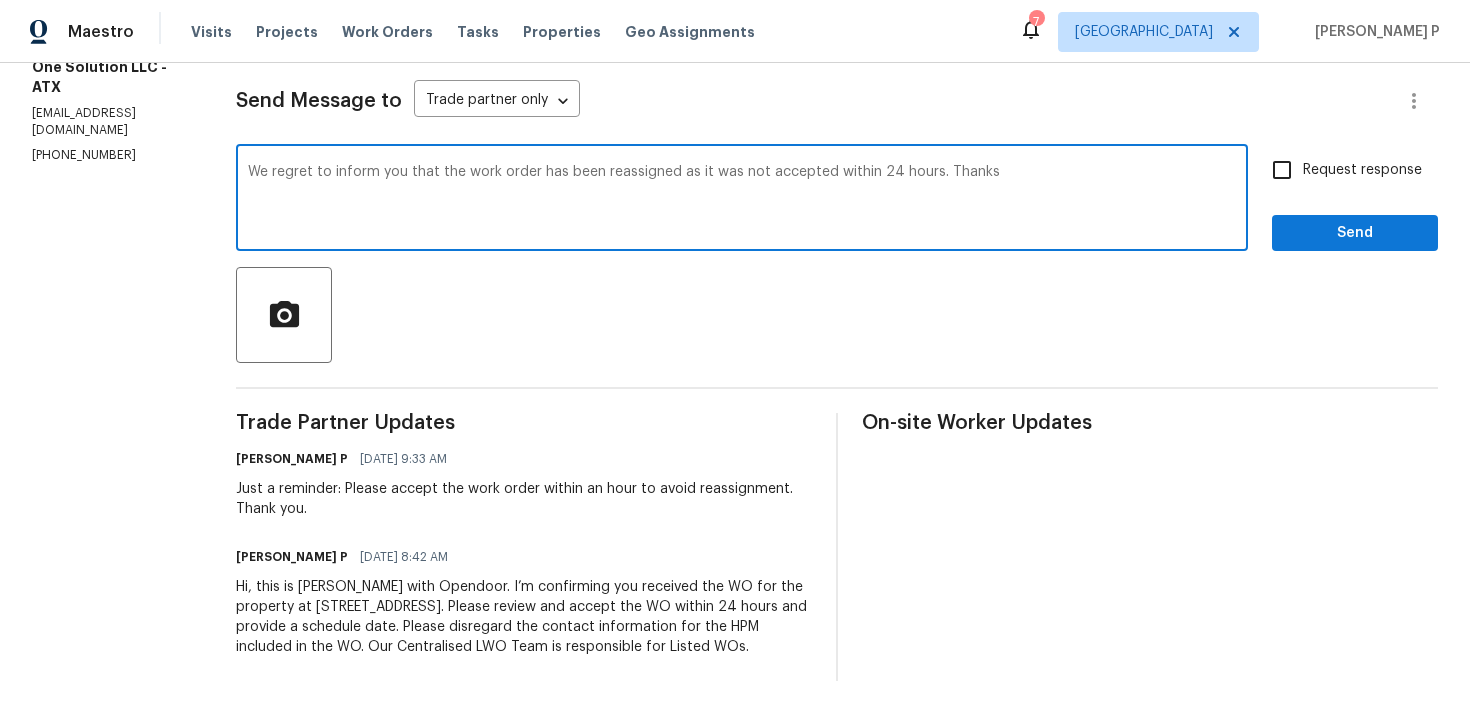 type on "We regret to inform you that the work order has been reassigned as it was not accepted within 24 hours. Thanks" 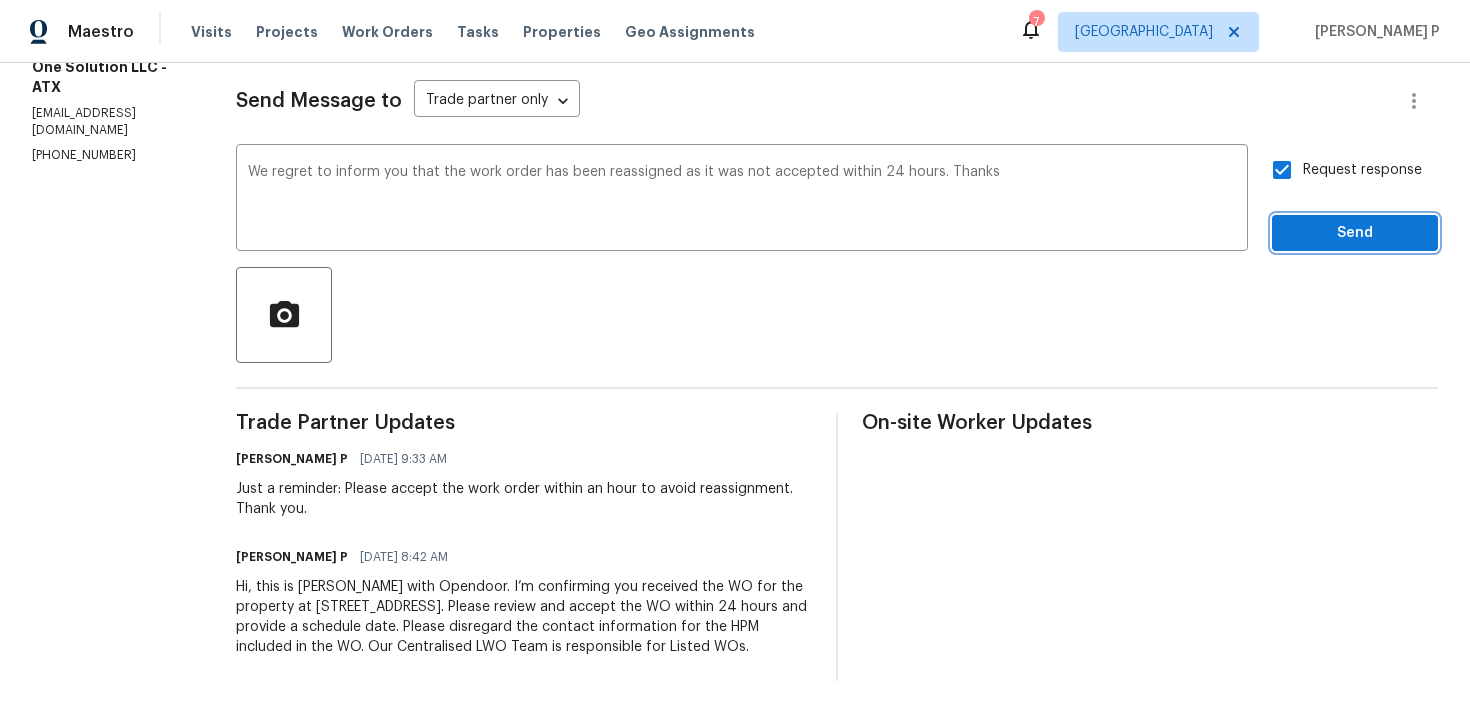 click on "Send" at bounding box center [1355, 233] 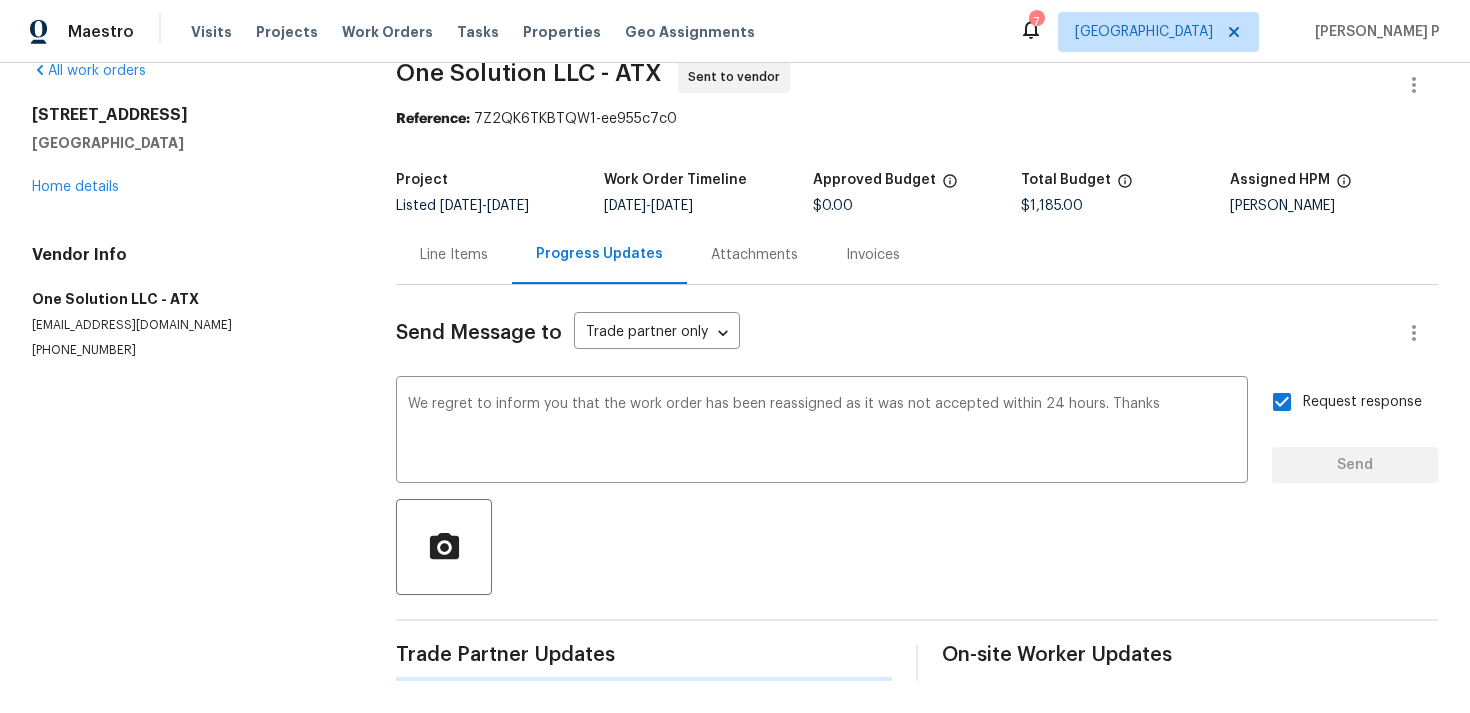 type 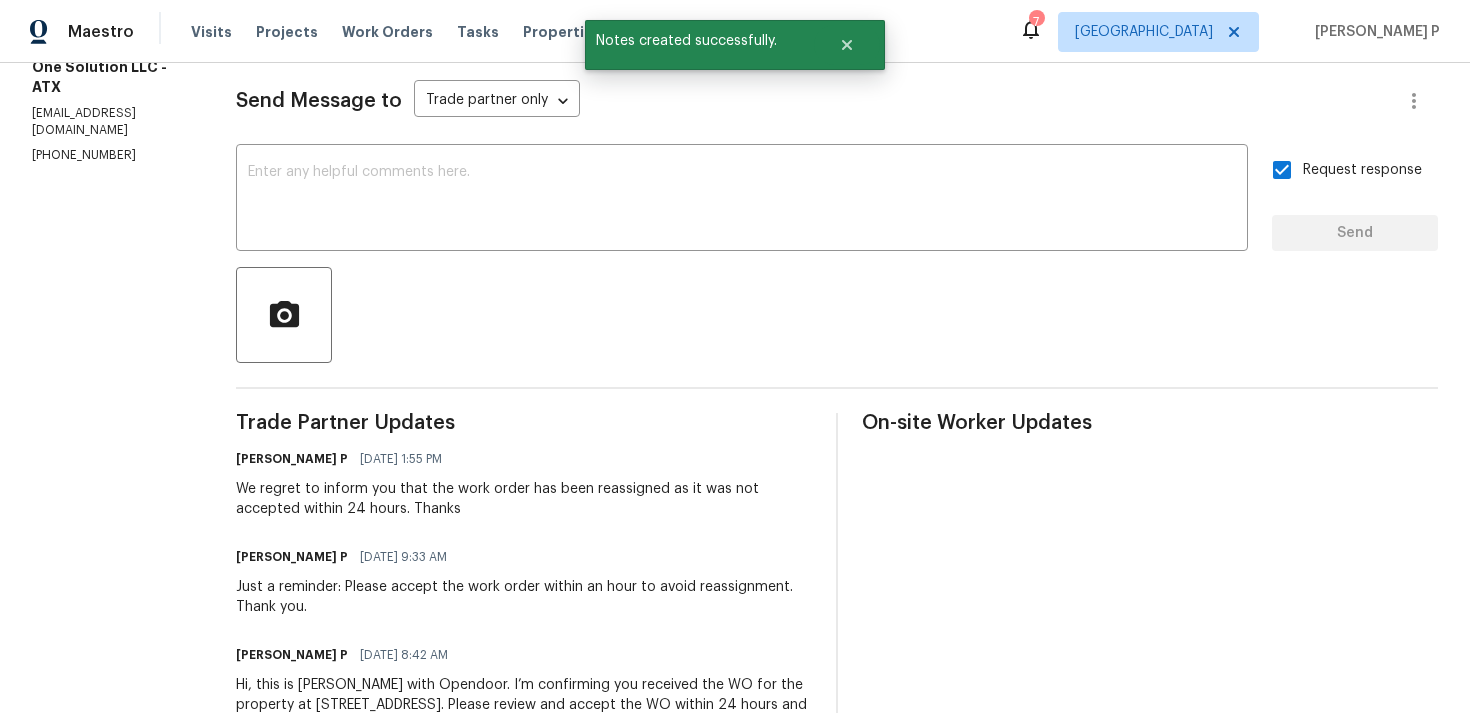 scroll, scrollTop: 0, scrollLeft: 0, axis: both 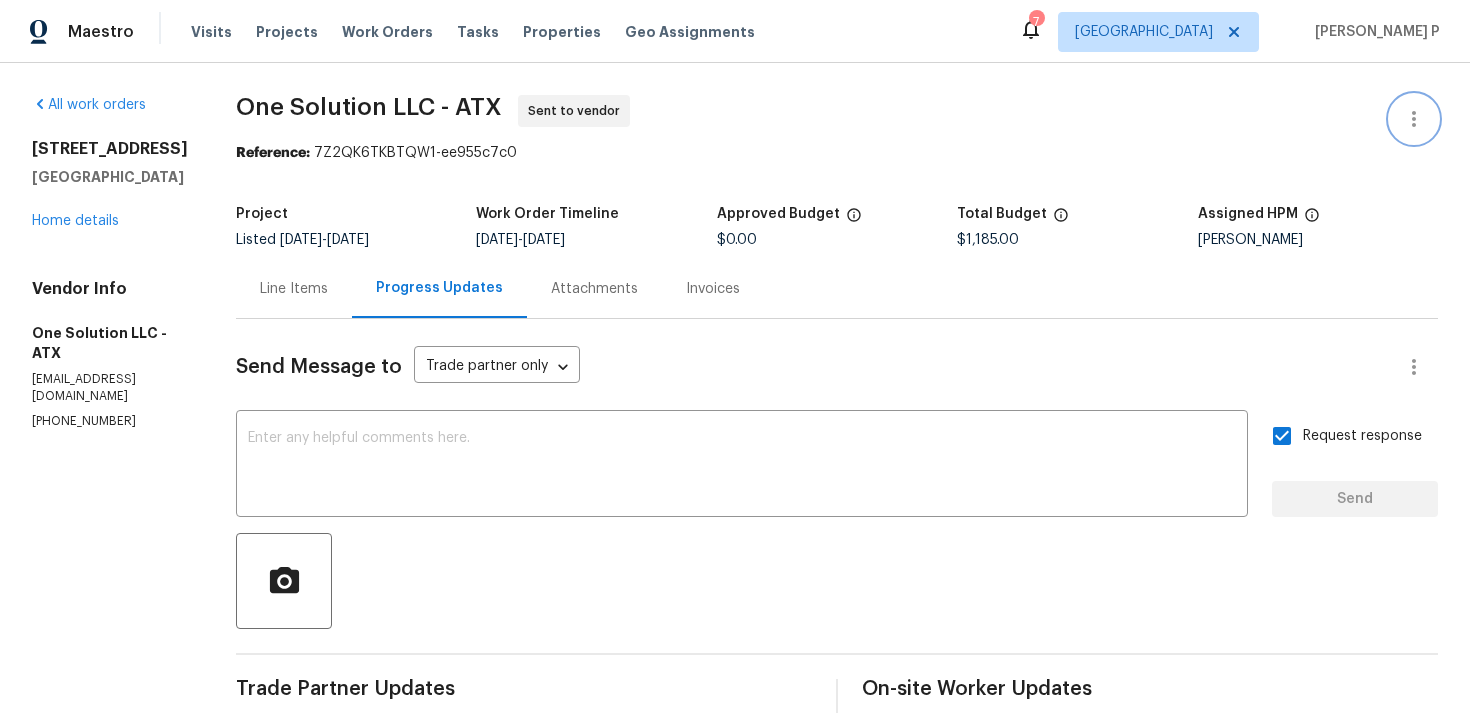 click 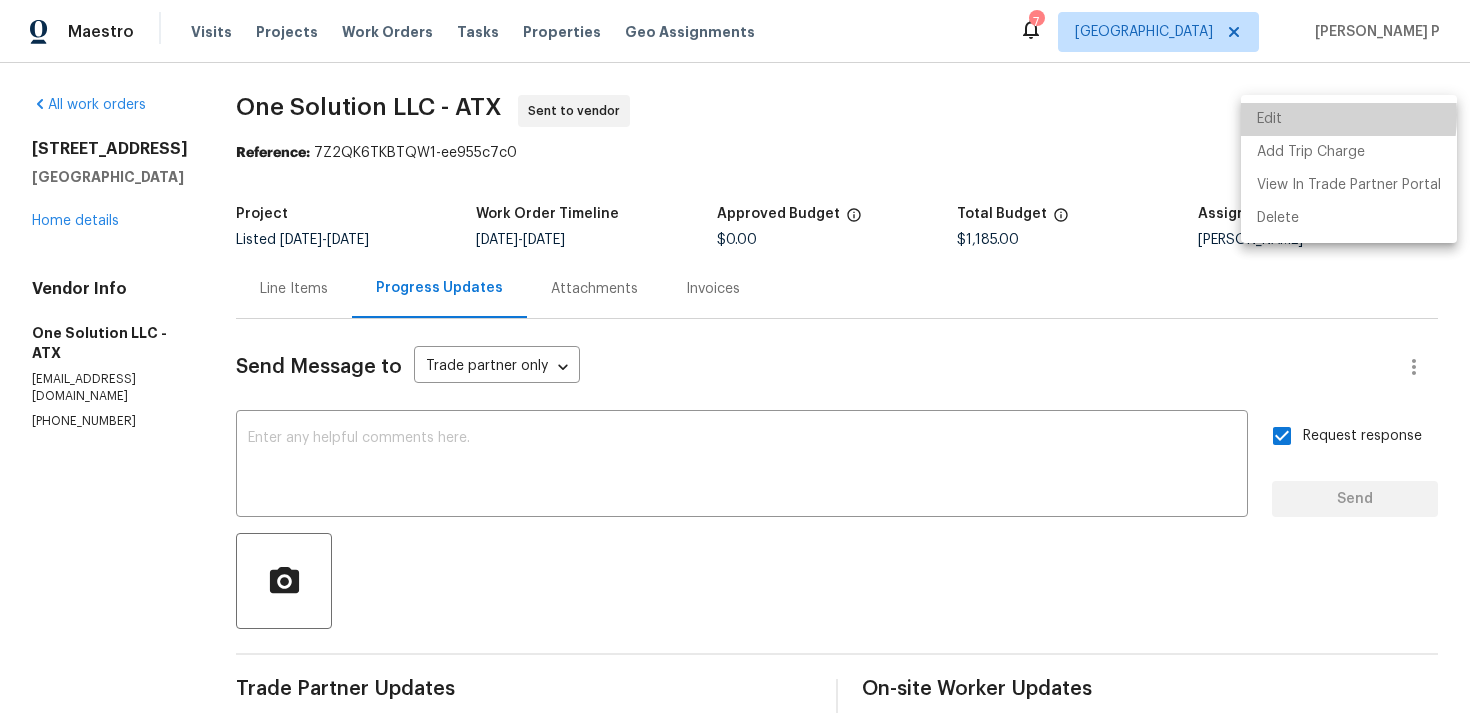 click on "Edit" at bounding box center (1349, 119) 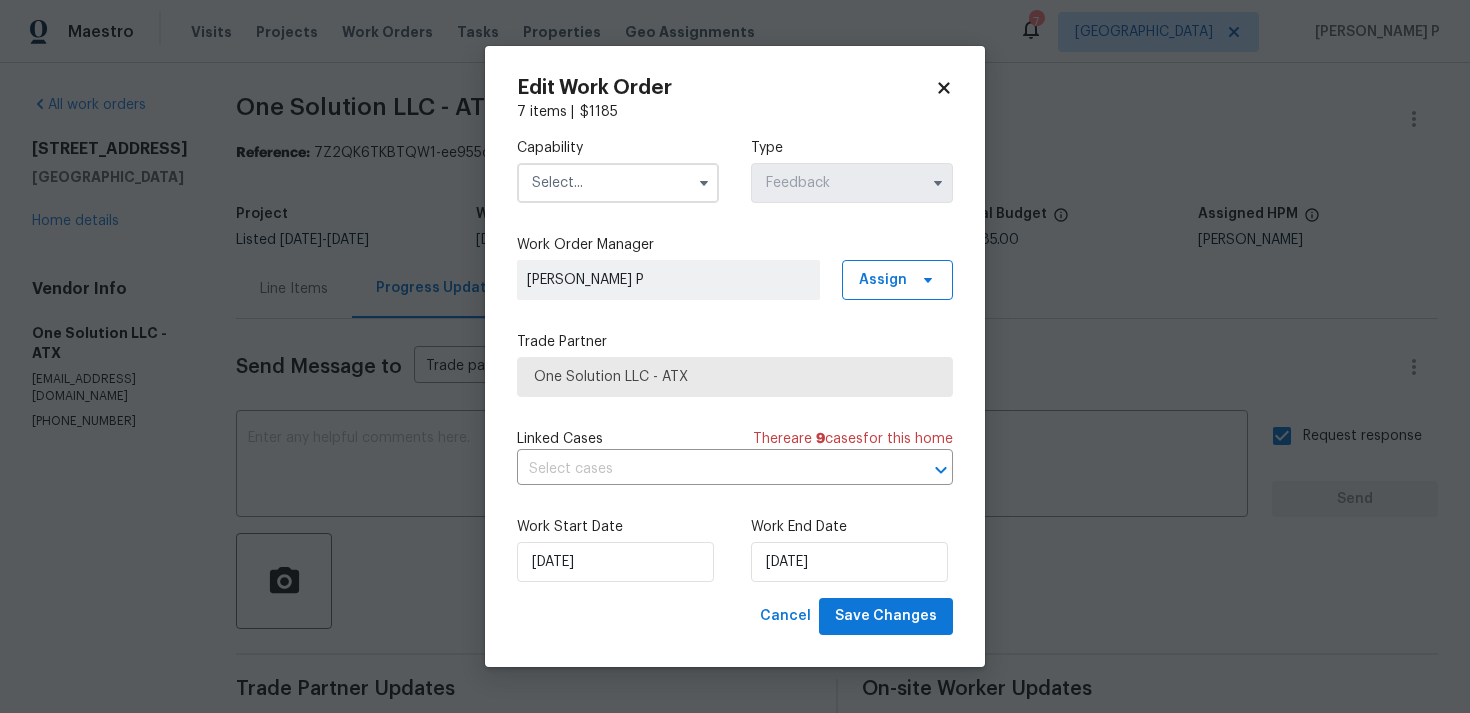 click at bounding box center [618, 183] 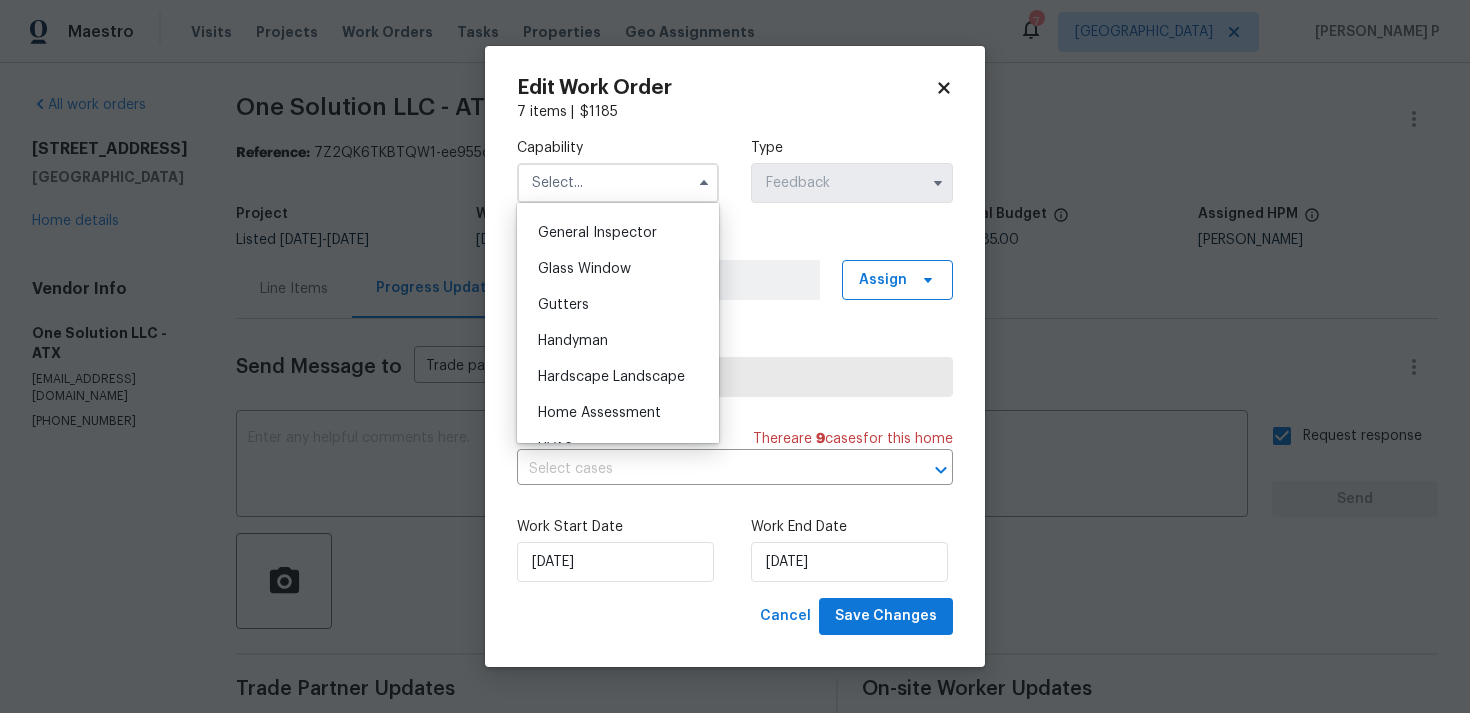 scroll, scrollTop: 990, scrollLeft: 0, axis: vertical 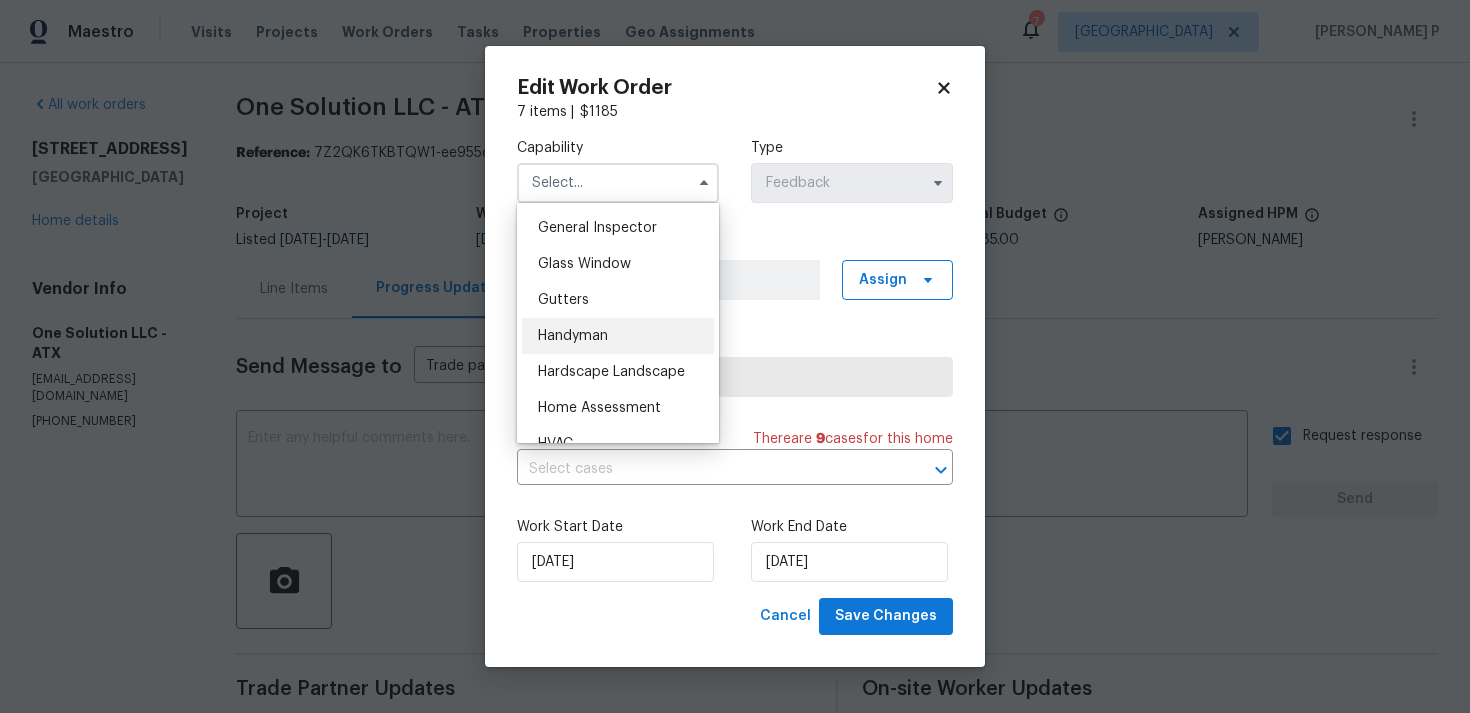 click on "Handyman" at bounding box center [618, 336] 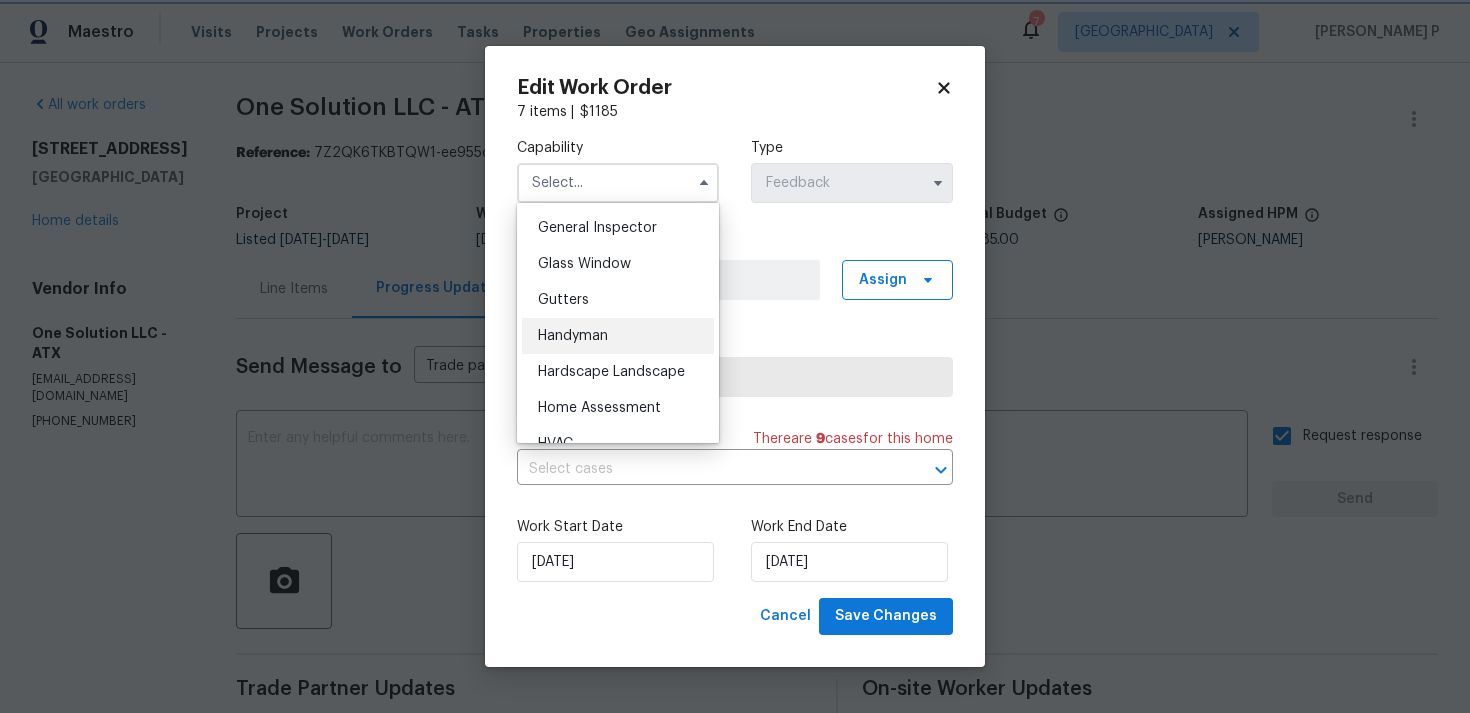 type on "Handyman" 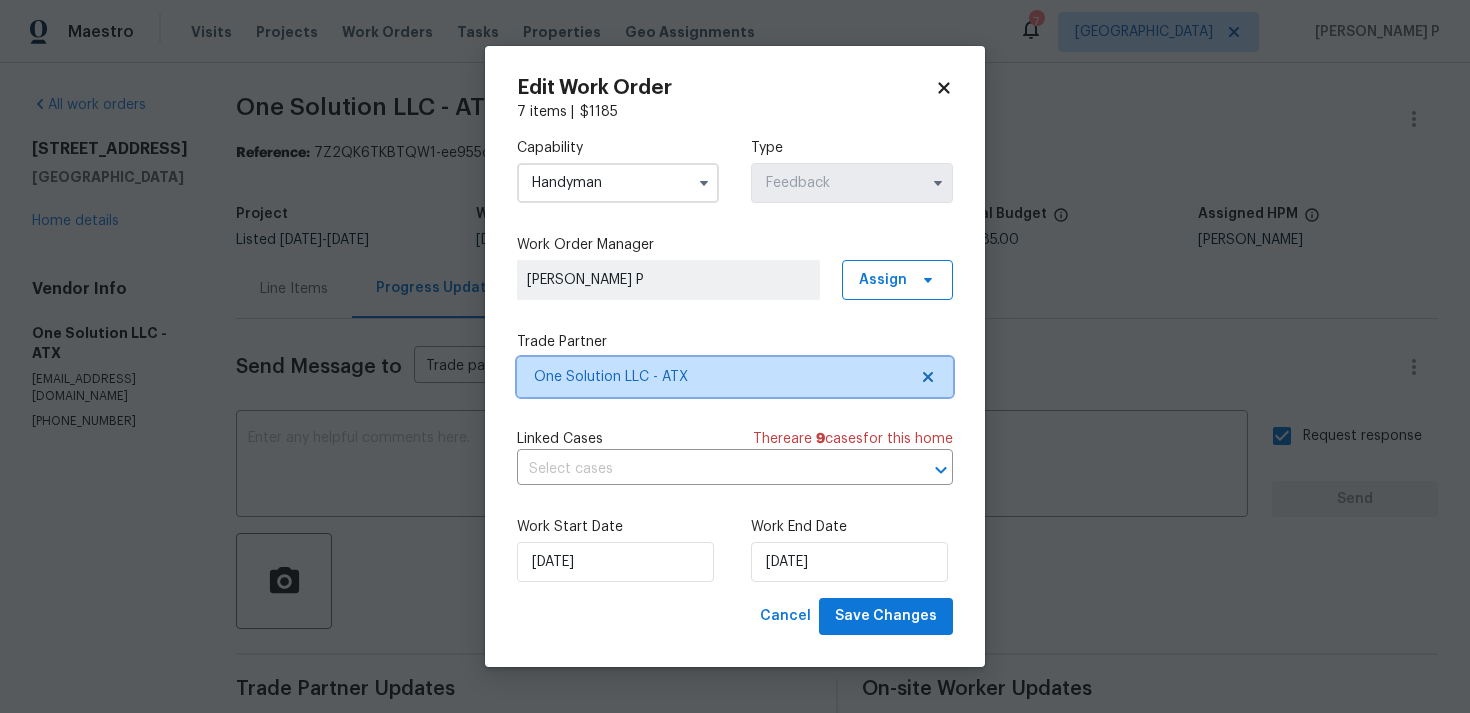 click on "One Solution LLC - ATX" at bounding box center (720, 377) 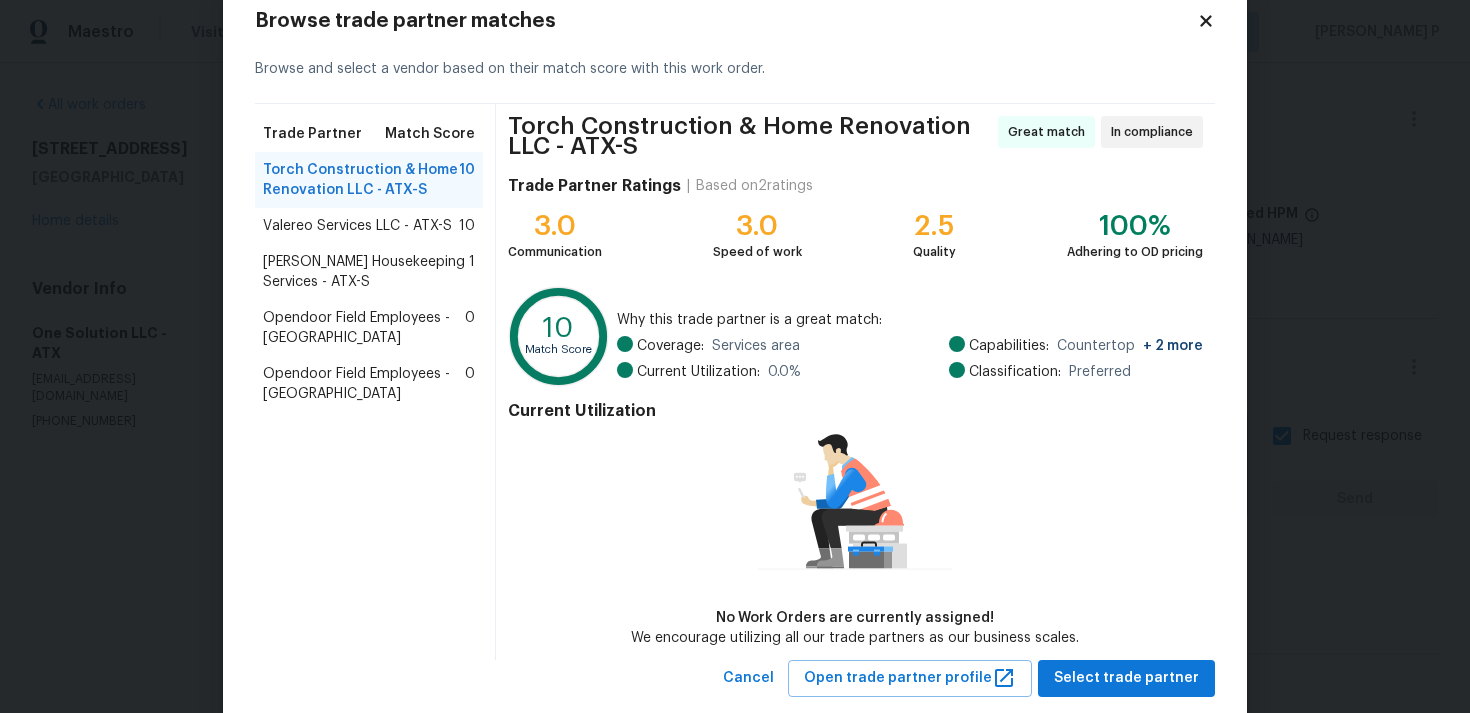 scroll, scrollTop: 95, scrollLeft: 0, axis: vertical 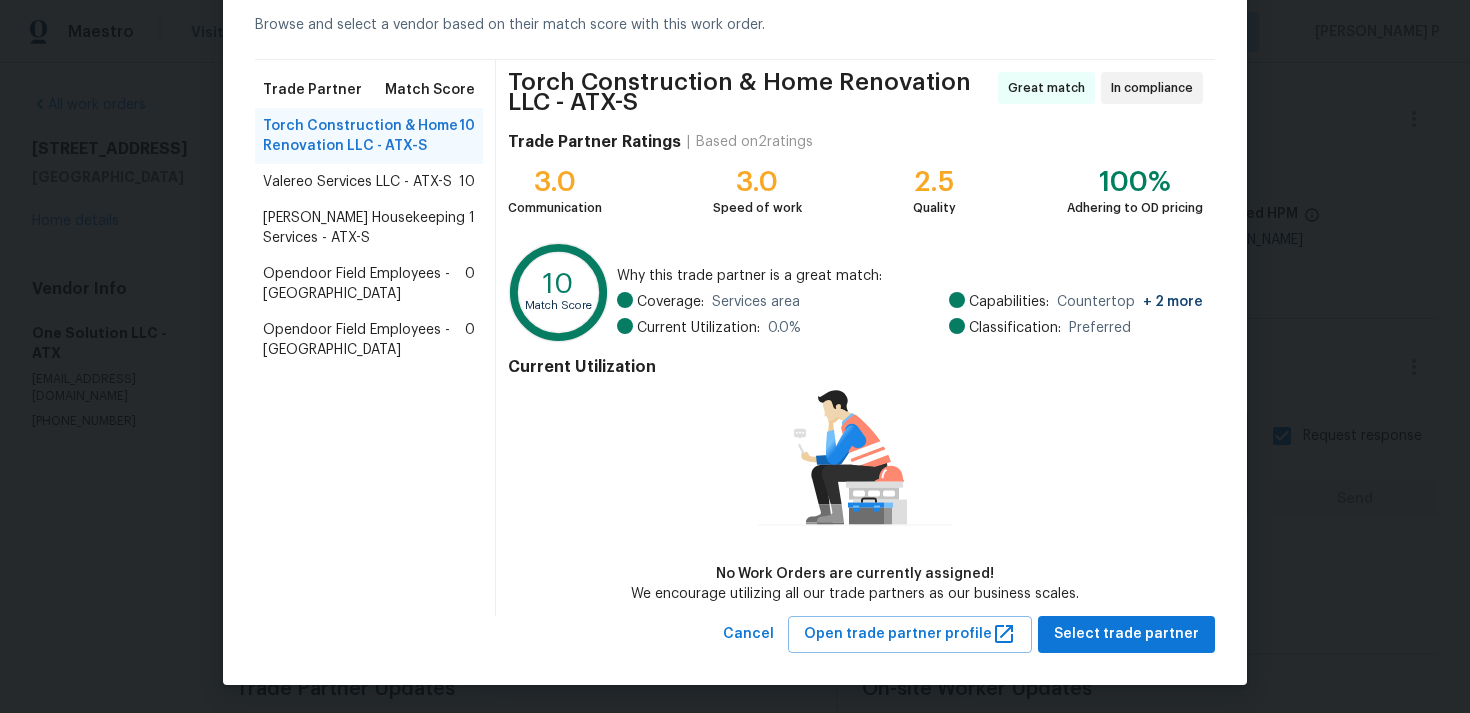 click on "Valereo Services LLC - ATX-S" at bounding box center [357, 182] 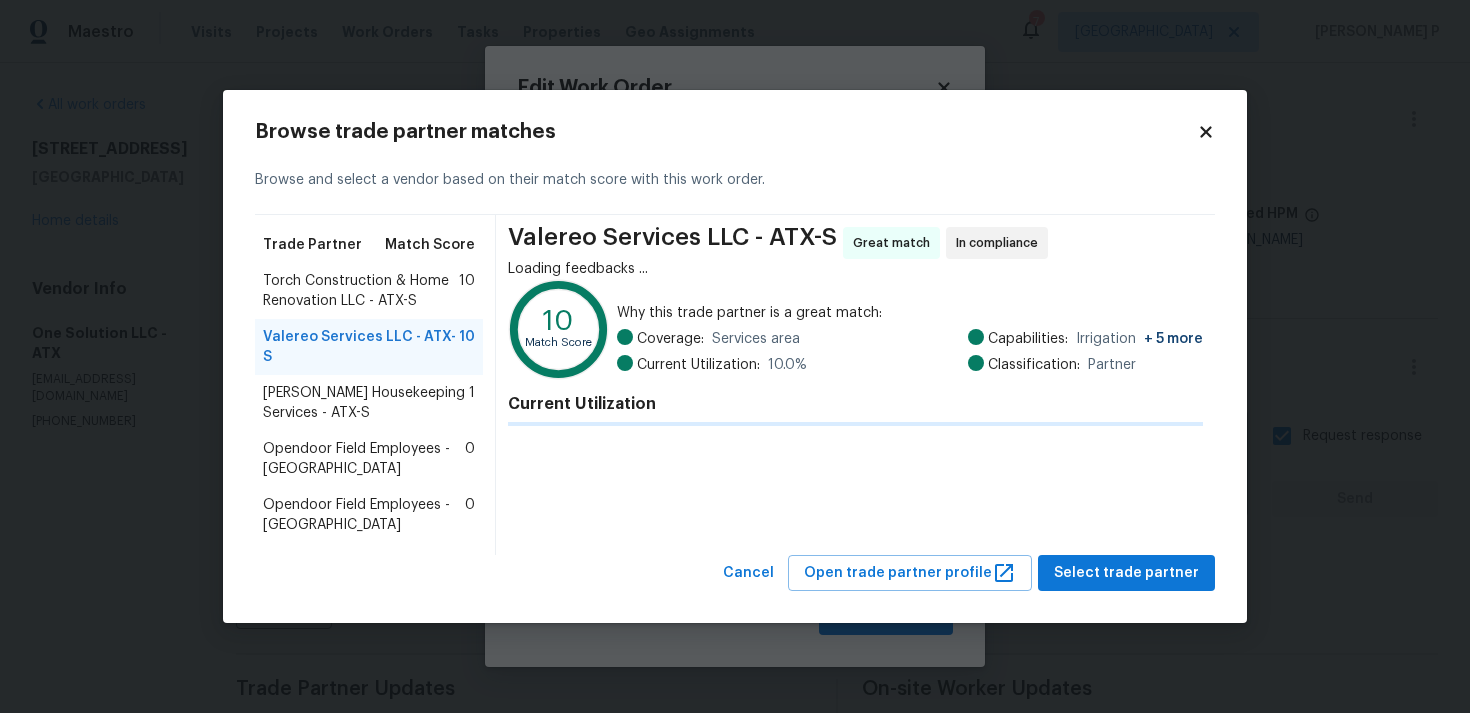 scroll, scrollTop: 0, scrollLeft: 0, axis: both 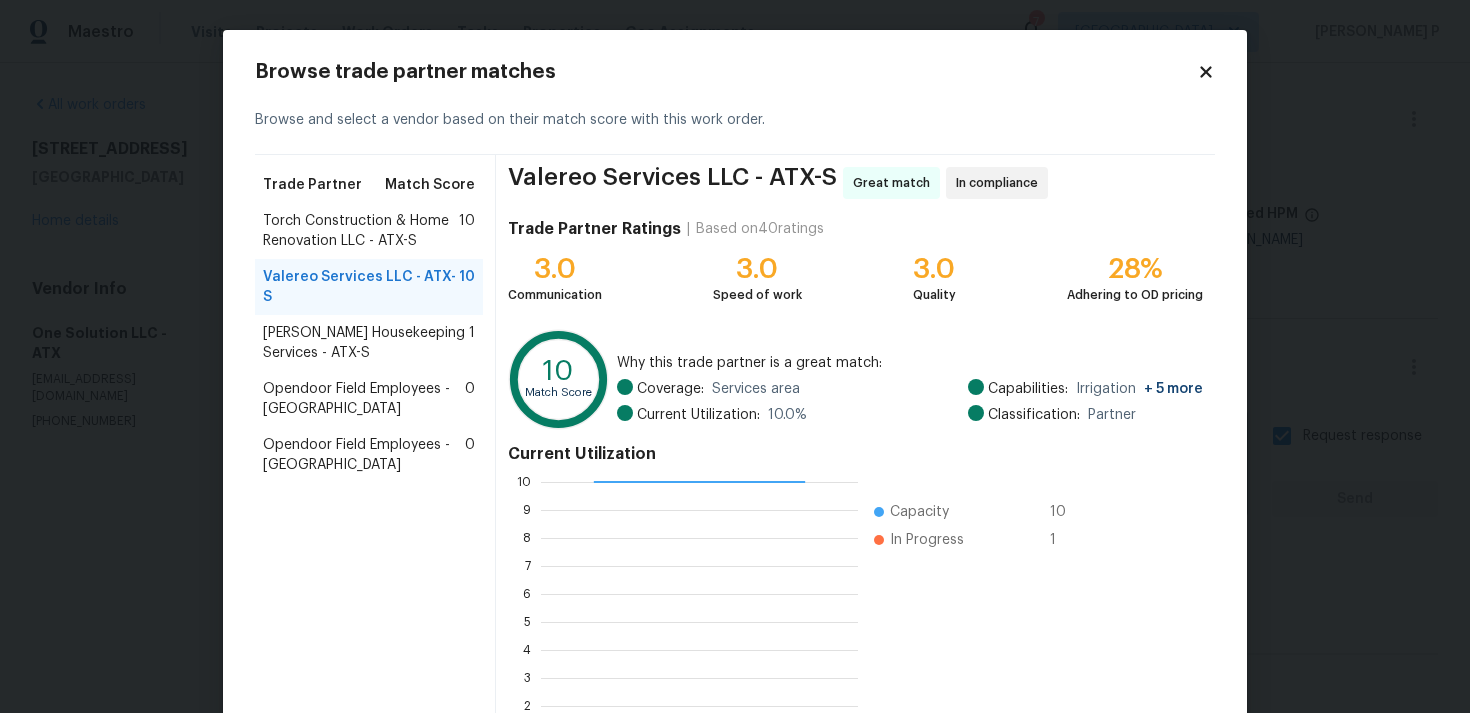 click on "Arelis Housekeeping Services - ATX-S" at bounding box center [366, 343] 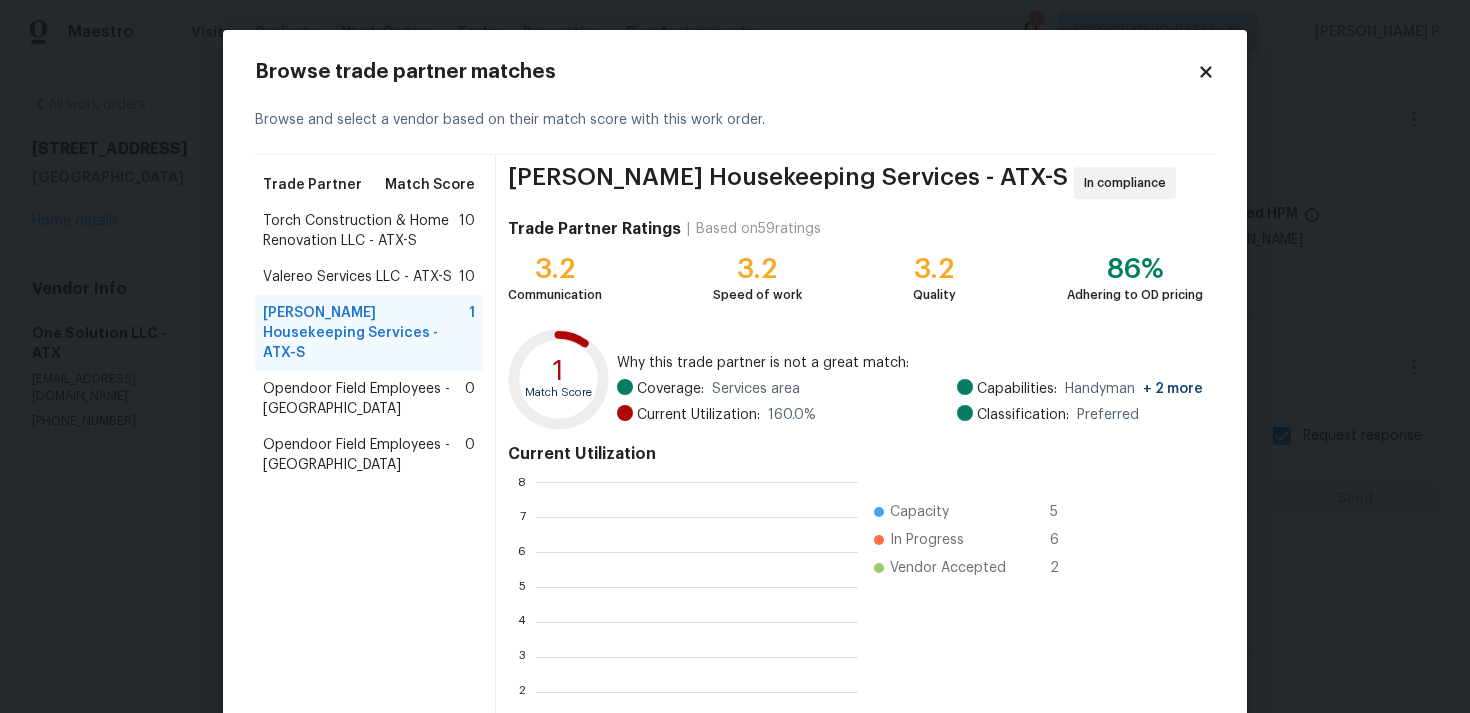 scroll, scrollTop: 2, scrollLeft: 2, axis: both 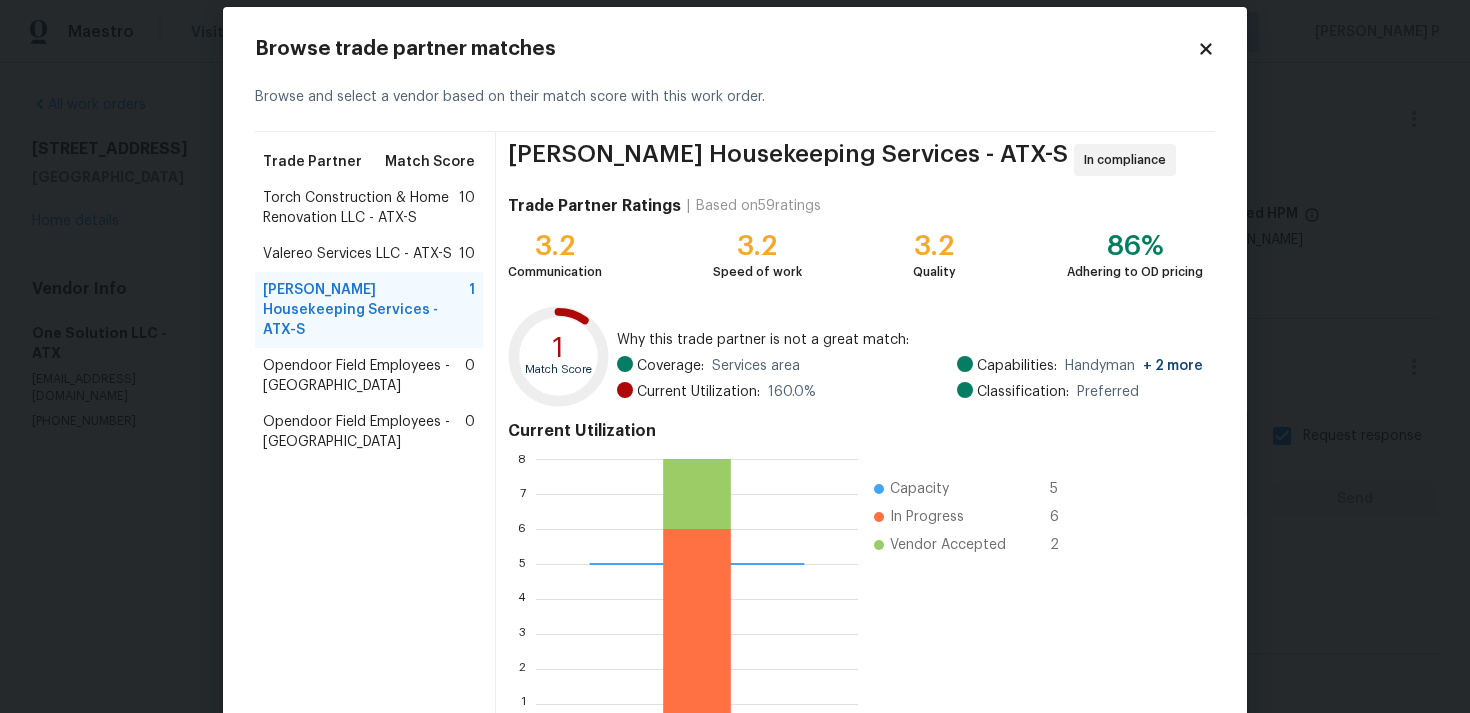 click on "Torch Construction & Home Renovation LLC - ATX-S" at bounding box center [361, 208] 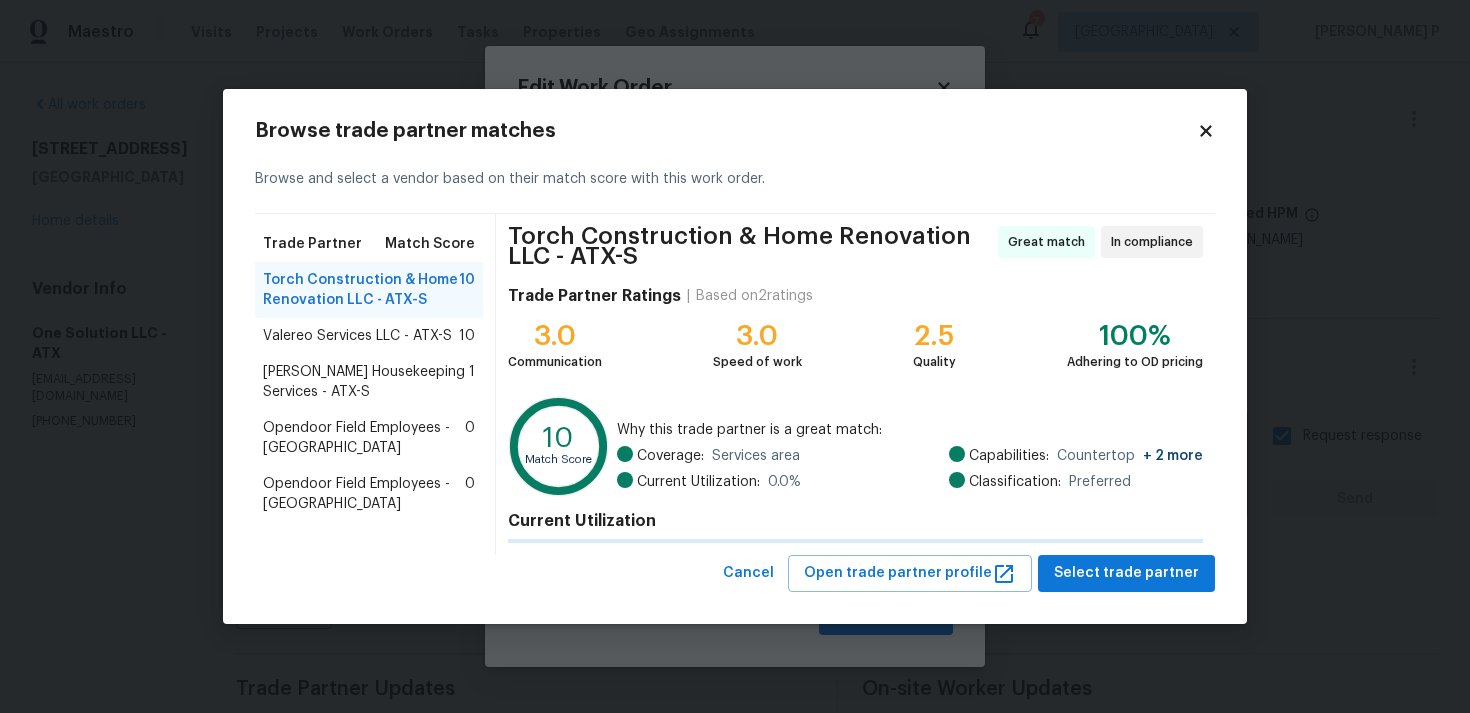 scroll, scrollTop: 0, scrollLeft: 0, axis: both 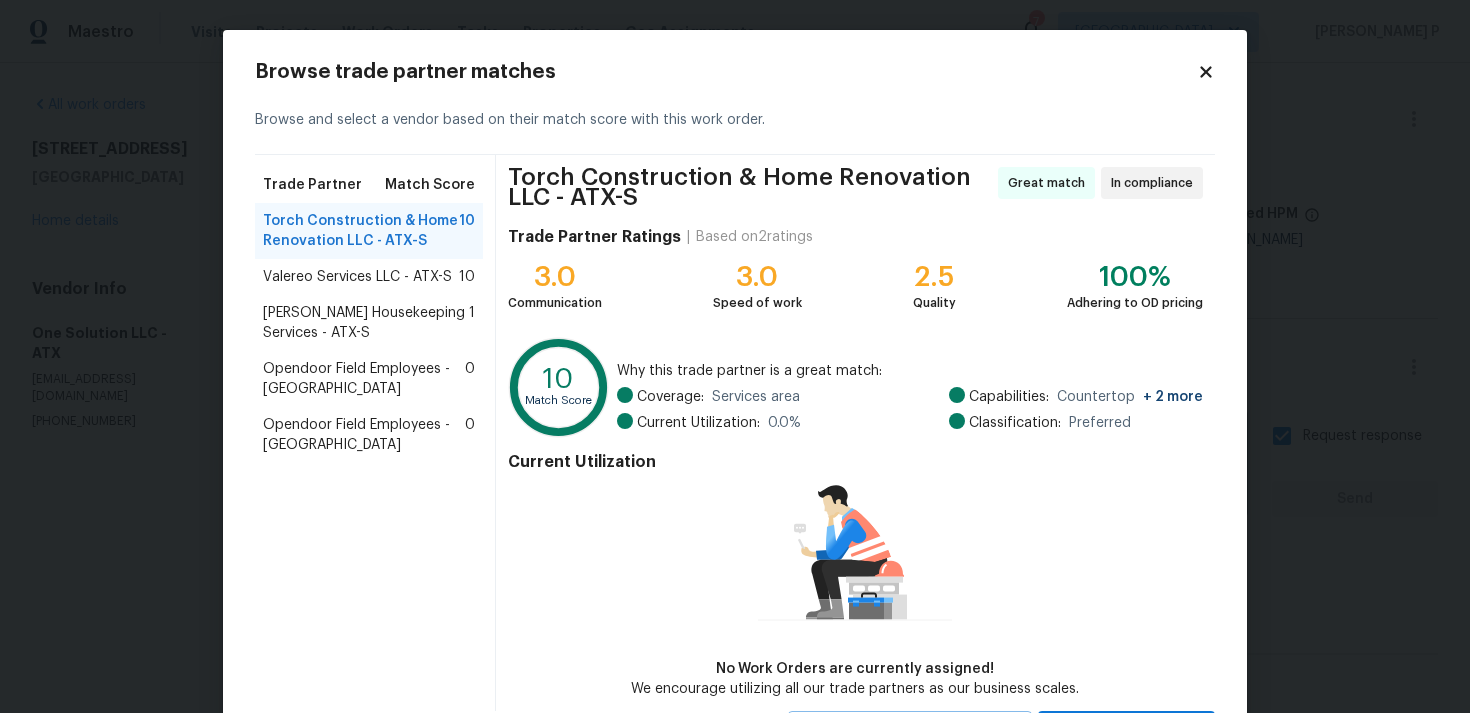 click on "Valereo Services LLC - ATX-S" at bounding box center (357, 277) 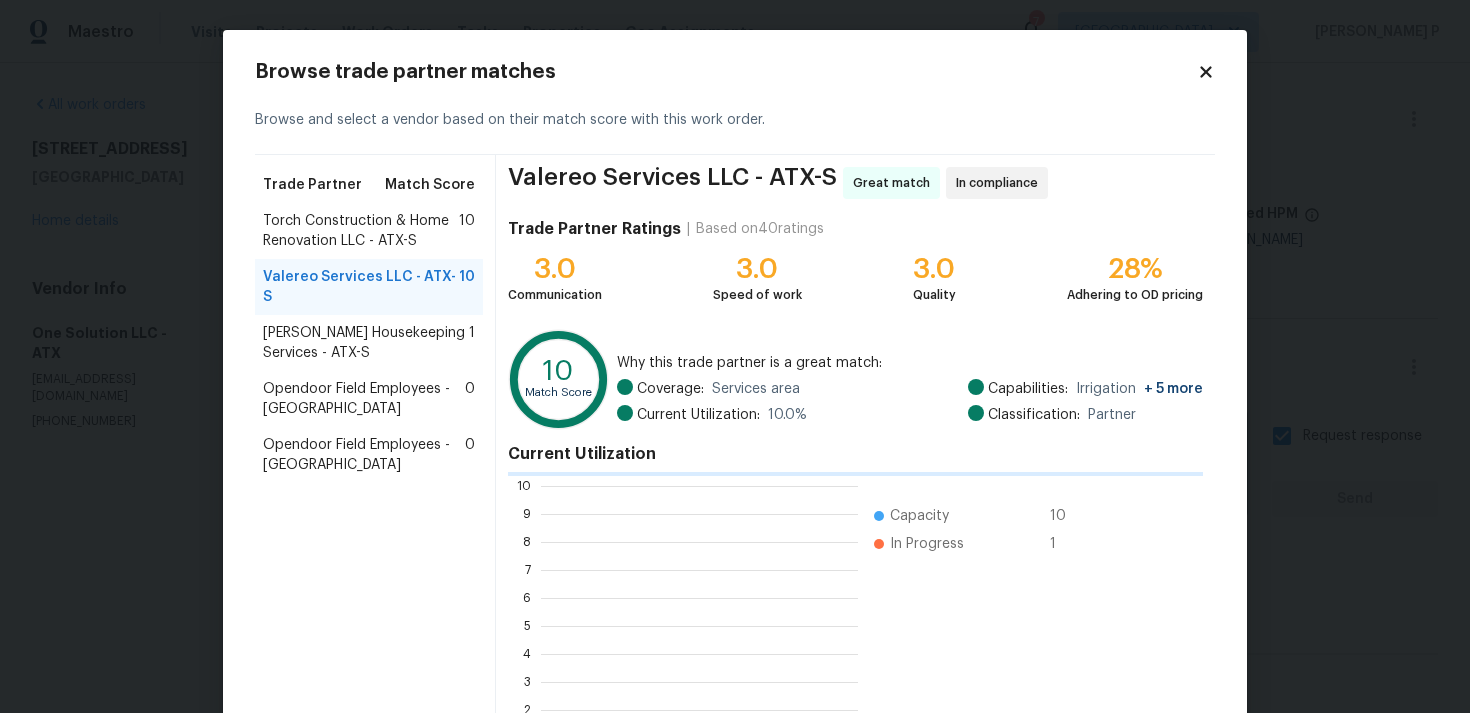 scroll, scrollTop: 2, scrollLeft: 2, axis: both 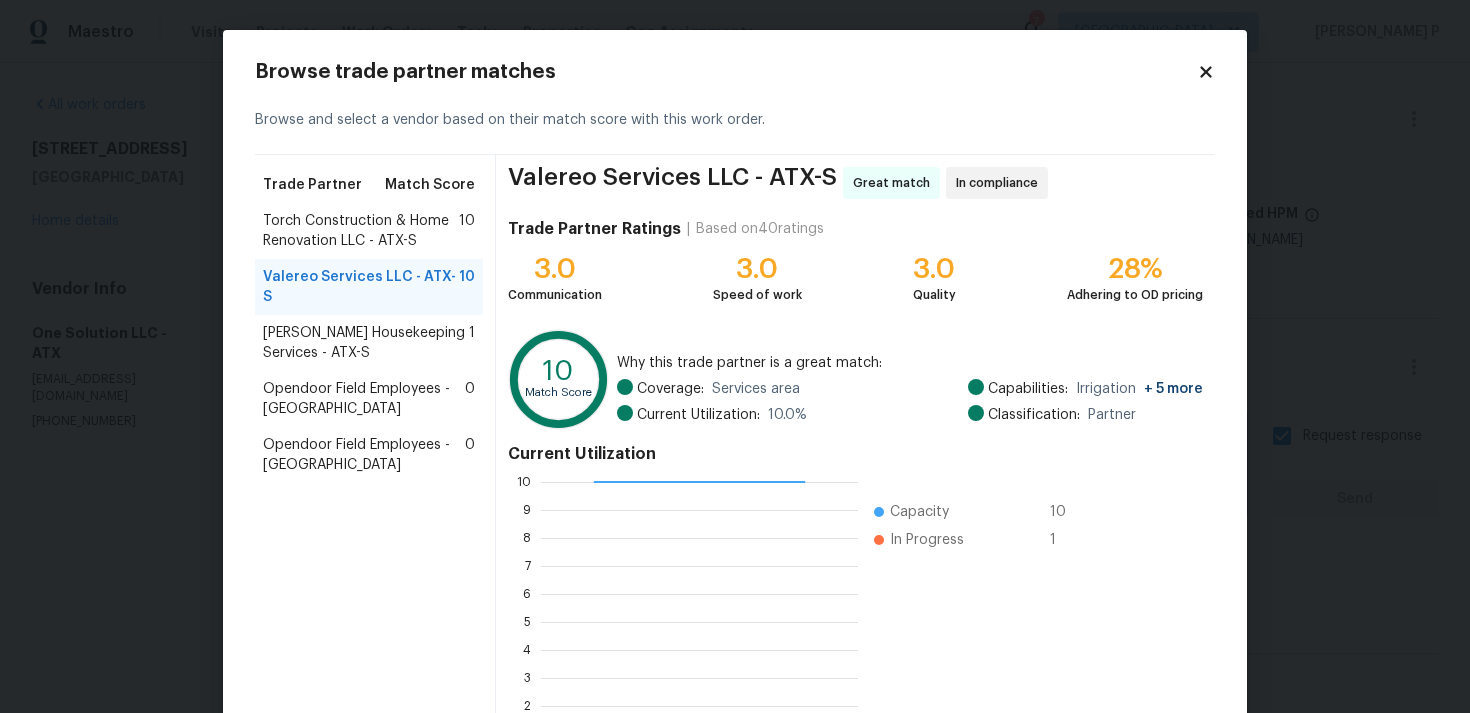 click on "Current Utilization 0 1 2 3 4 5 6 7 8 9 10 Capacity 10 In Progress 1" at bounding box center [855, 604] 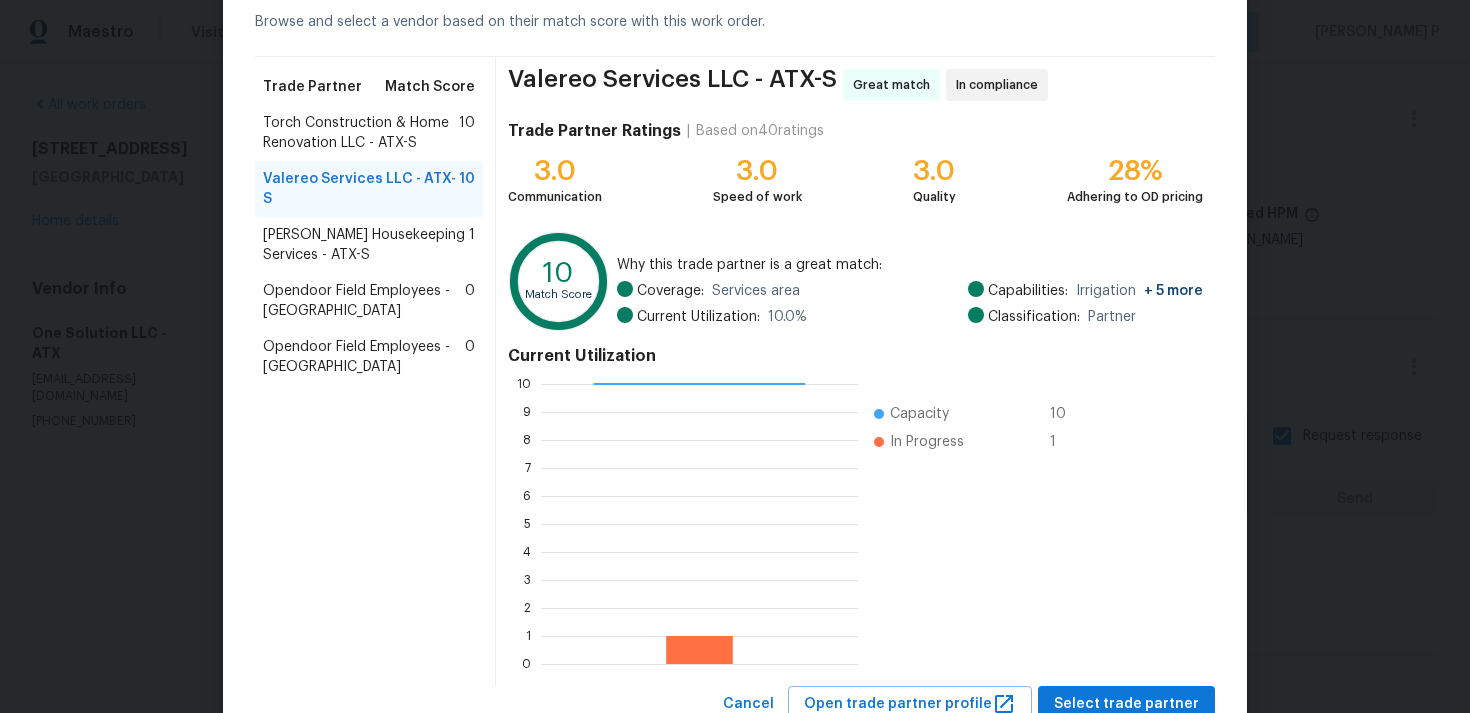 scroll, scrollTop: 169, scrollLeft: 0, axis: vertical 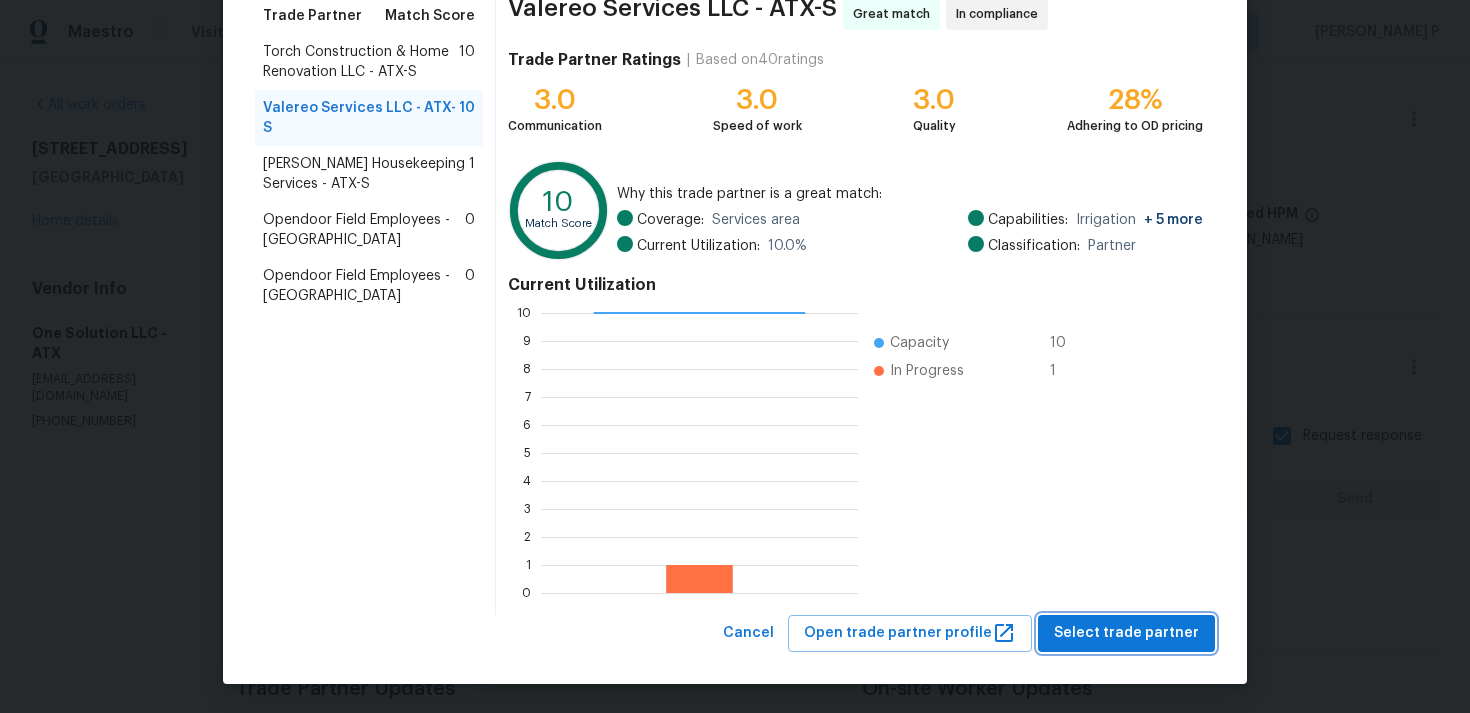 click on "Select trade partner" at bounding box center (1126, 633) 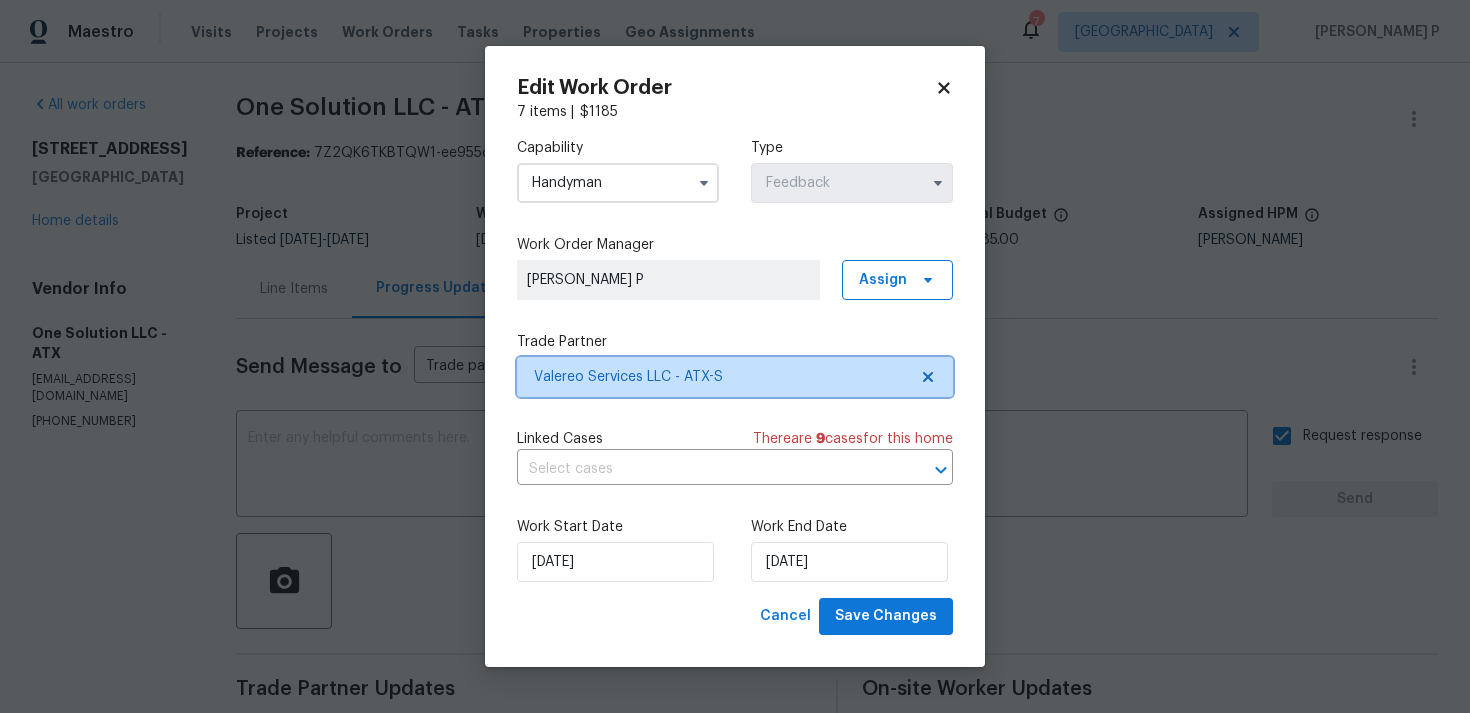 scroll, scrollTop: 0, scrollLeft: 0, axis: both 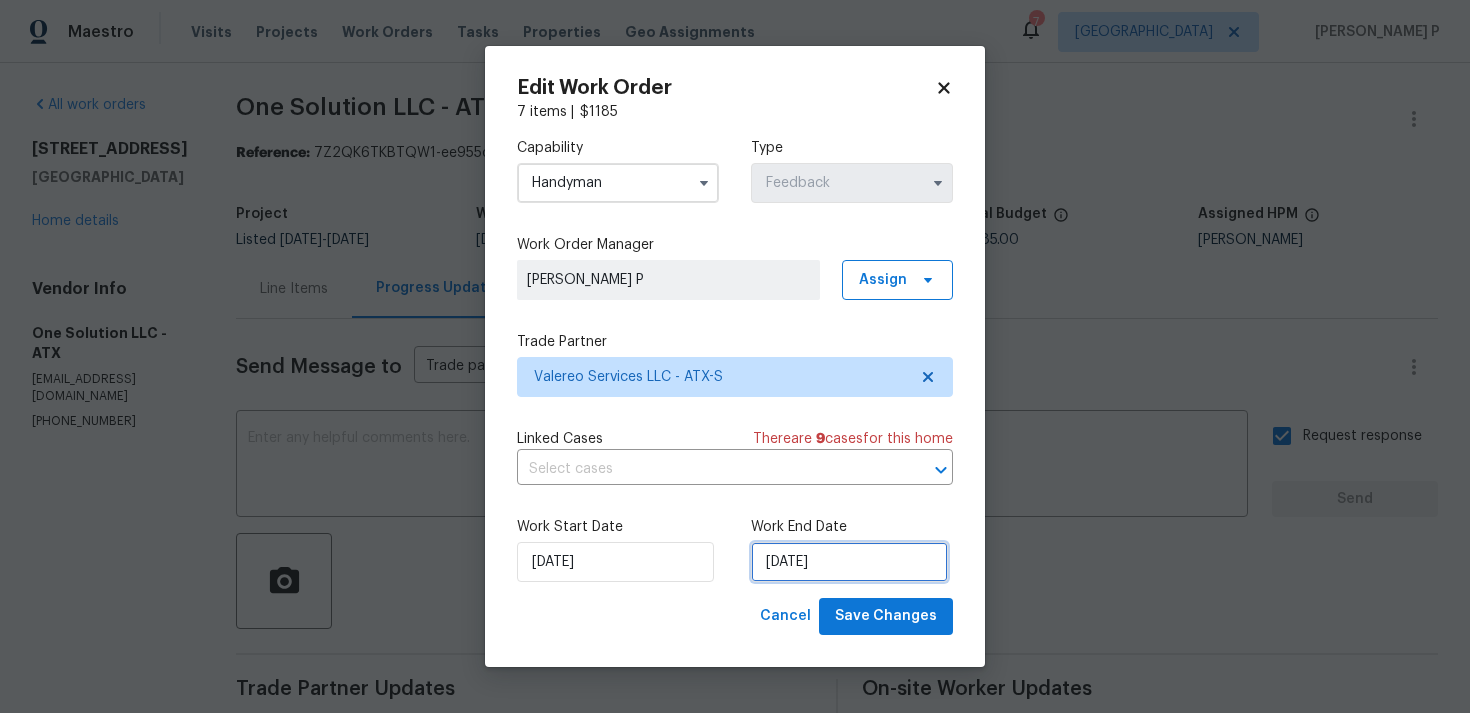 click on "17/07/2025" at bounding box center (849, 562) 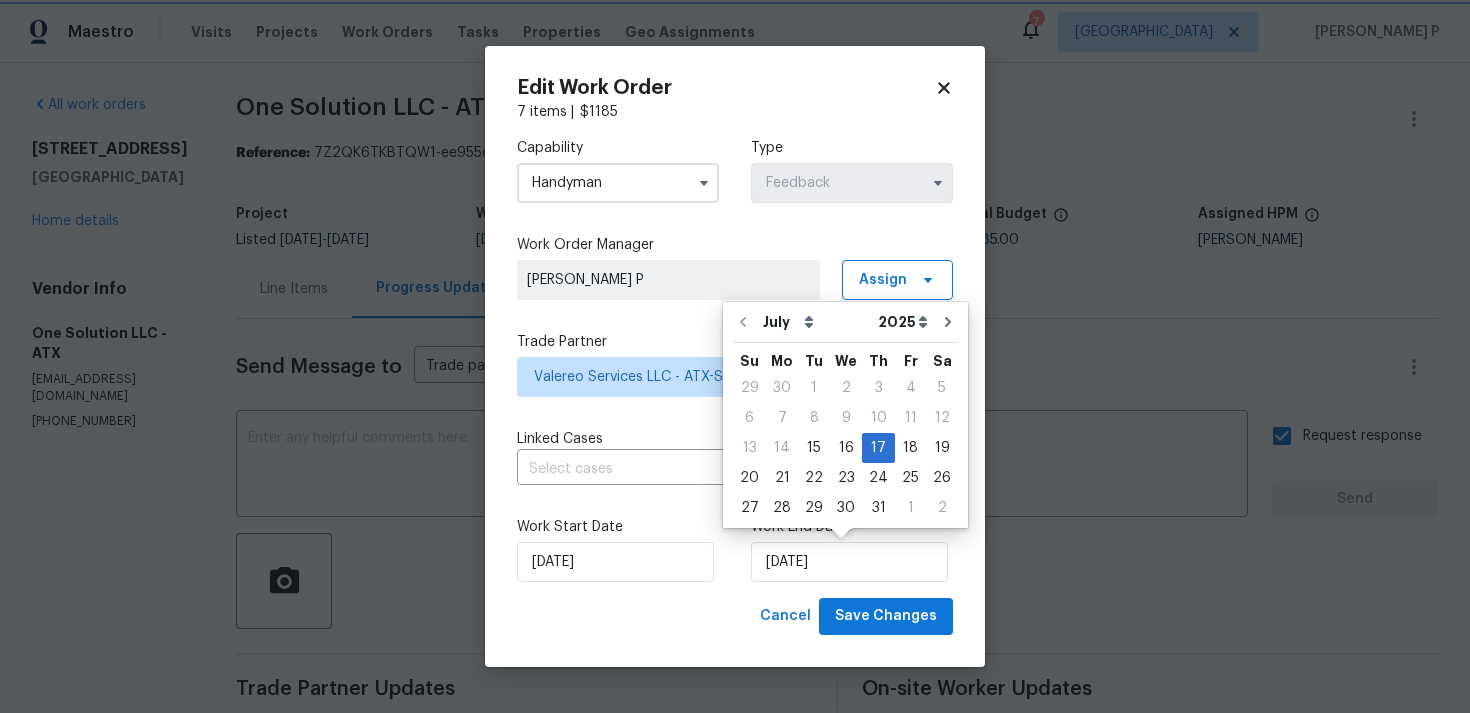 click on "Work Start Date   15/07/2025 Work End Date   17/07/2025" at bounding box center [735, 549] 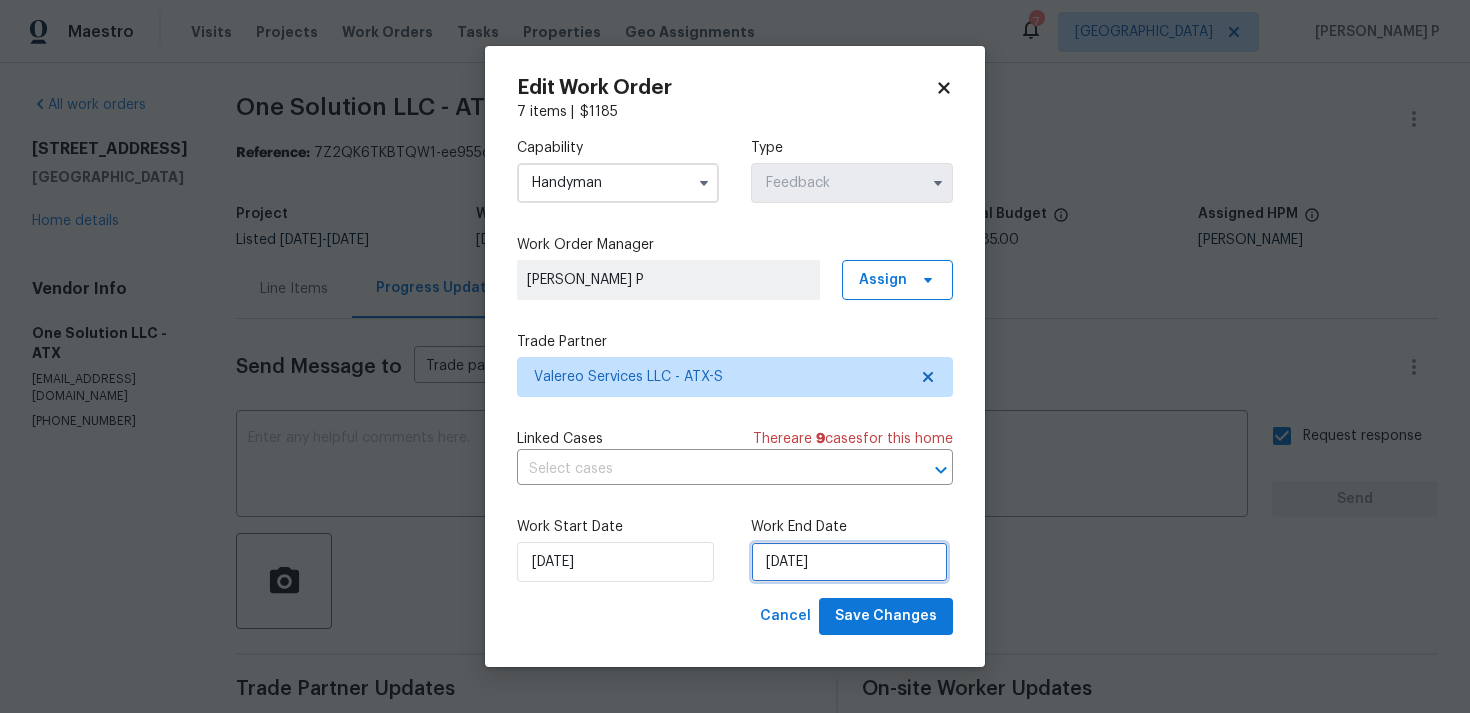 click on "17/07/2025" at bounding box center (849, 562) 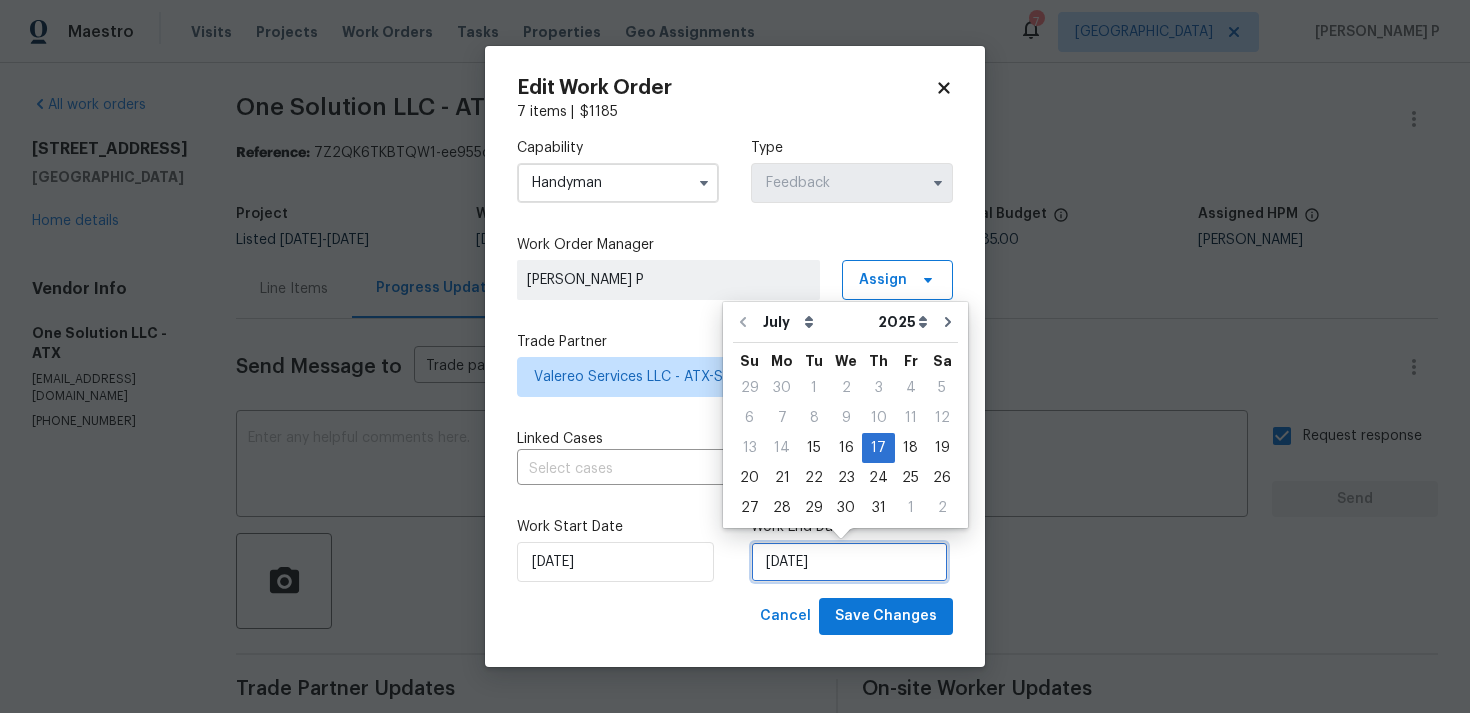 click on "17/07/2025" at bounding box center (849, 562) 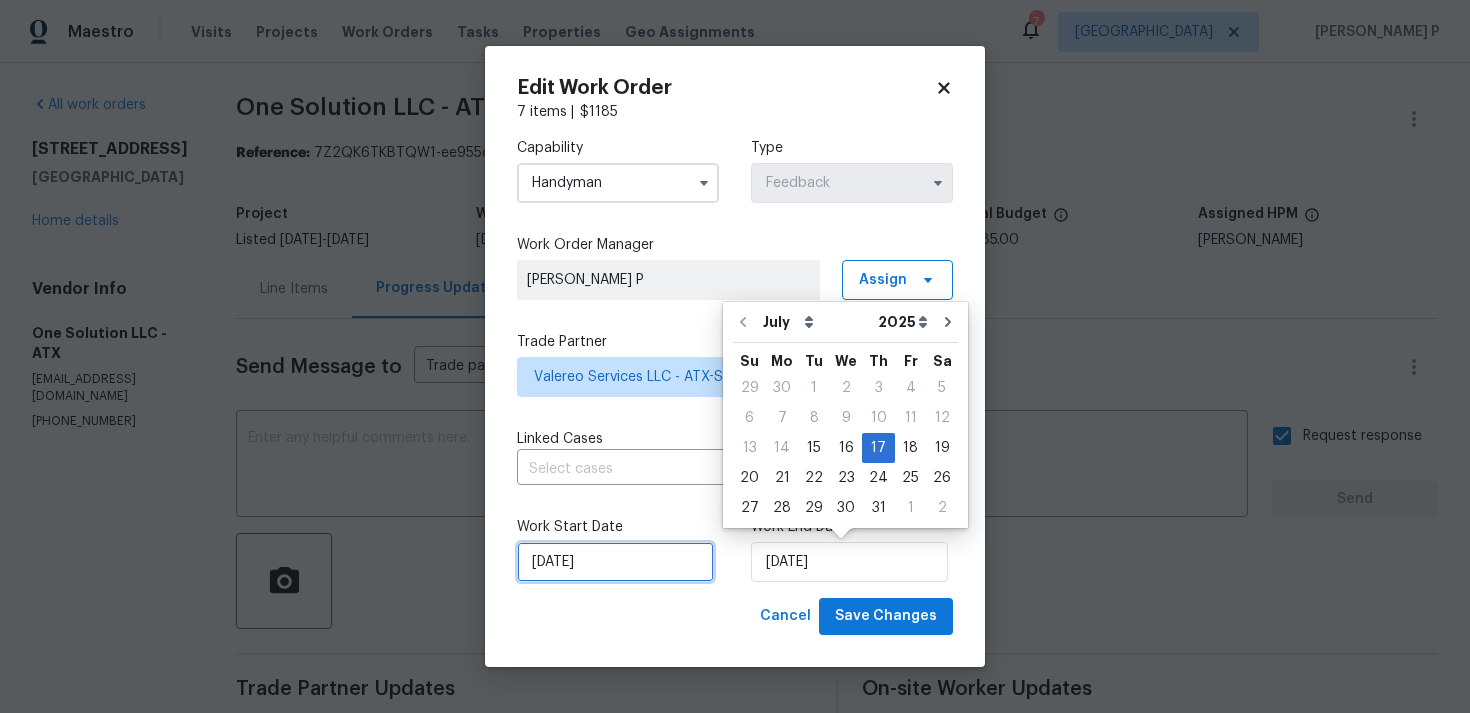 click on "15/07/2025" at bounding box center (615, 562) 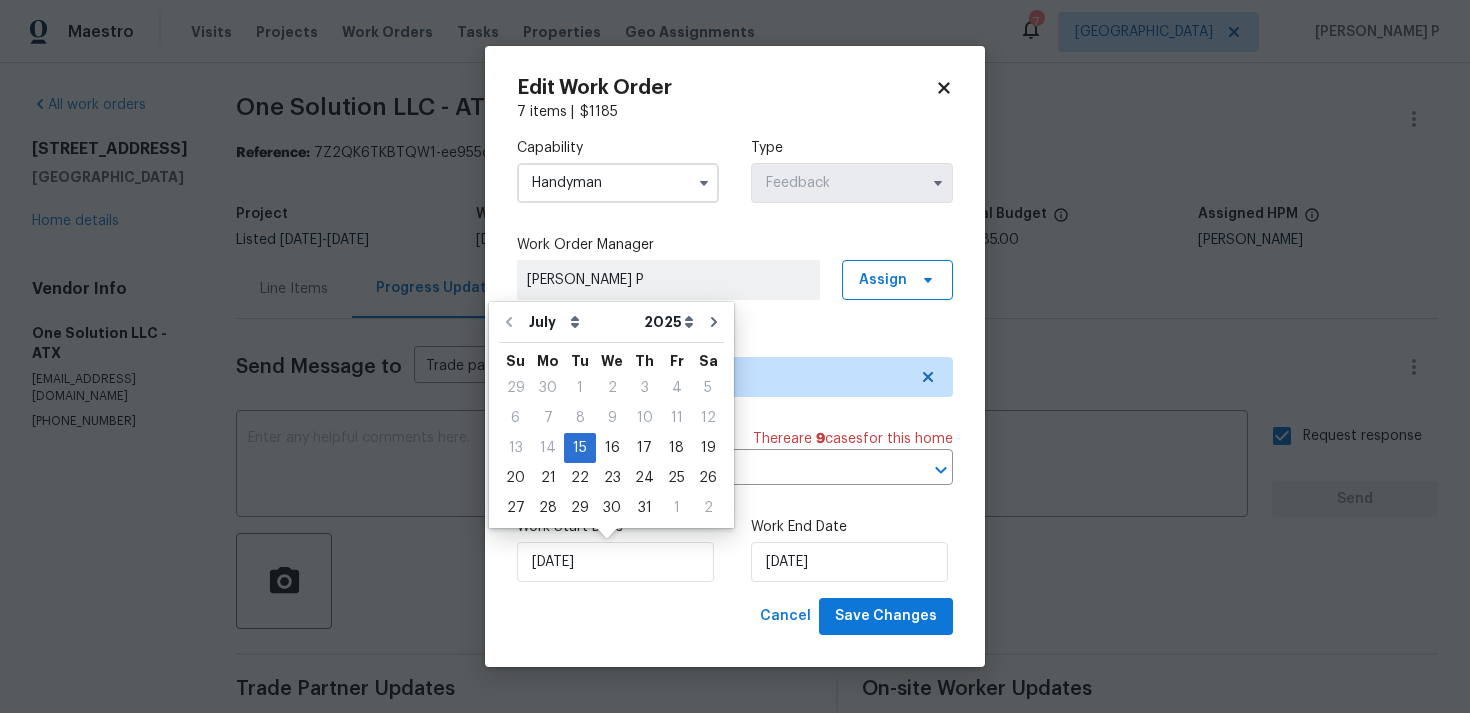 click on "Work Start Date   15/07/2025 Work End Date   17/07/2025" at bounding box center (735, 549) 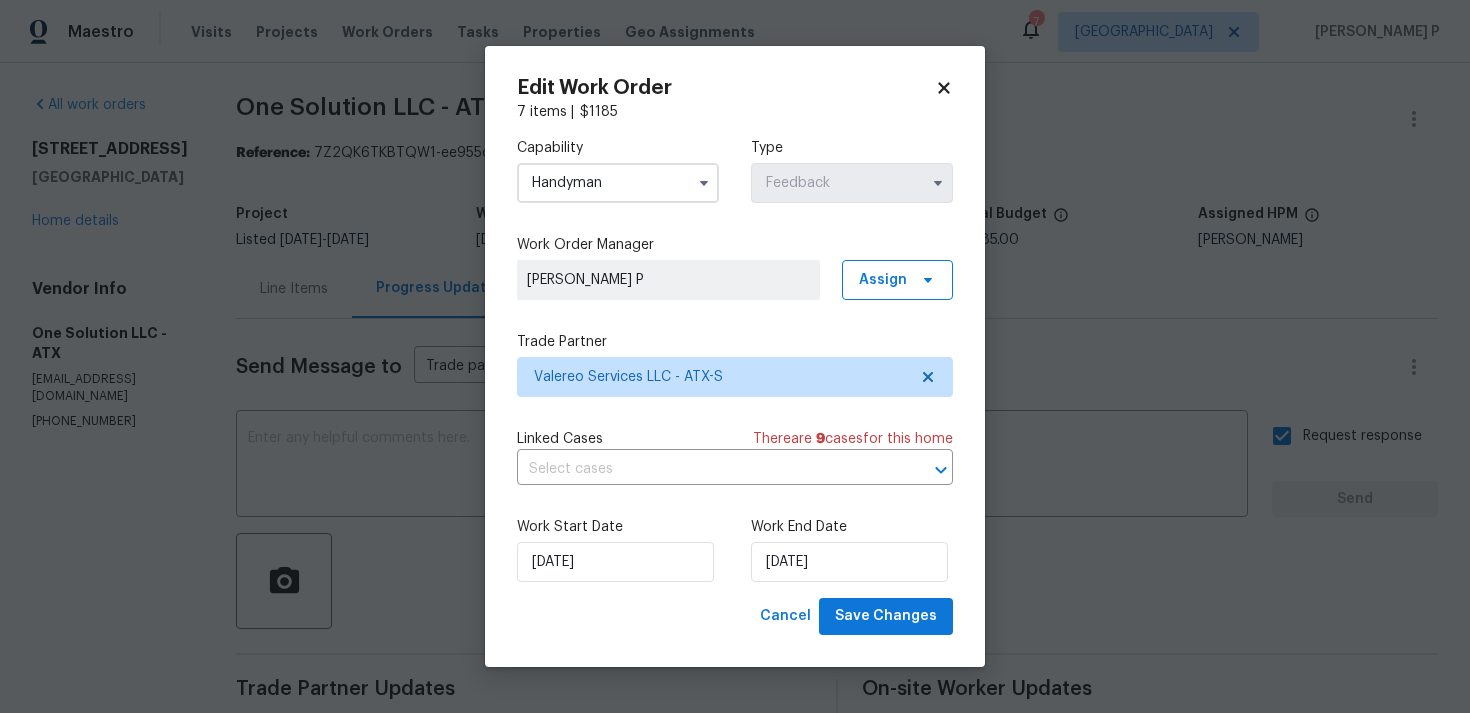 click on "Work Start Date   15/07/2025 Work End Date   17/07/2025" at bounding box center (735, 549) 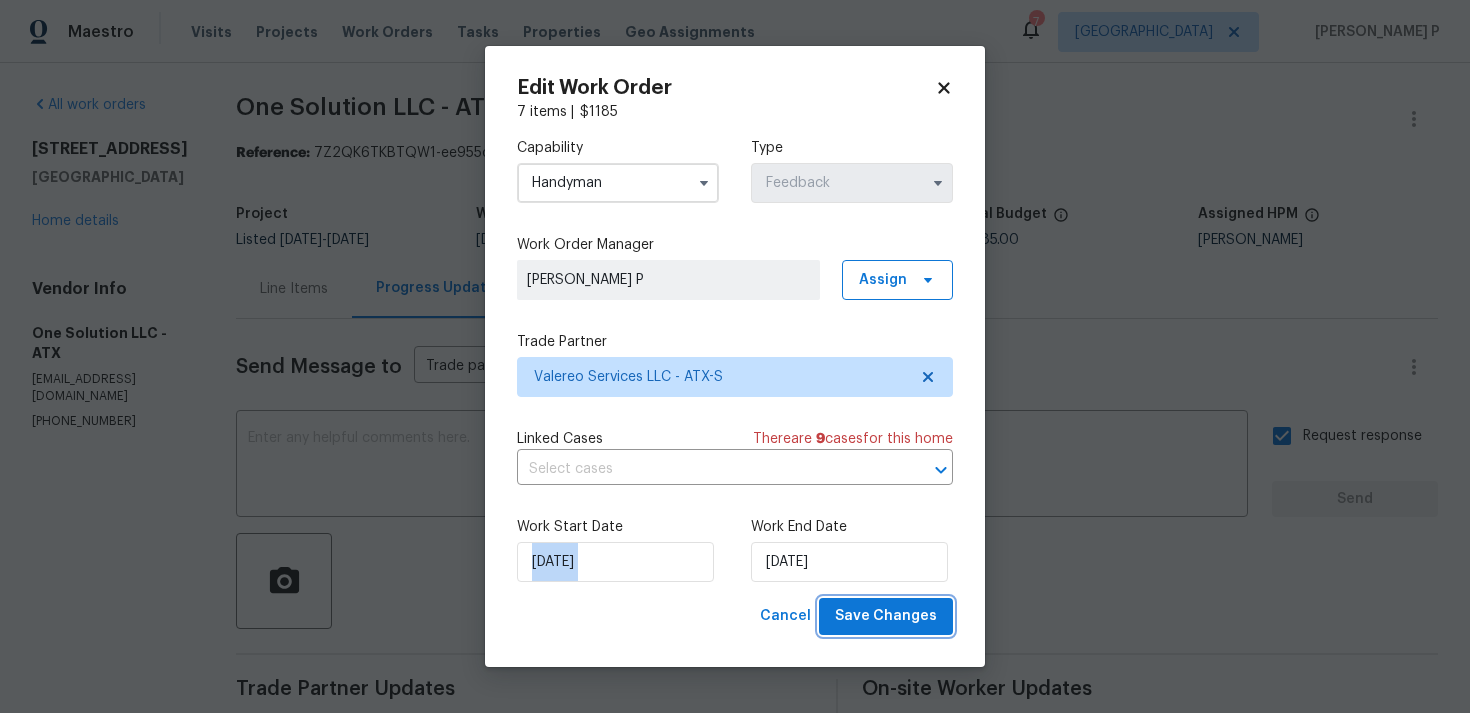 click on "Save Changes" at bounding box center [886, 616] 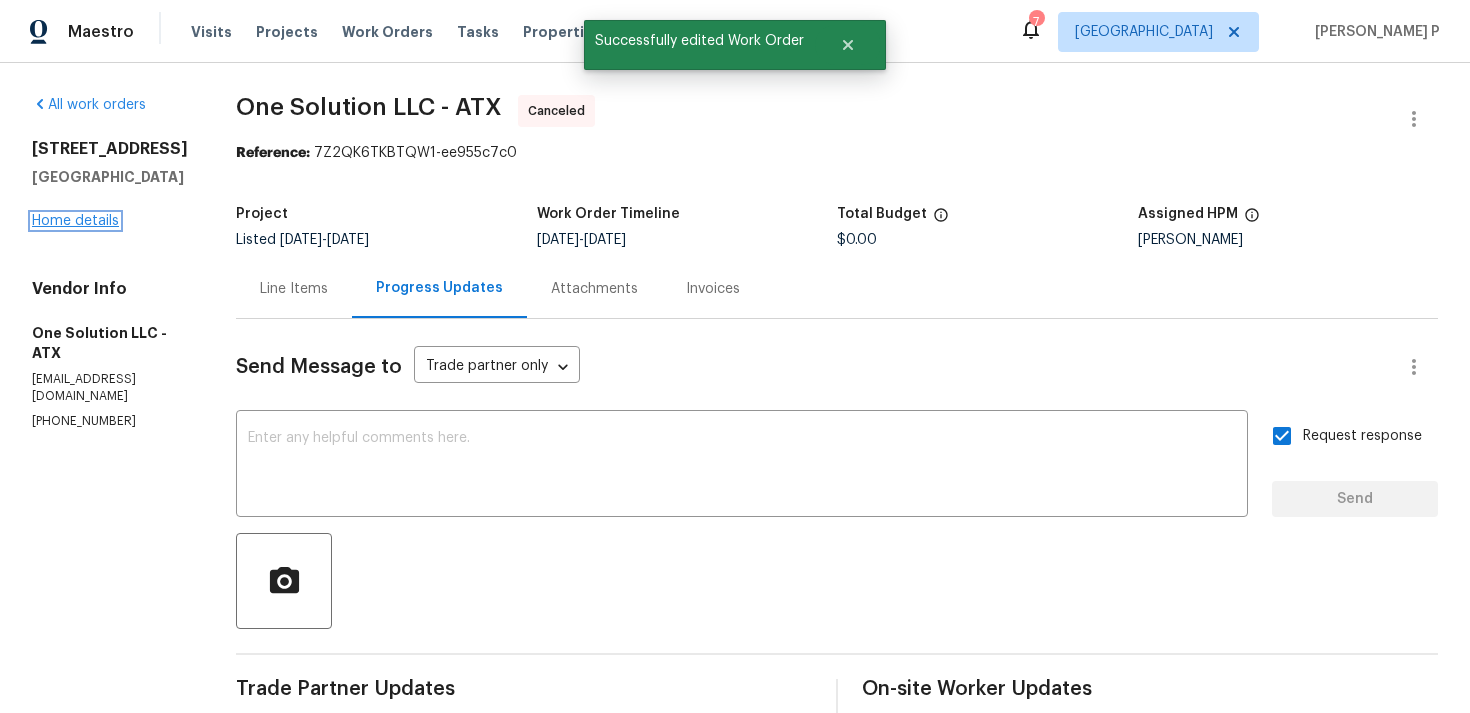 click on "Home details" at bounding box center [75, 221] 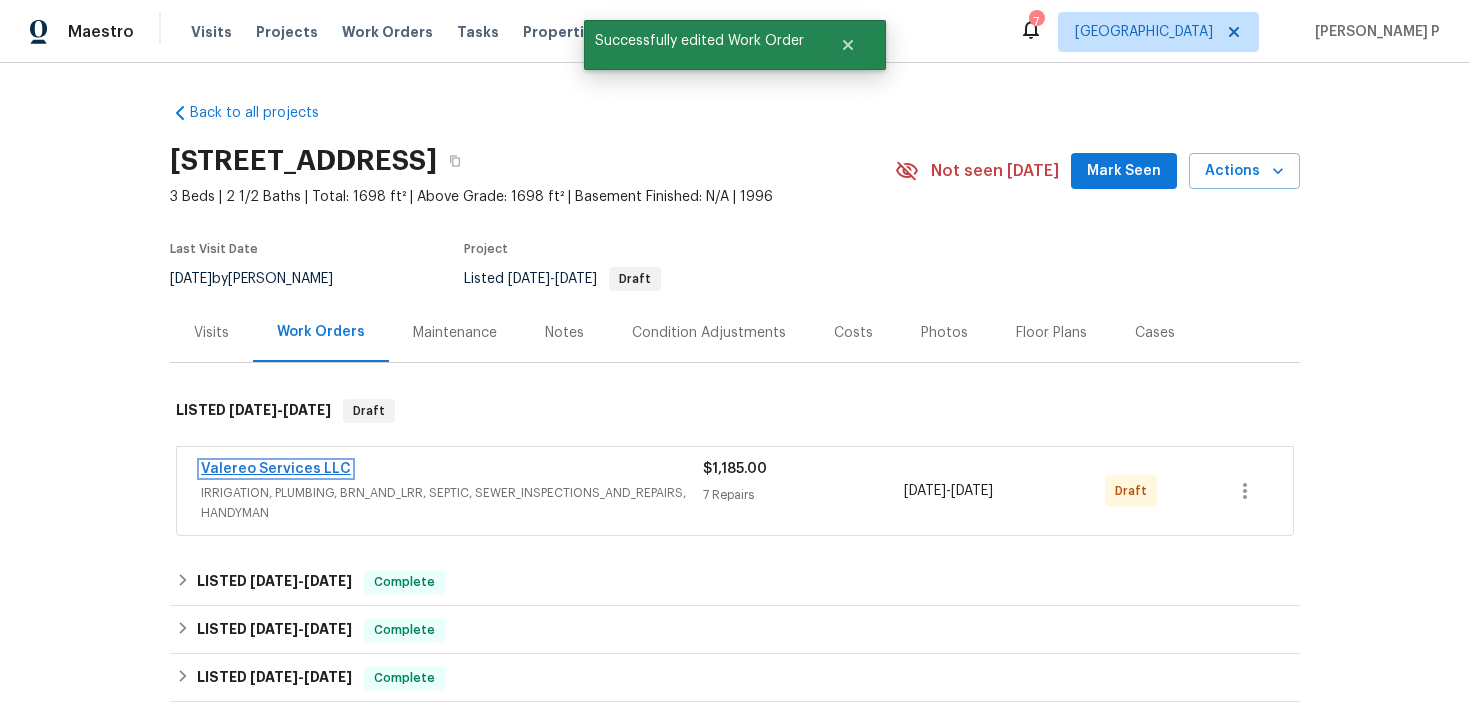 click on "Valereo Services LLC" at bounding box center [276, 469] 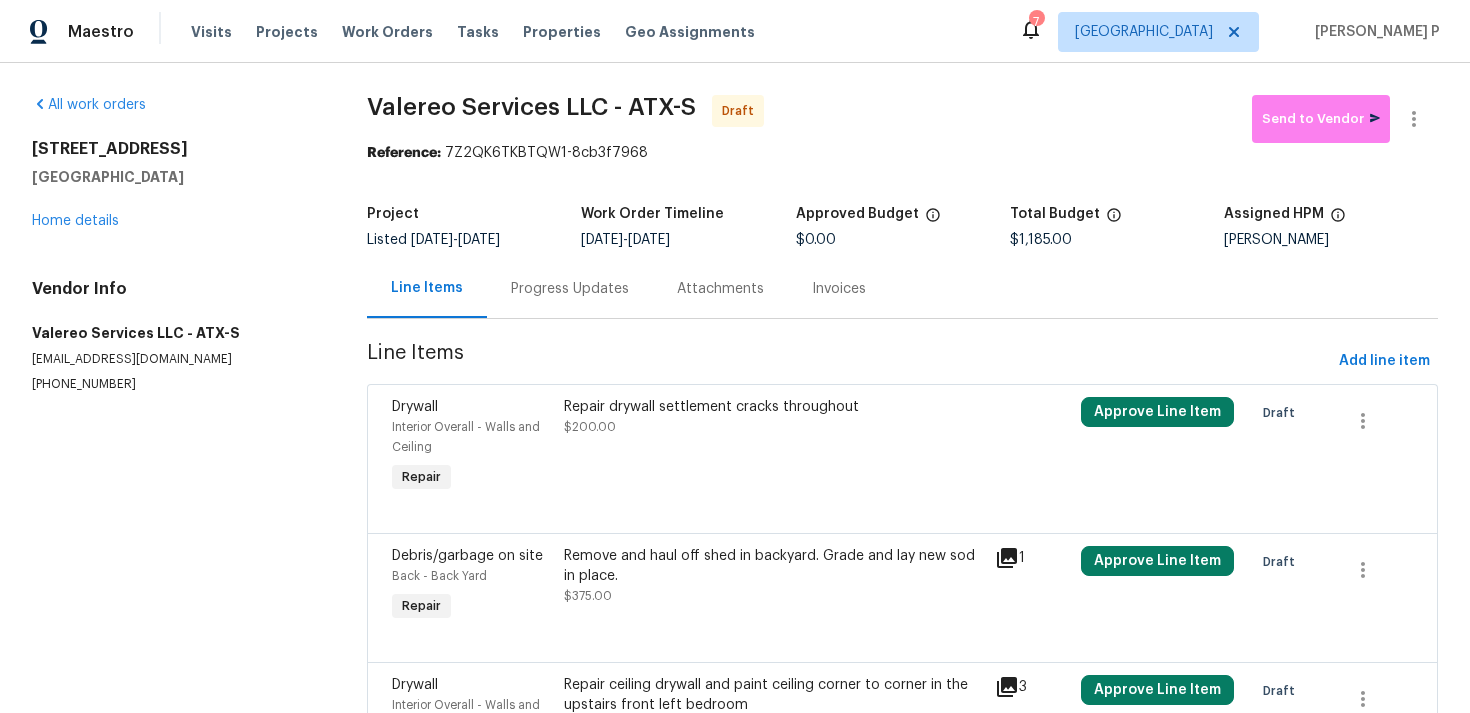 click at bounding box center [1414, 119] 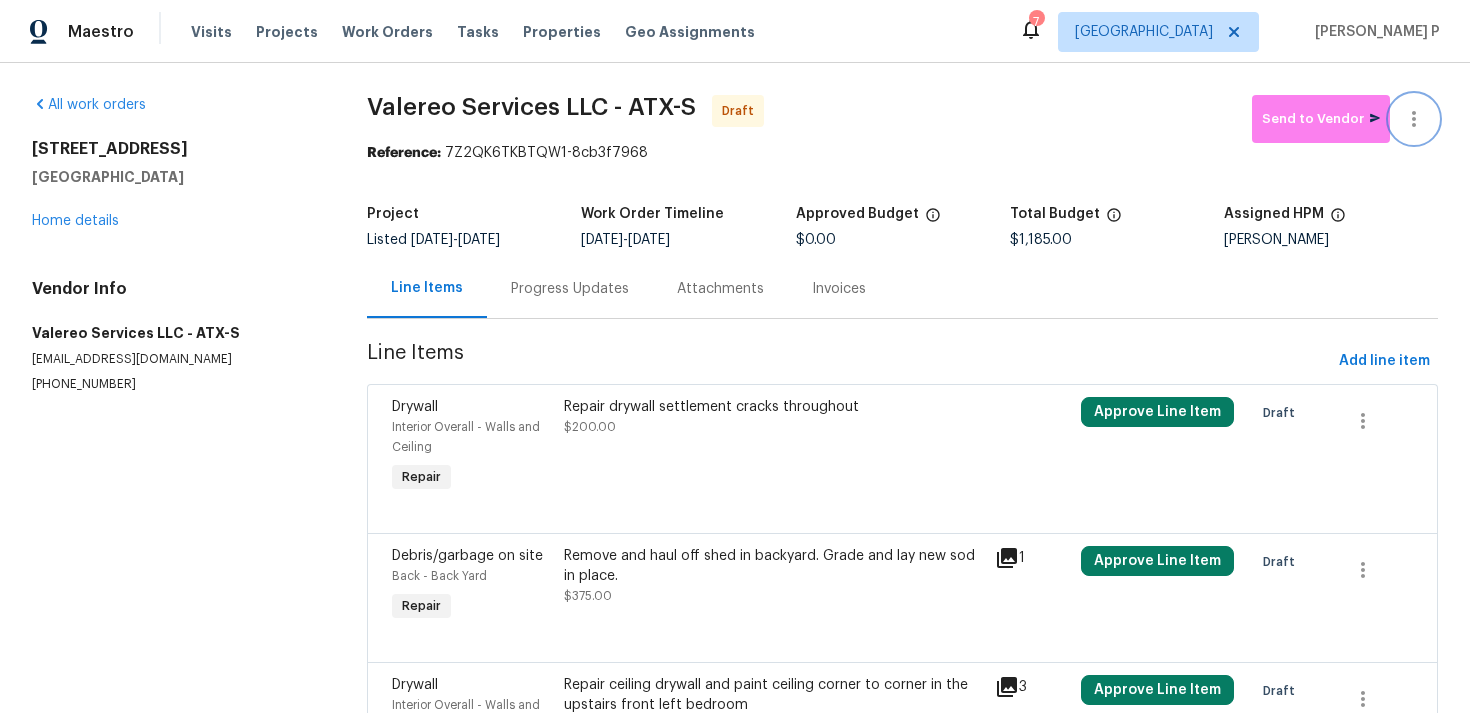 click 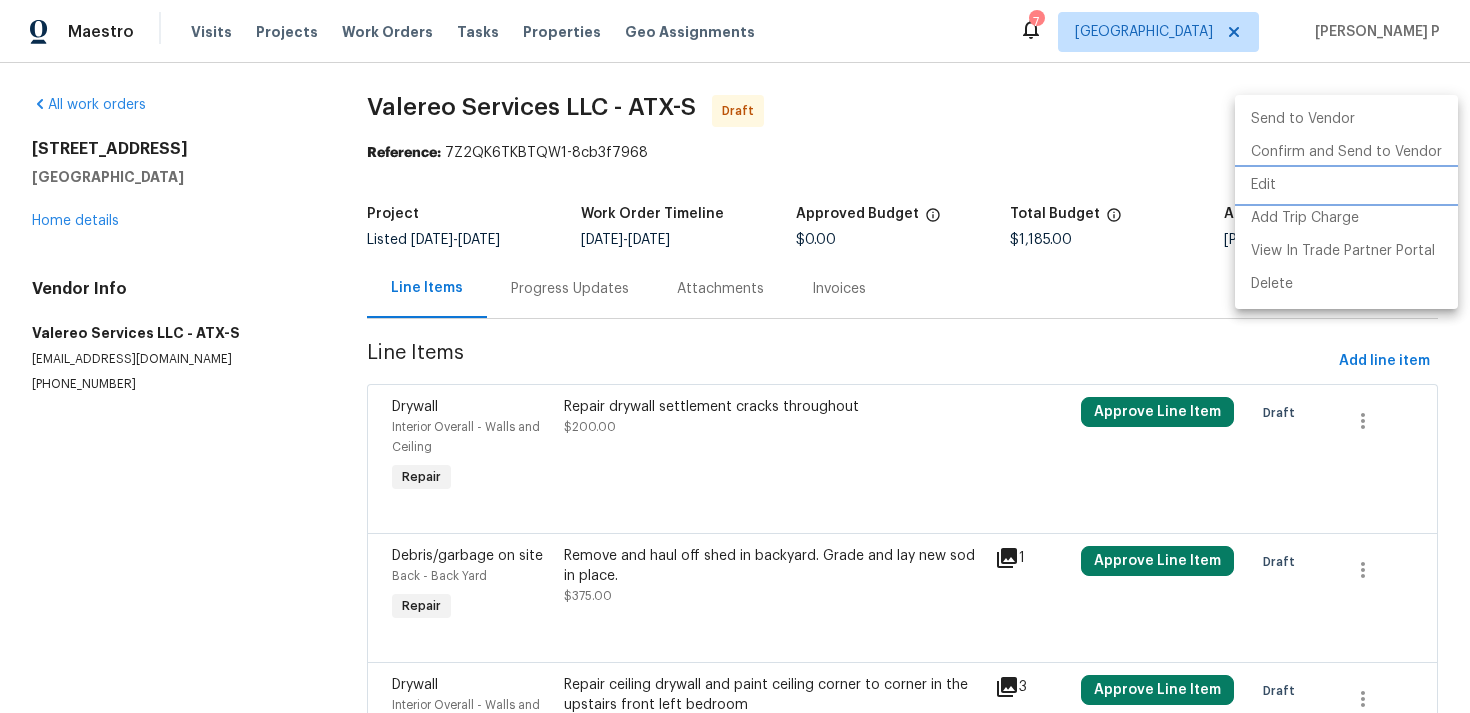 click on "Edit" at bounding box center [1346, 185] 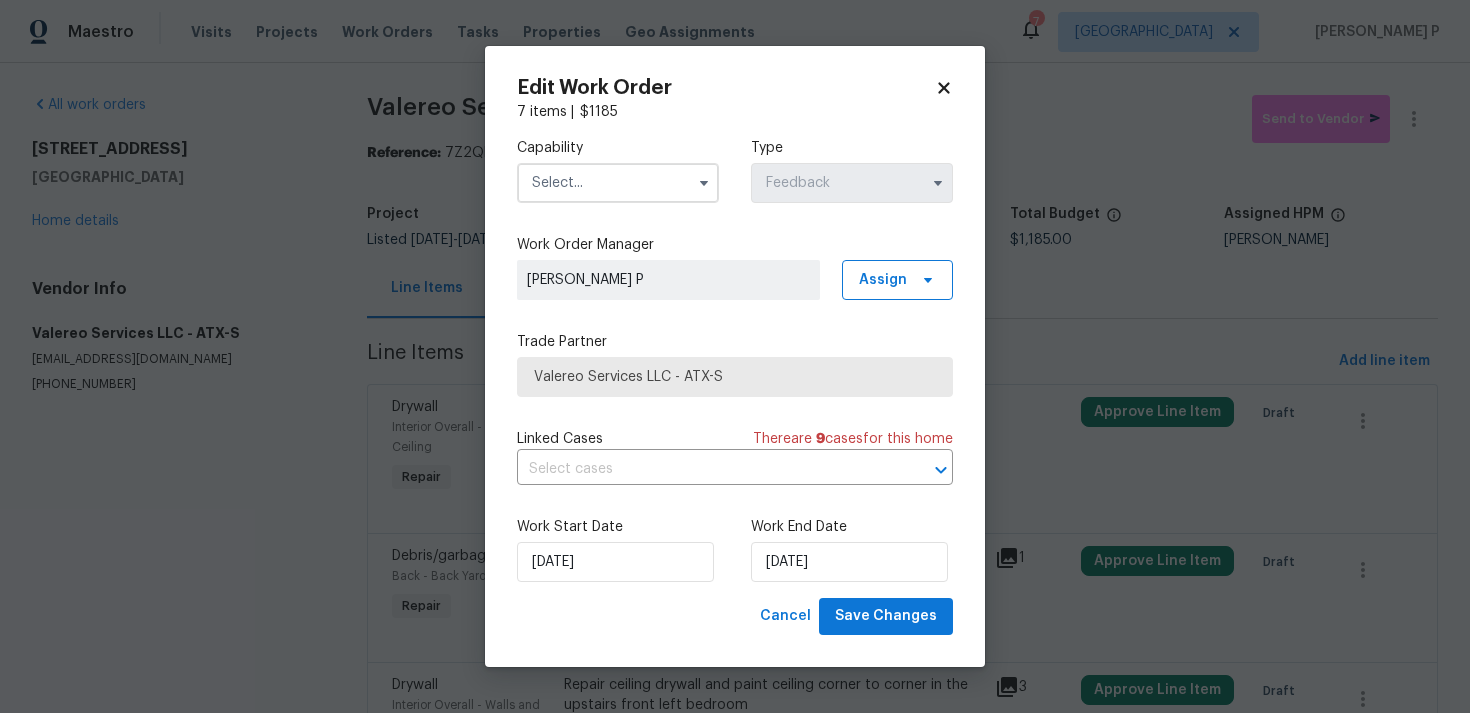 click at bounding box center (618, 183) 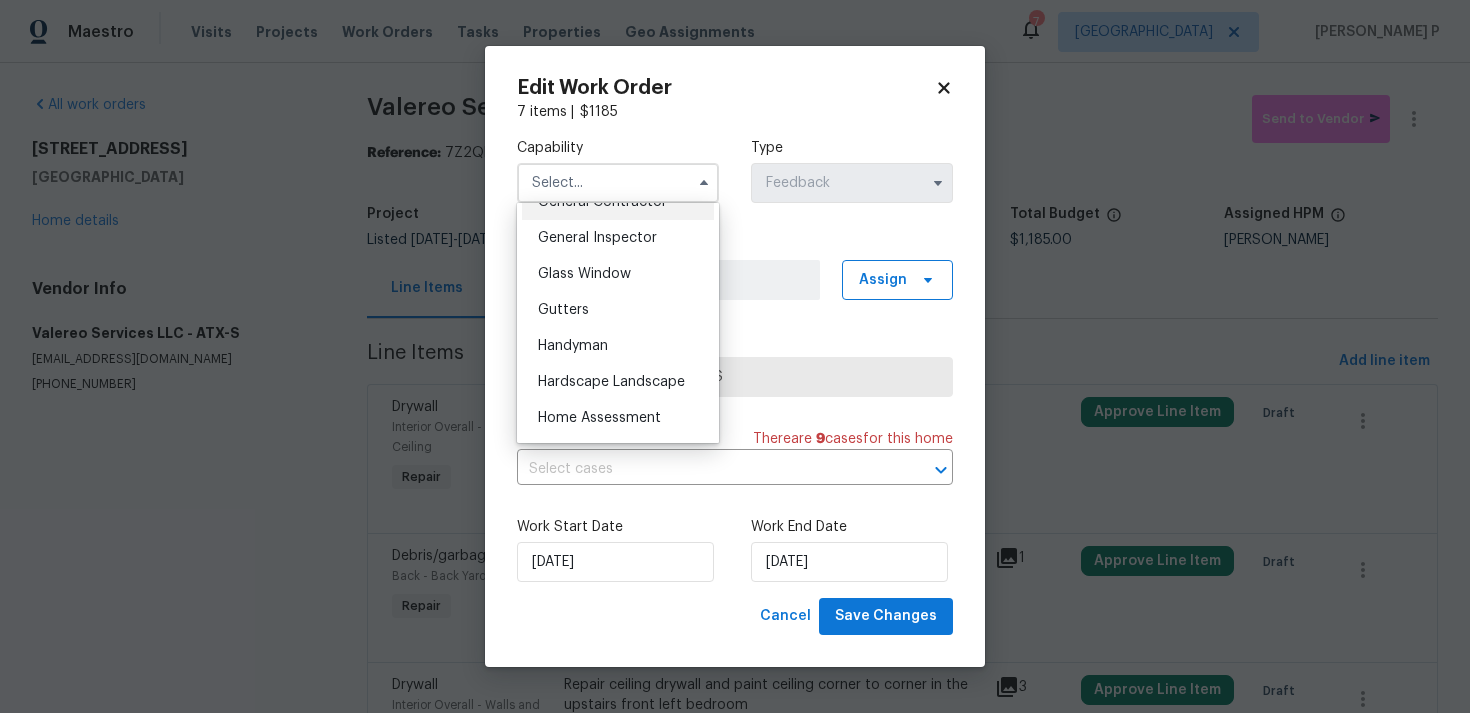 scroll, scrollTop: 1026, scrollLeft: 0, axis: vertical 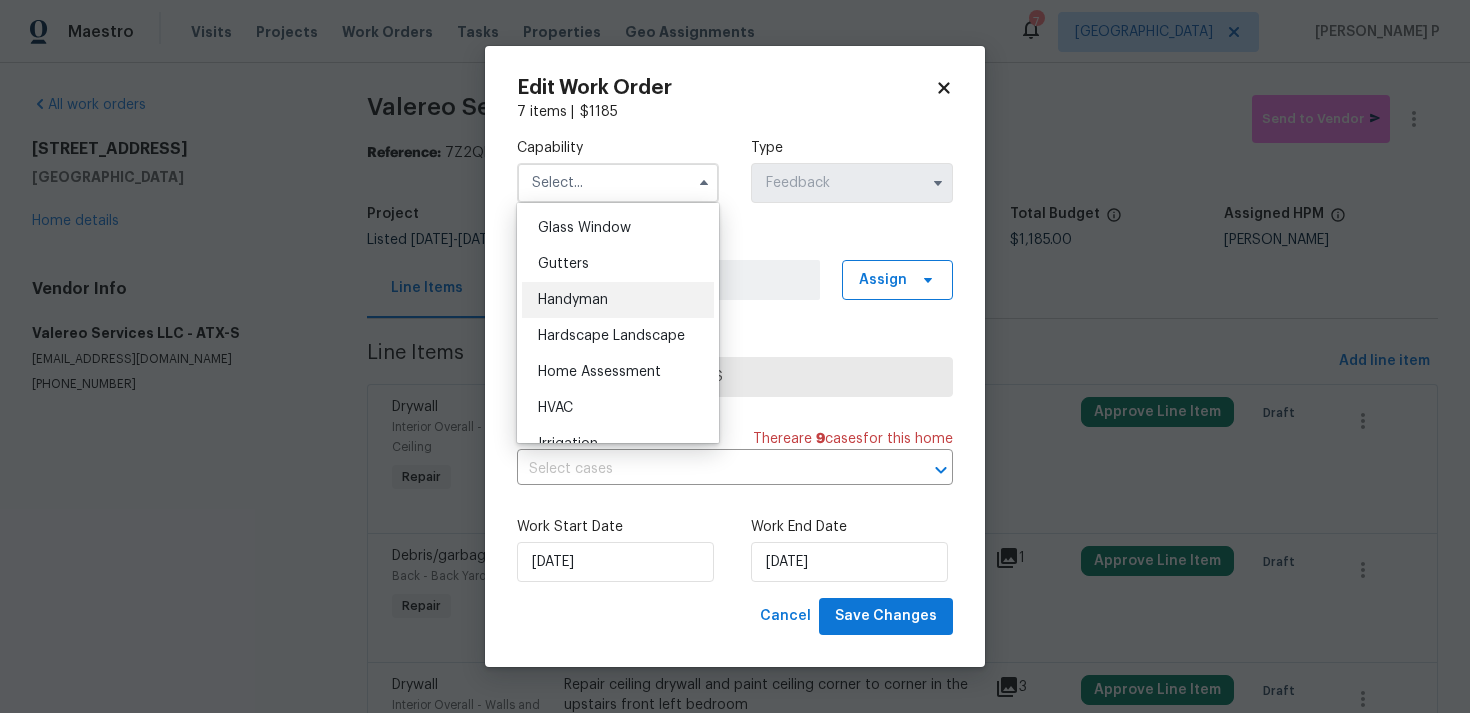click on "Handyman" at bounding box center [618, 300] 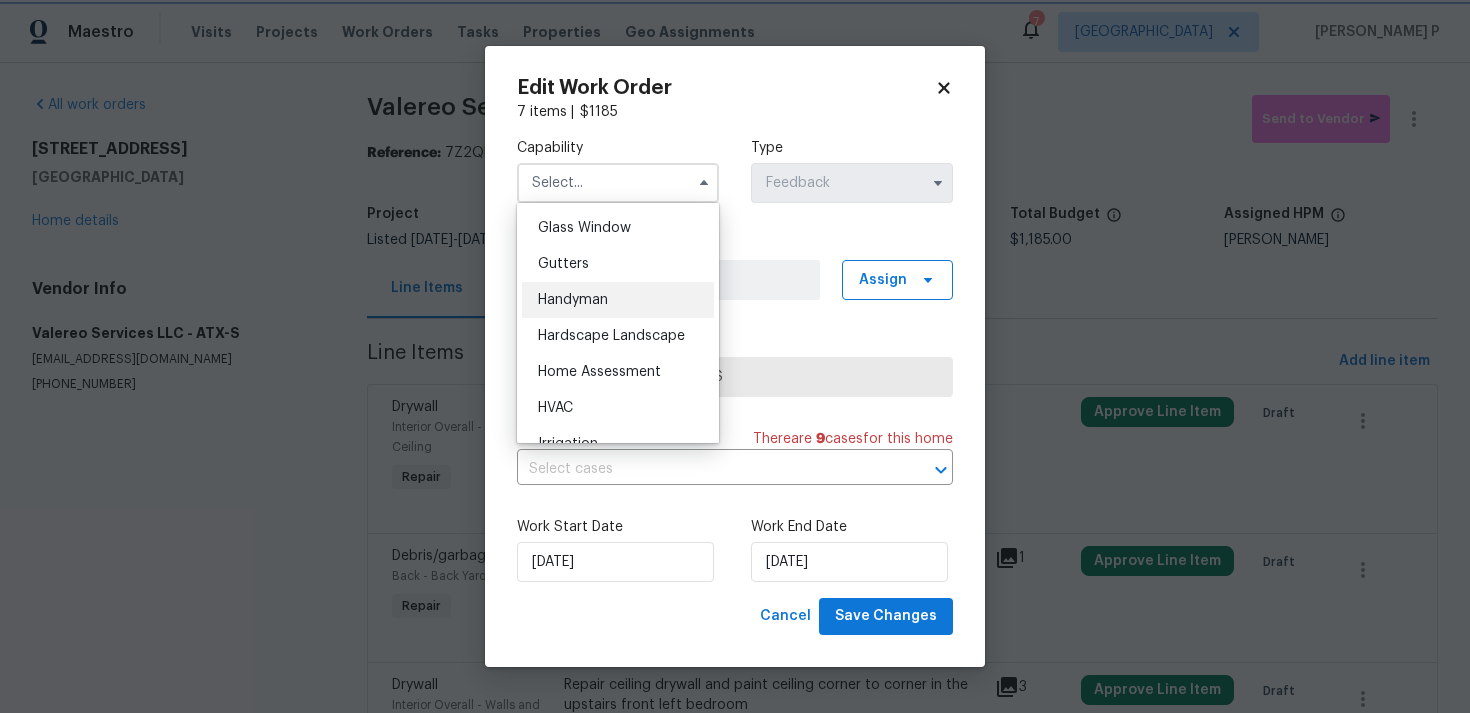 type on "Handyman" 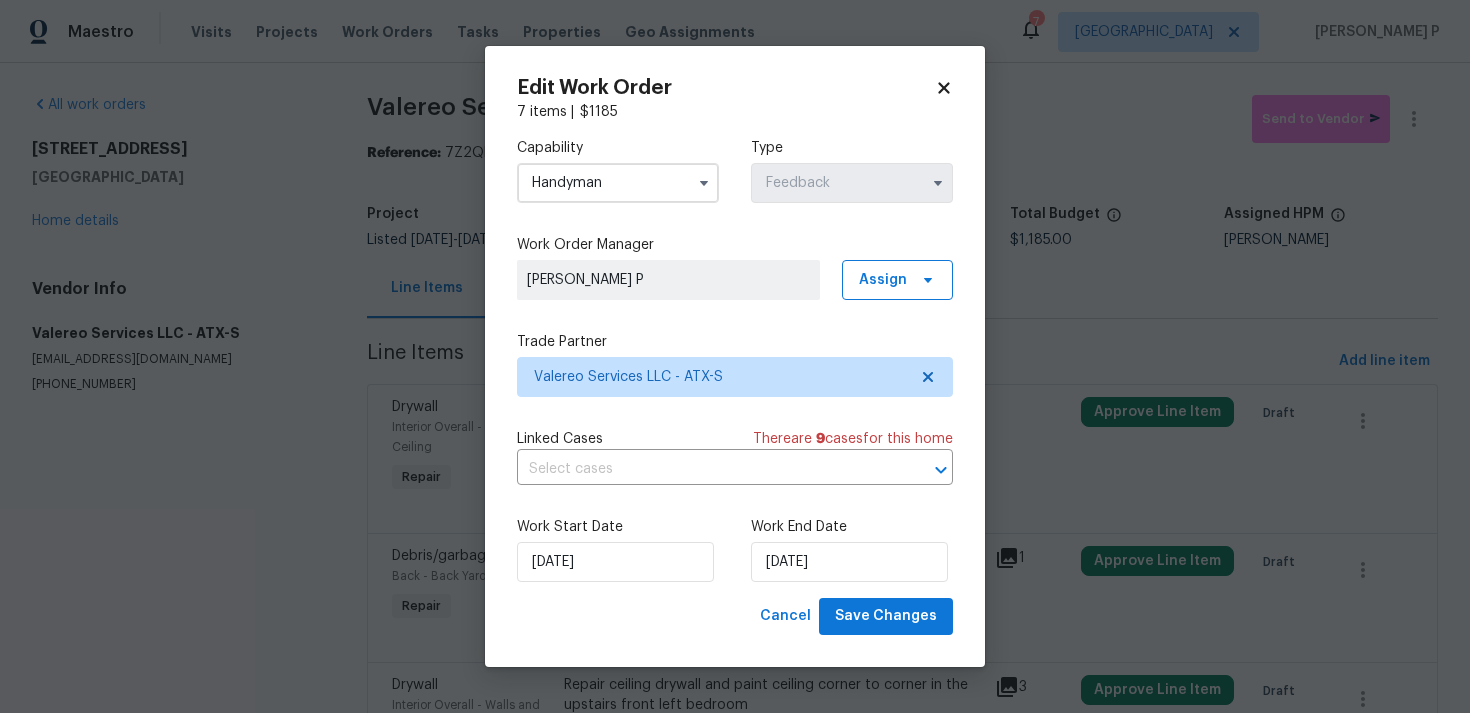 click on "Maestro Visits Projects Work Orders Tasks Properties Geo Assignments 7 Las Vegas Ramyasri P All work orders 13449 Gent Dr Austin, TX 78729 Home details Vendor Info Valereo Services LLC - ATX-S valereosvcs@yahoo.com (512) 415-7642 Valereo Services LLC - ATX-S Draft Send to Vendor   Reference:   7Z2QK6TKBTQW1-8cb3f7968 Project Listed   7/15/2025  -  7/17/2025 Work Order Timeline 7/15/2025  -  7/17/2025 Approved Budget $0.00 Total Budget $1,185.00 Assigned HPM Martin Chagolla Line Items Progress Updates Attachments Invoices Line Items Add line item Drywall Interior Overall - Walls and Ceiling Repair Repair drywall settlement cracks throughout $200.00 Approve Line Item Draft Debris/garbage on site Back - Back Yard Repair Remove and haul off shed in backyard. Grade and lay new sod in place. $375.00   1 Approve Line Item Draft Drywall Interior Overall - Walls and Ceiling Repair Repair ceiling drywall and paint ceiling corner to corner in the upstairs front left bedroom $175.00   3 Approve Line Item Draft Repair" at bounding box center (735, 356) 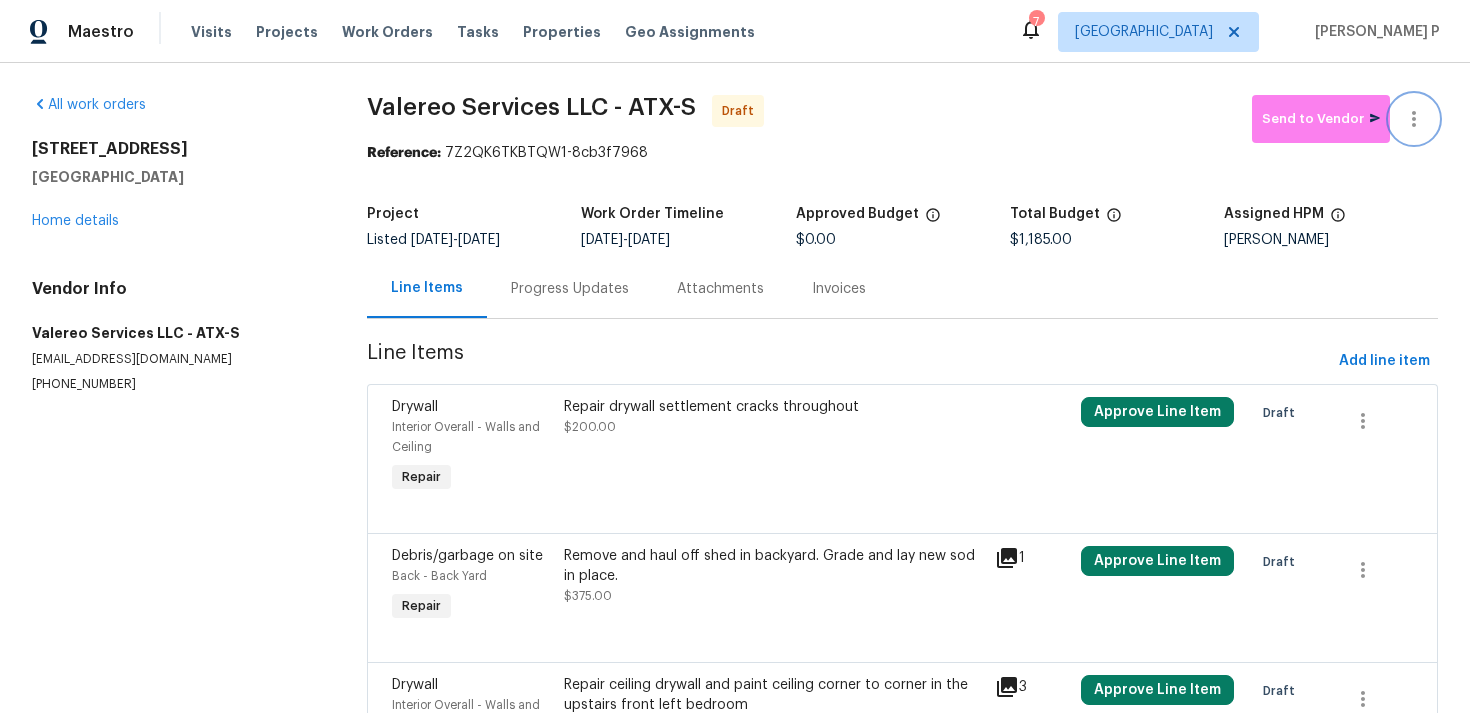 click 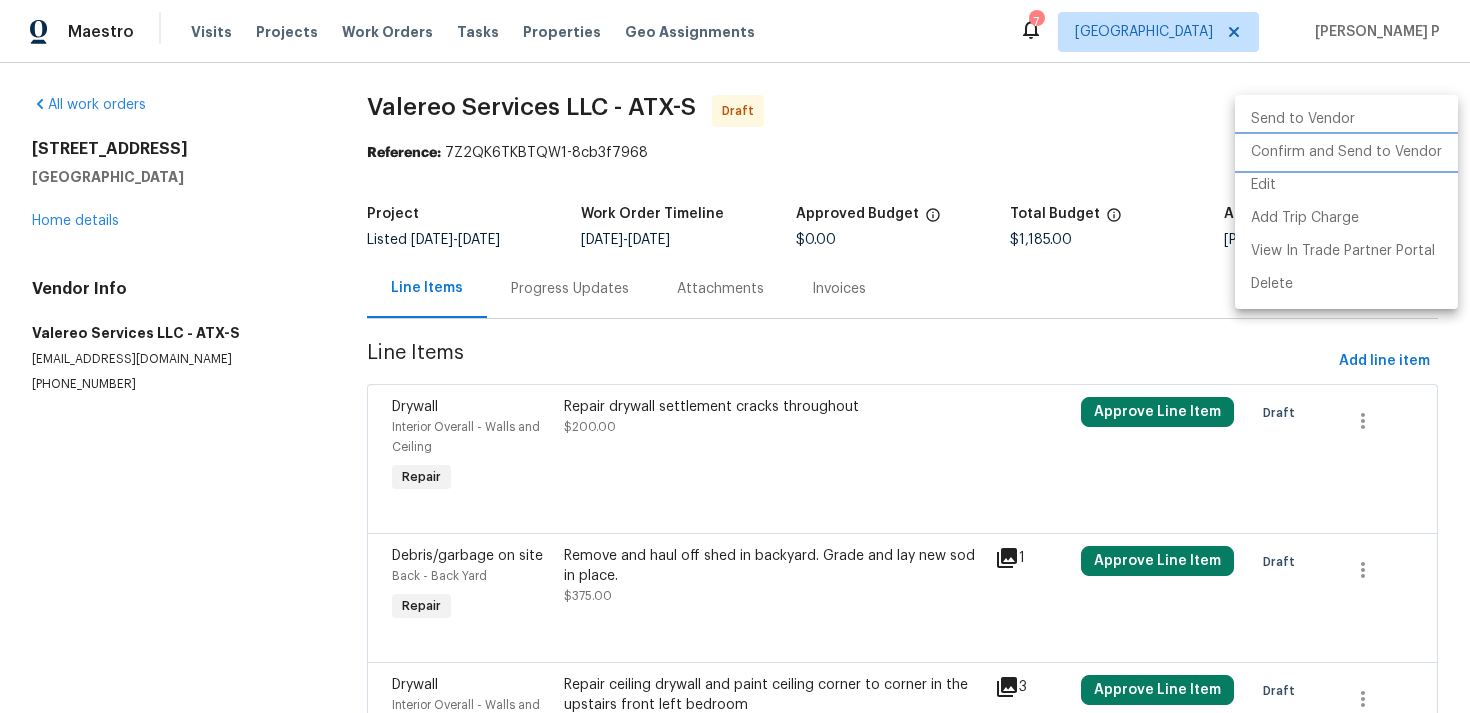 click on "Confirm and Send to Vendor" at bounding box center (1346, 152) 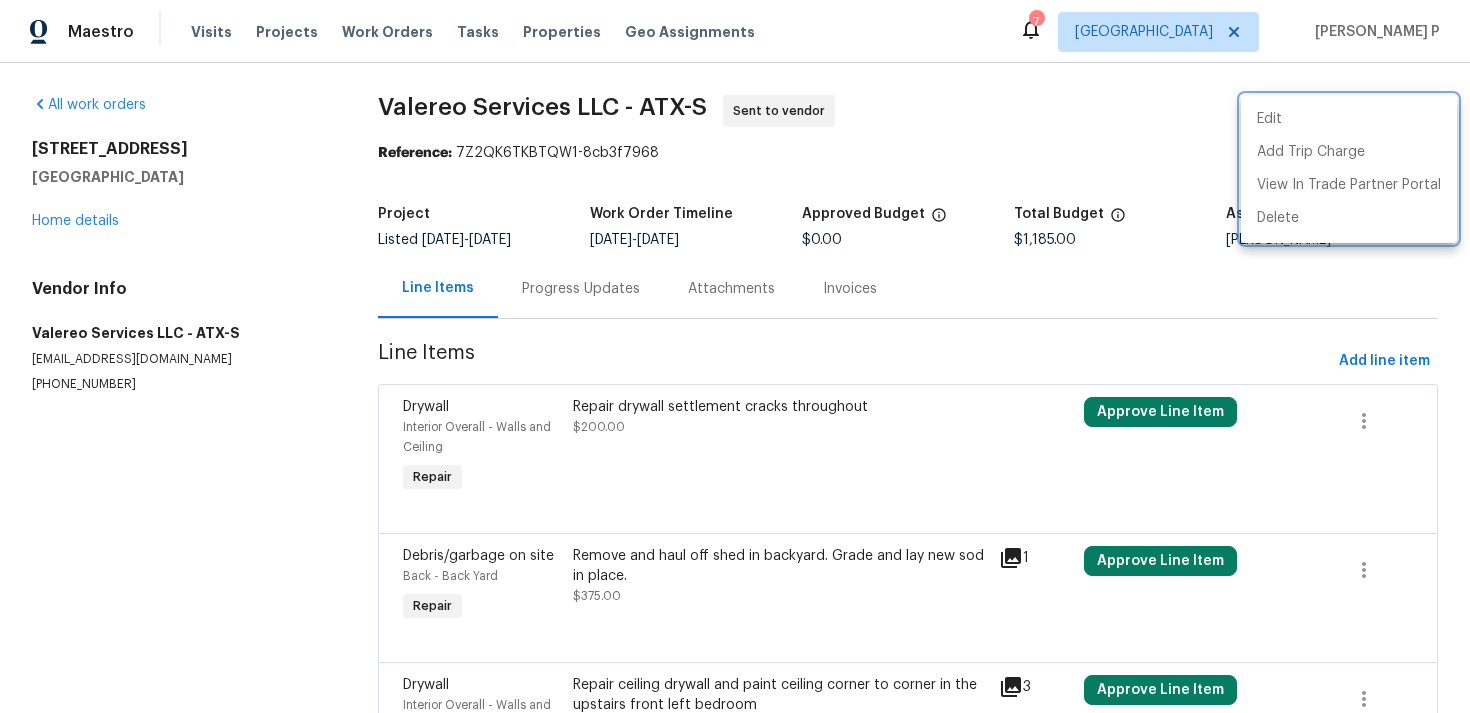 click at bounding box center [735, 356] 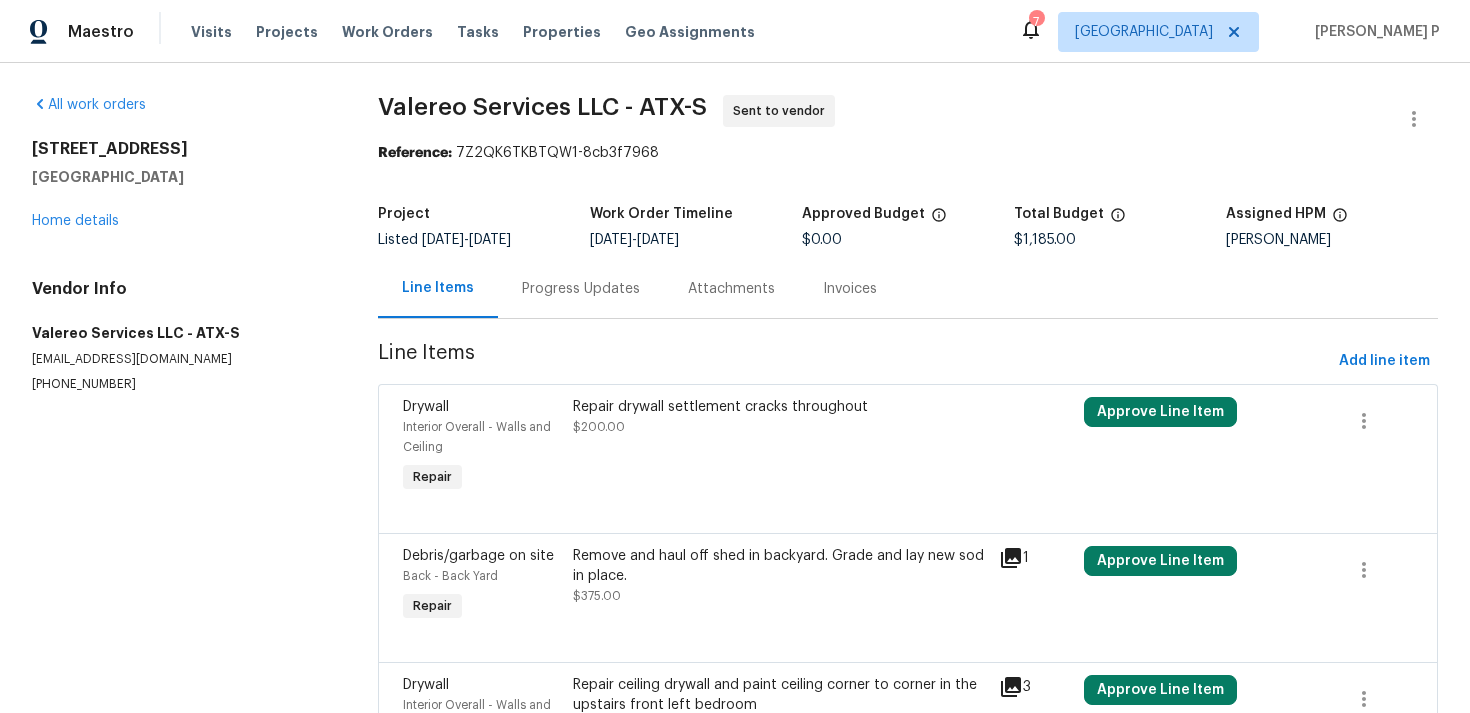 click on "Progress Updates" at bounding box center [581, 289] 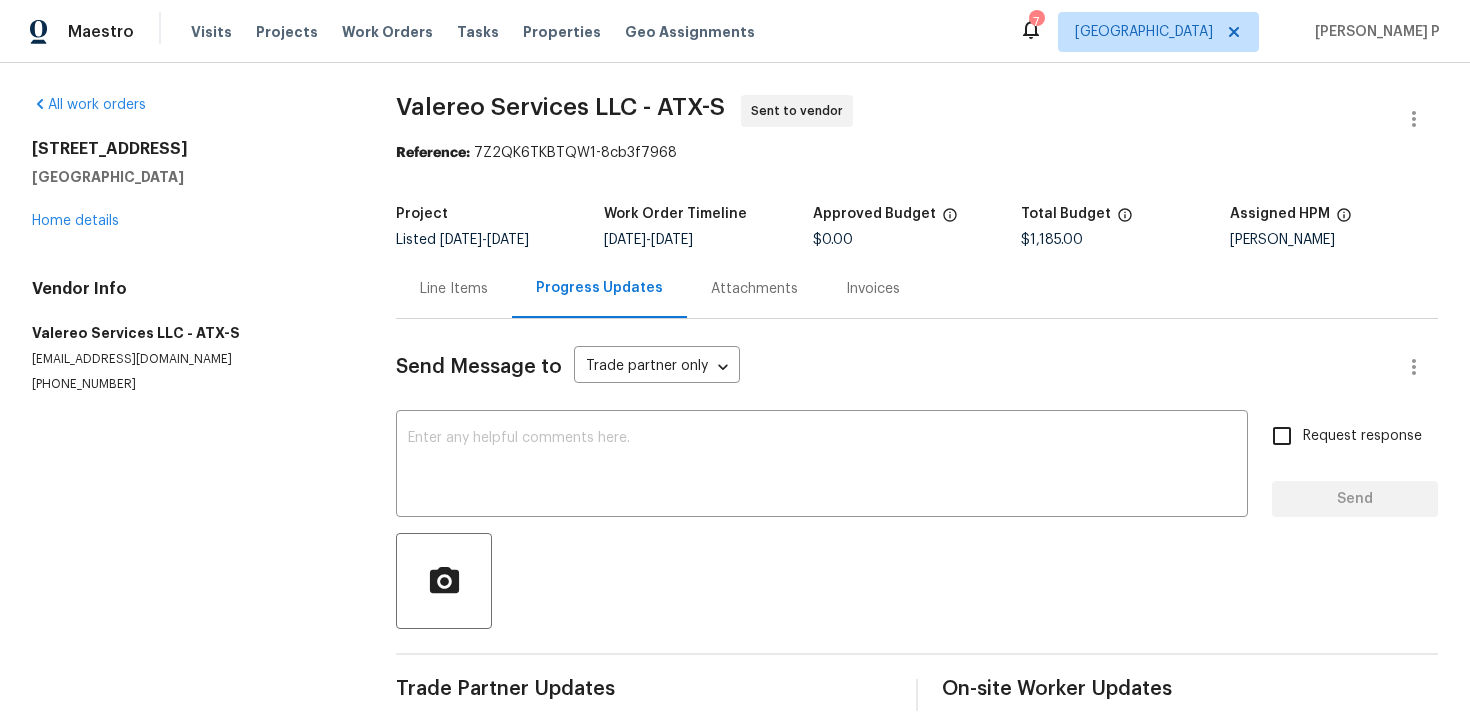 scroll, scrollTop: 30, scrollLeft: 0, axis: vertical 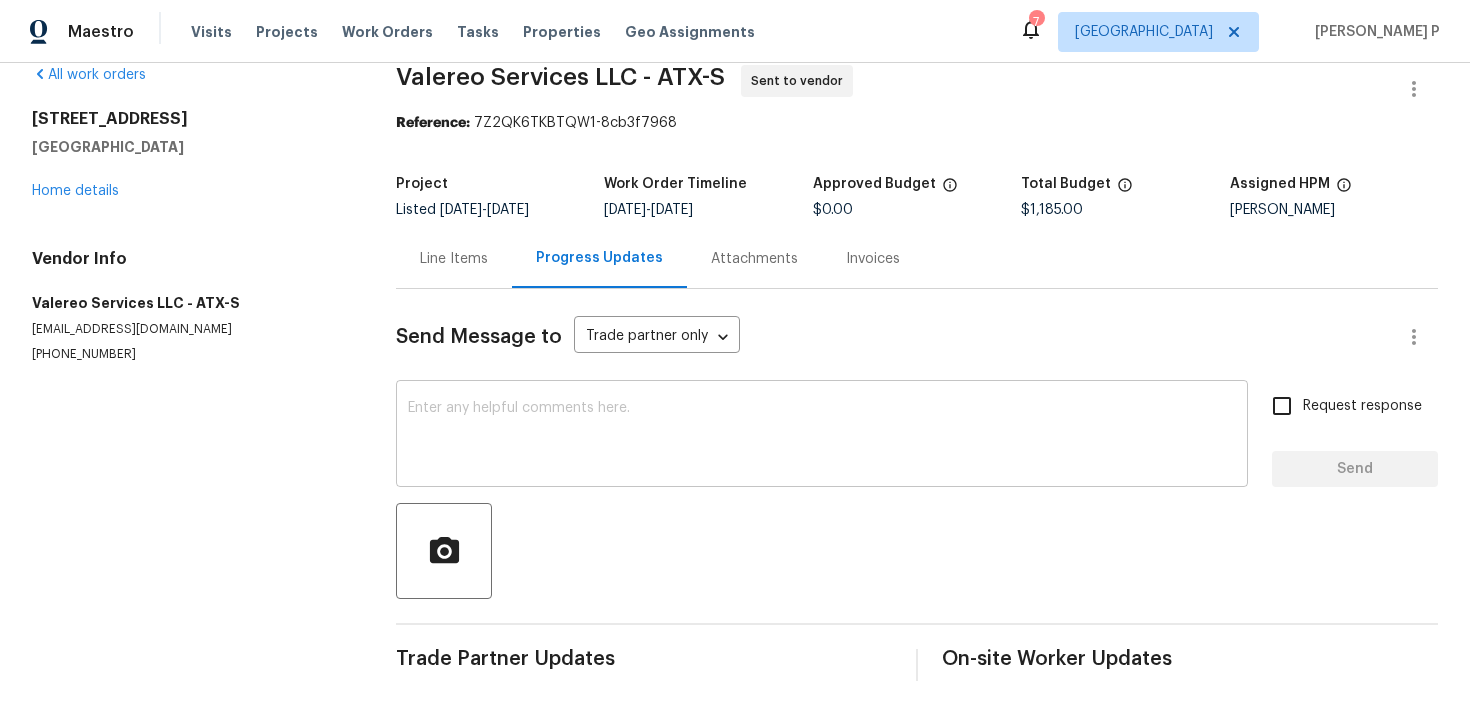 click at bounding box center (822, 436) 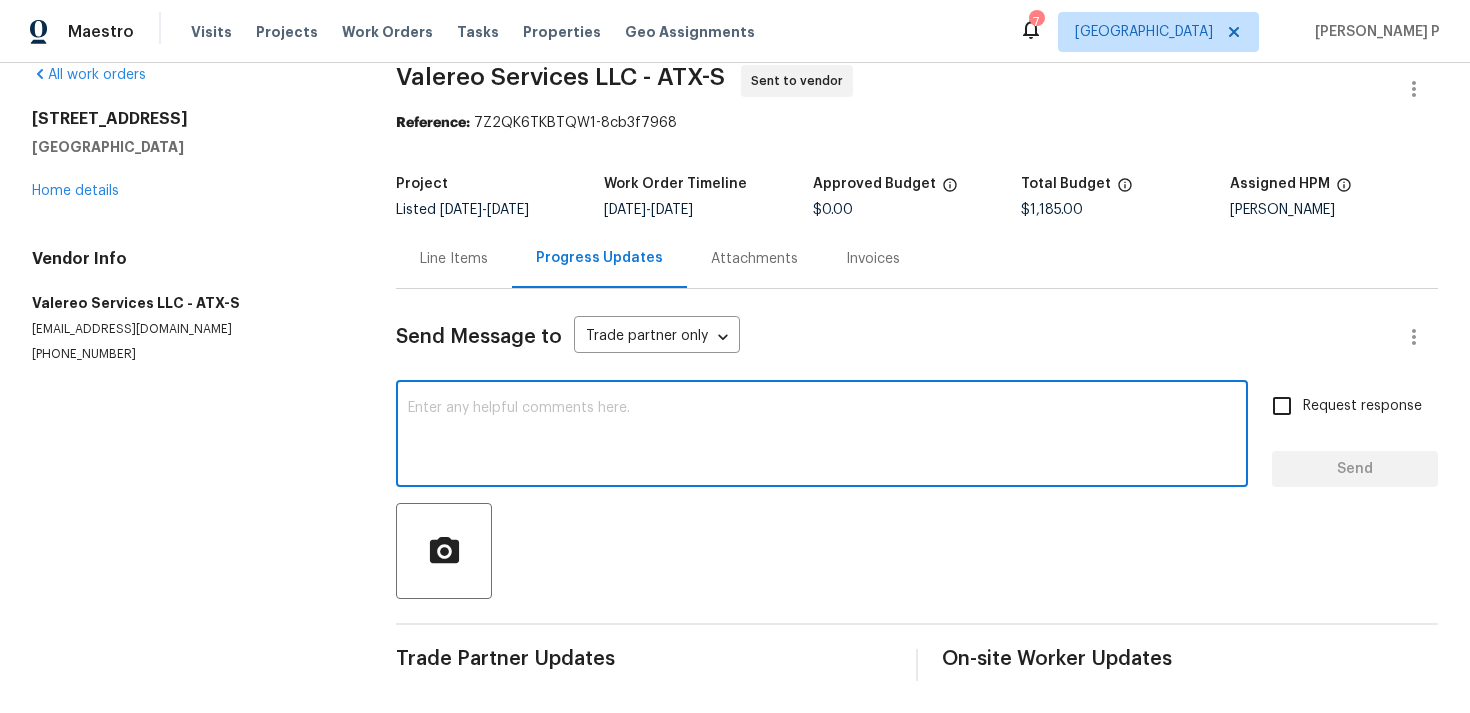 paste on "Hi, this is Ramyasri with Opendoor. I’m confirming you received the WO for the property at (Address). Please review and accept the WO within 24 hours and provide a schedule date. Please disregard the contact information for the HPM included in the WO. Our Centralised LWO Team is responsible for Listed WOs." 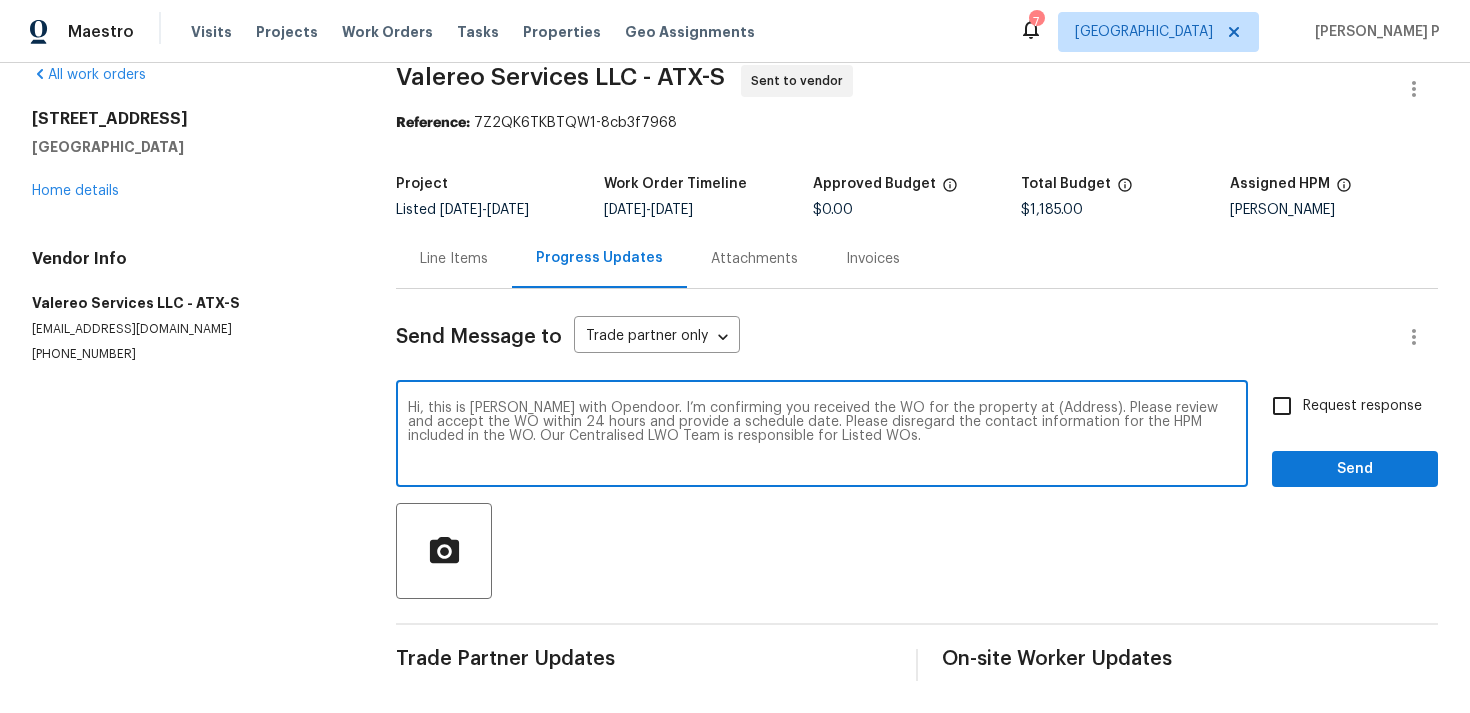 drag, startPoint x: 1002, startPoint y: 408, endPoint x: 1061, endPoint y: 402, distance: 59.3043 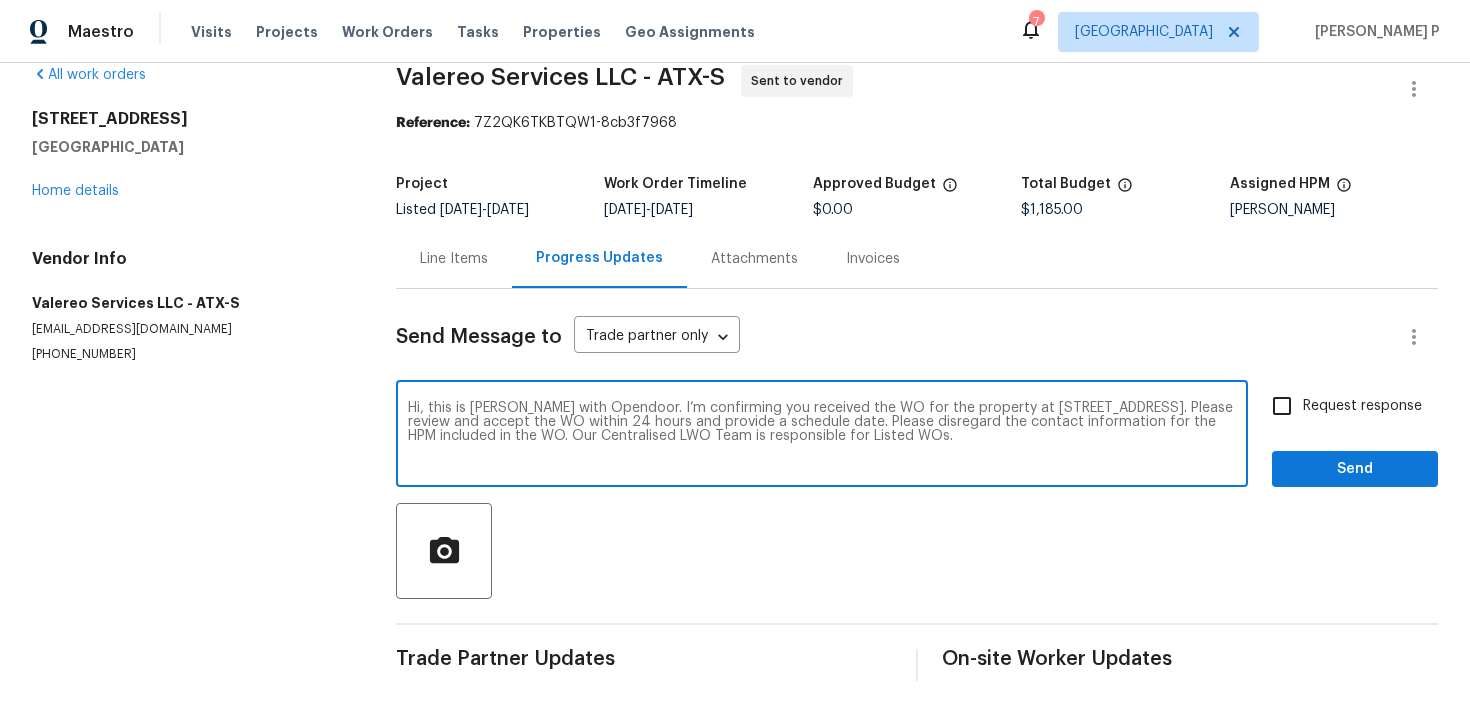 type on "Hi, this is Ramyasri with Opendoor. I’m confirming you received the WO for the property at 13449 Gent Dr, Austin, TX 78729. Please review and accept the WO within 24 hours and provide a schedule date. Please disregard the contact information for the HPM included in the WO. Our Centralised LWO Team is responsible for Listed WOs." 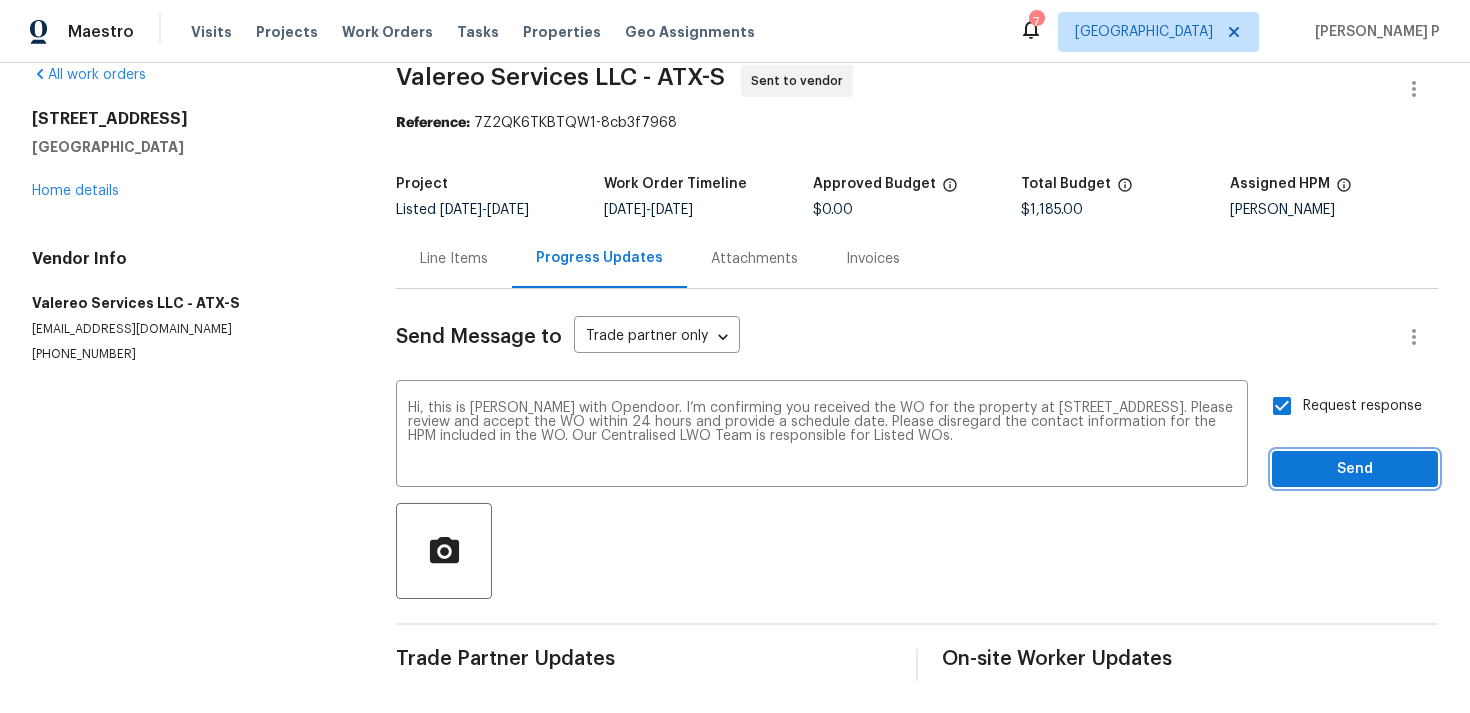 click on "Send" at bounding box center [1355, 469] 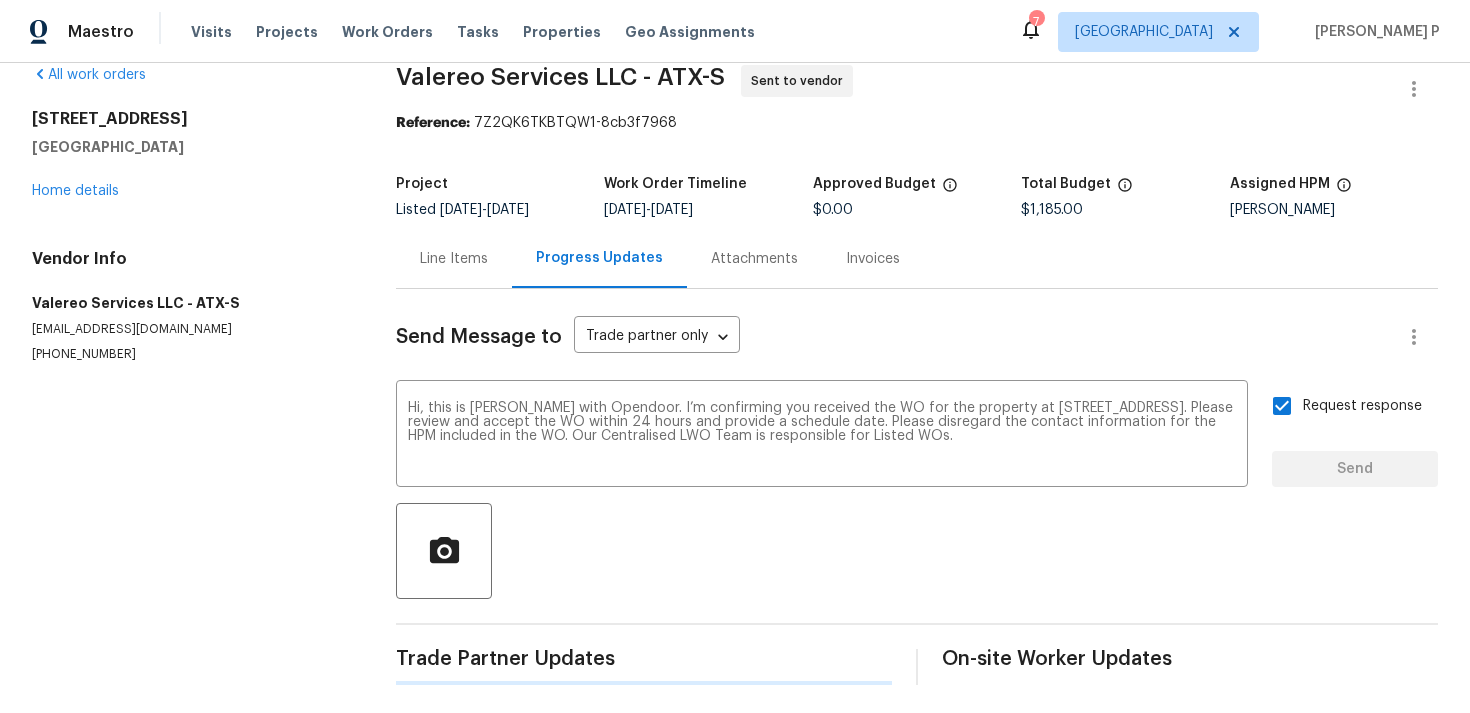 type 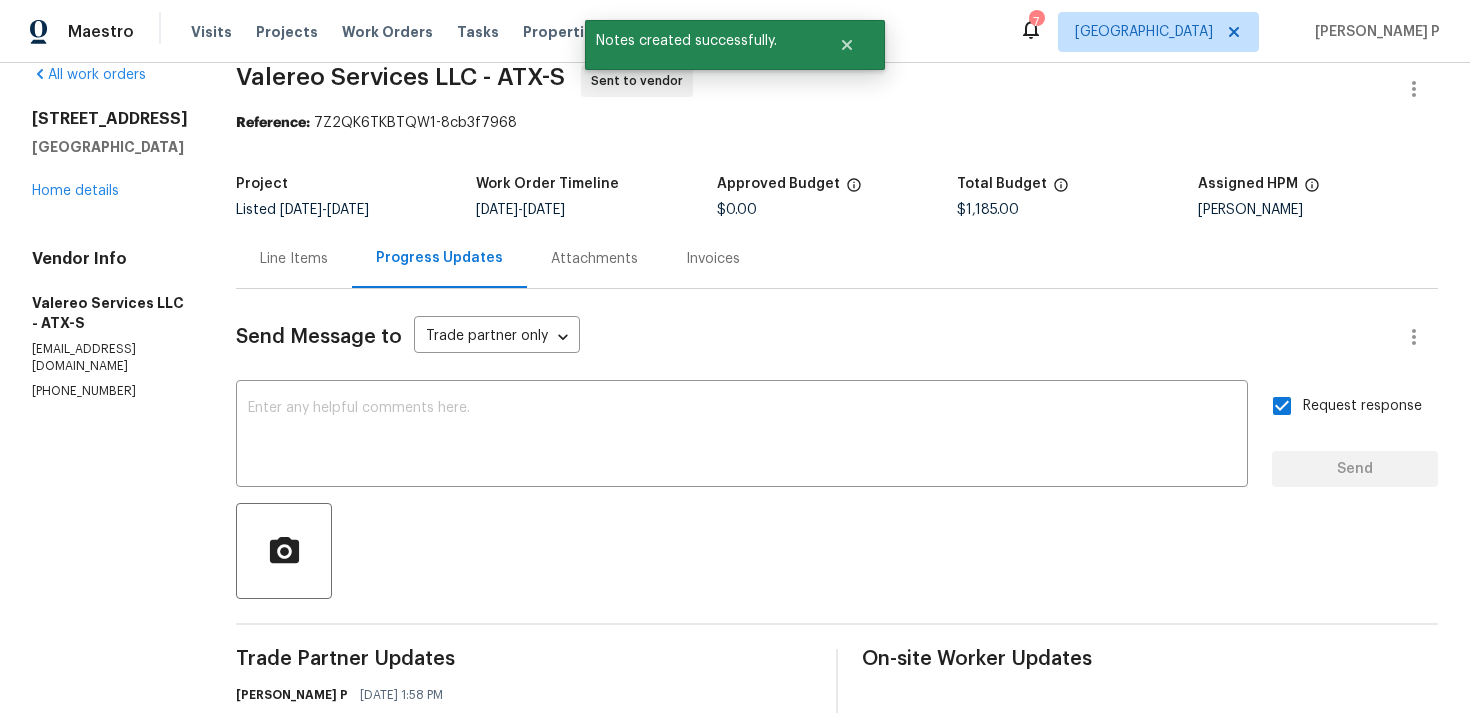 click at bounding box center [837, 551] 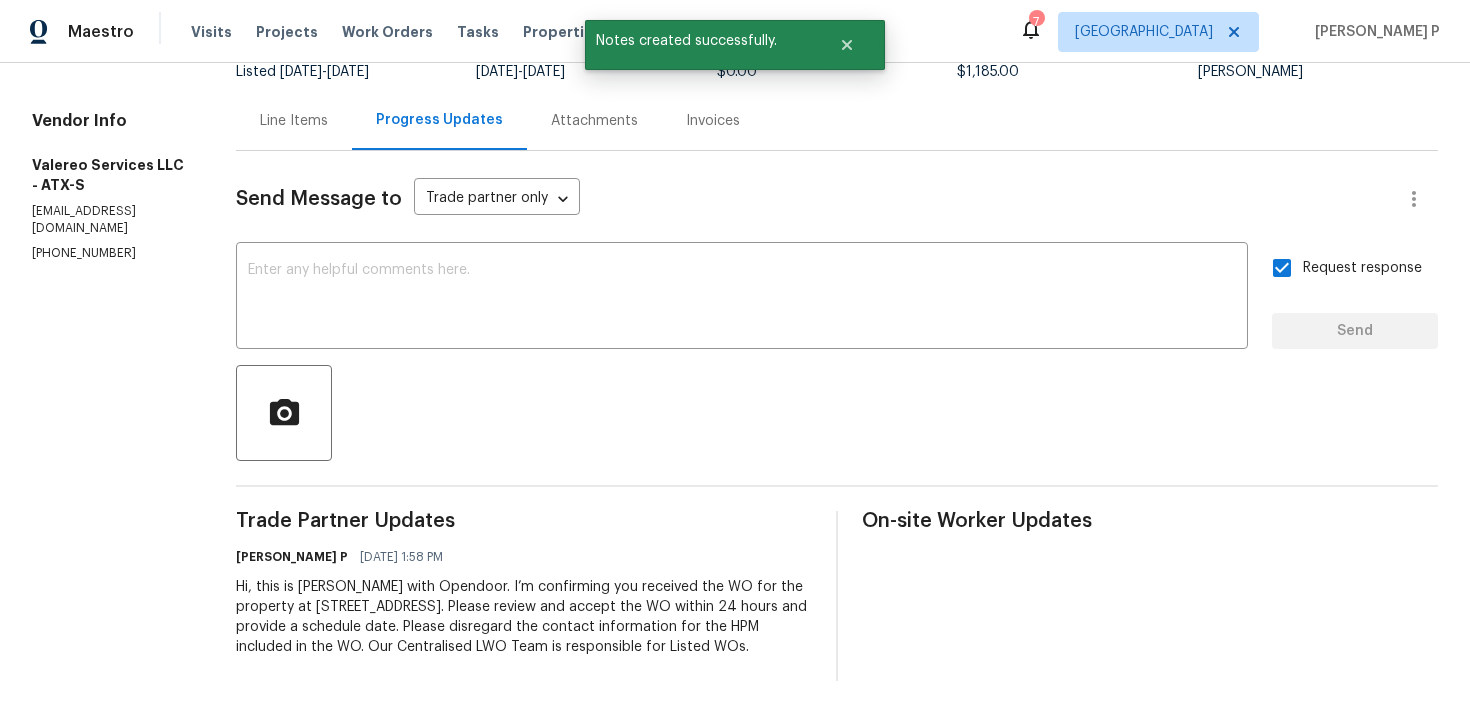 scroll, scrollTop: 0, scrollLeft: 0, axis: both 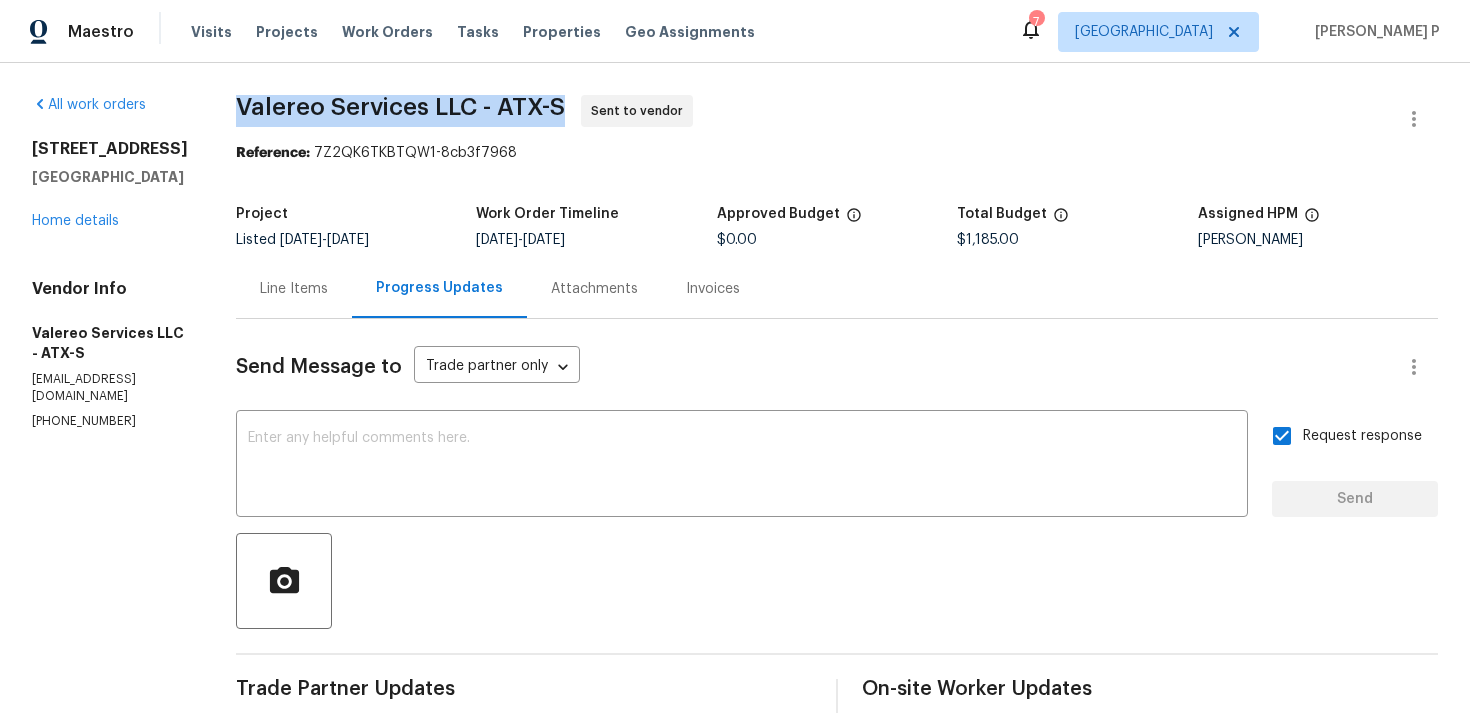 drag, startPoint x: 234, startPoint y: 86, endPoint x: 577, endPoint y: 105, distance: 343.52585 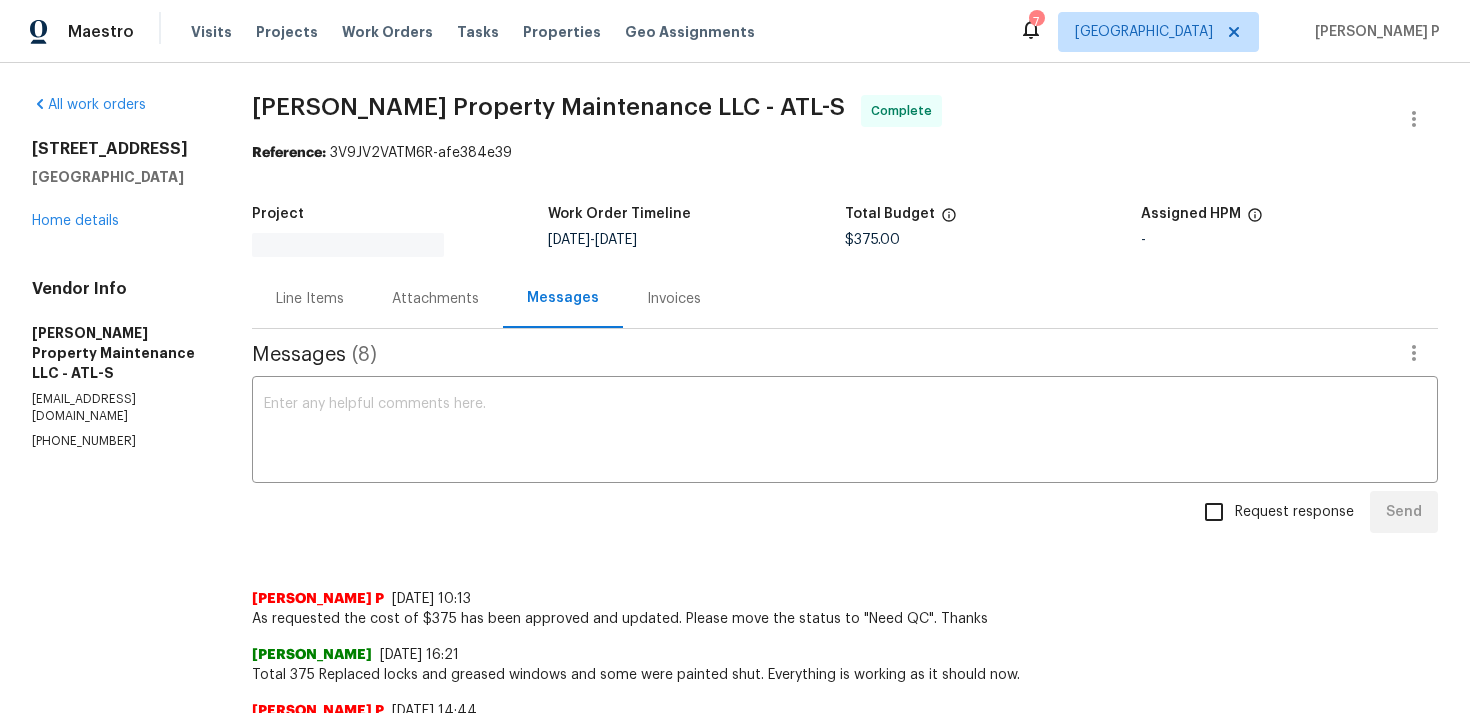 scroll, scrollTop: 0, scrollLeft: 0, axis: both 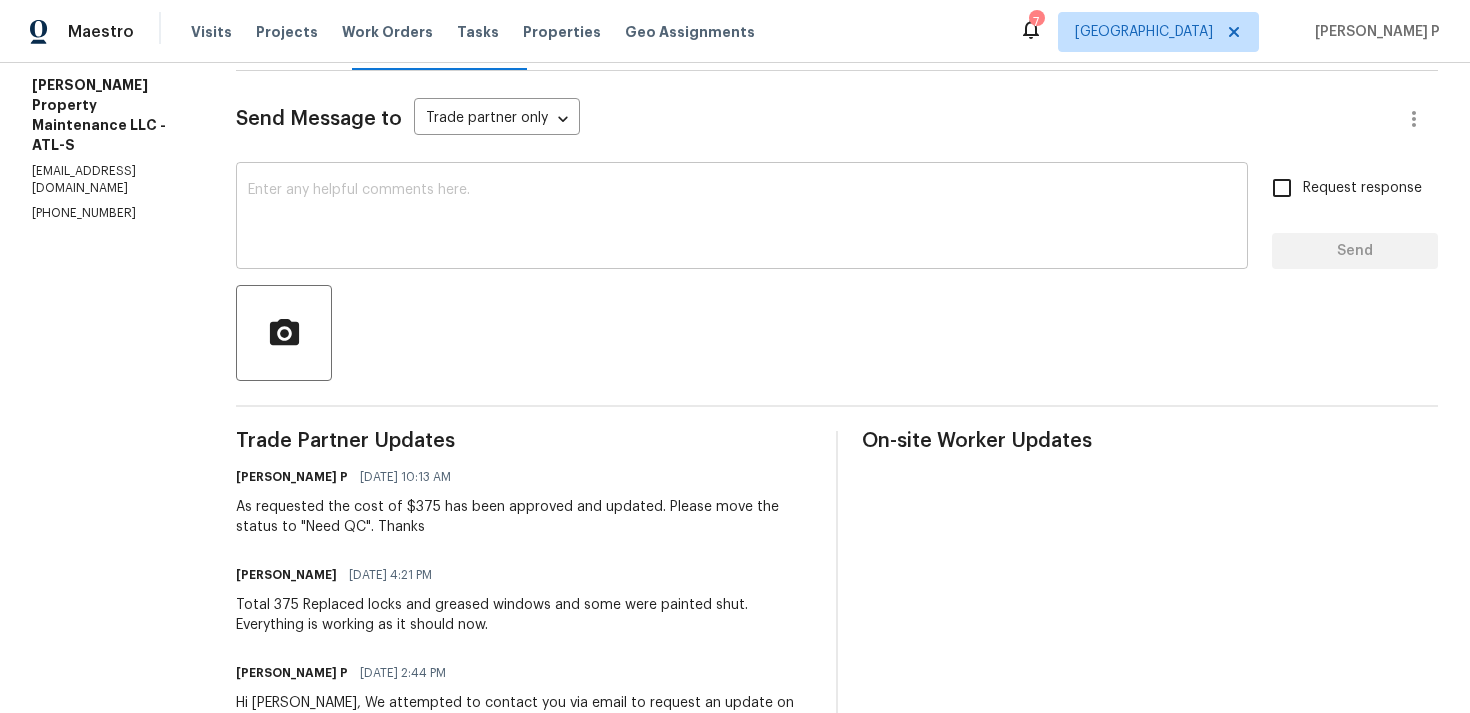 click on "x ​" at bounding box center [742, 218] 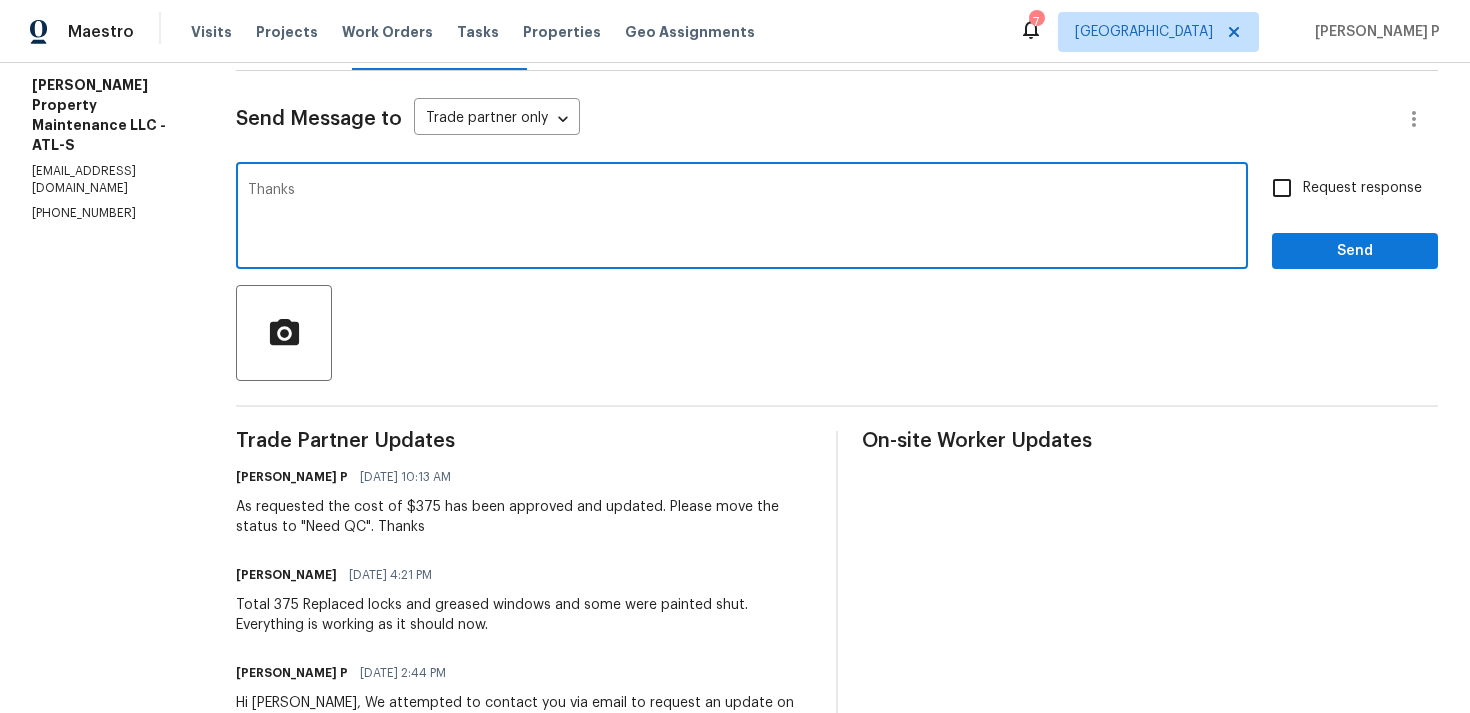 type on "Thanks" 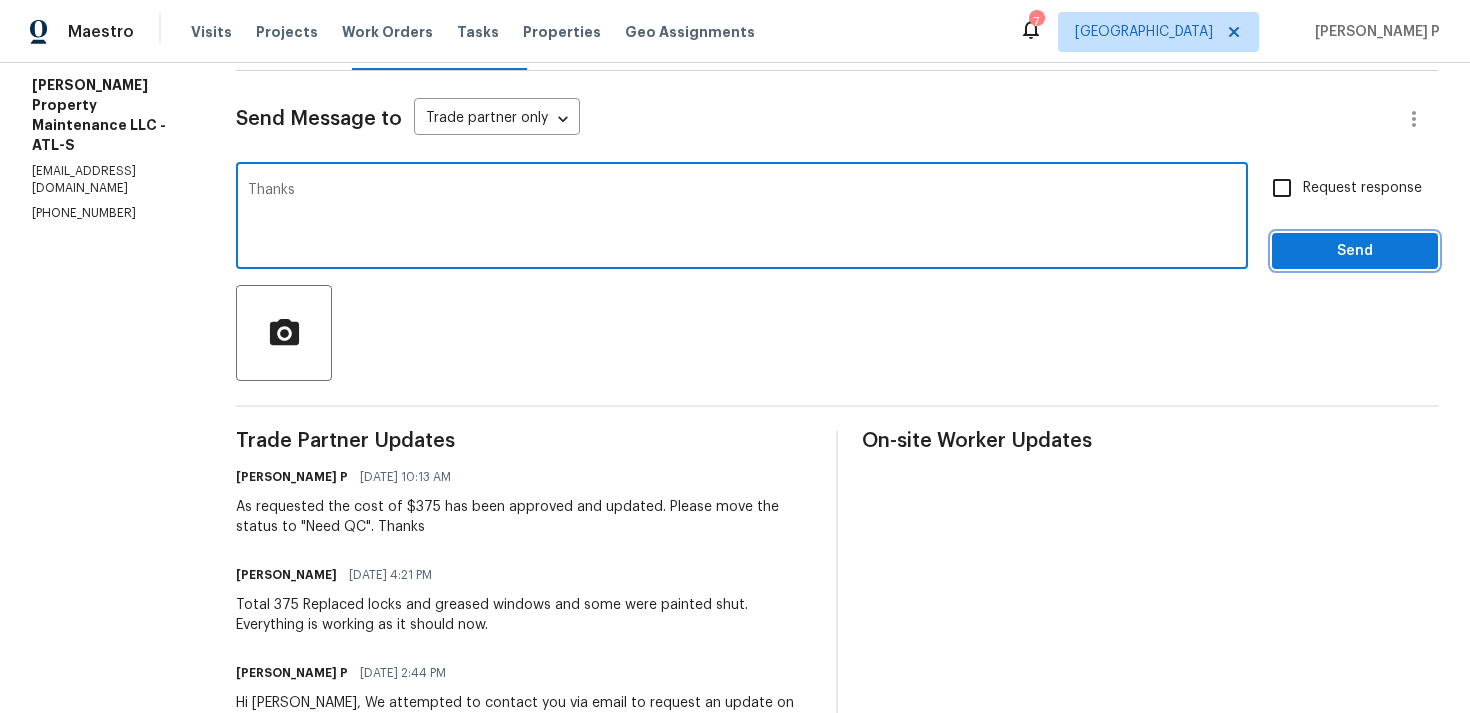 click on "Send" at bounding box center (1355, 251) 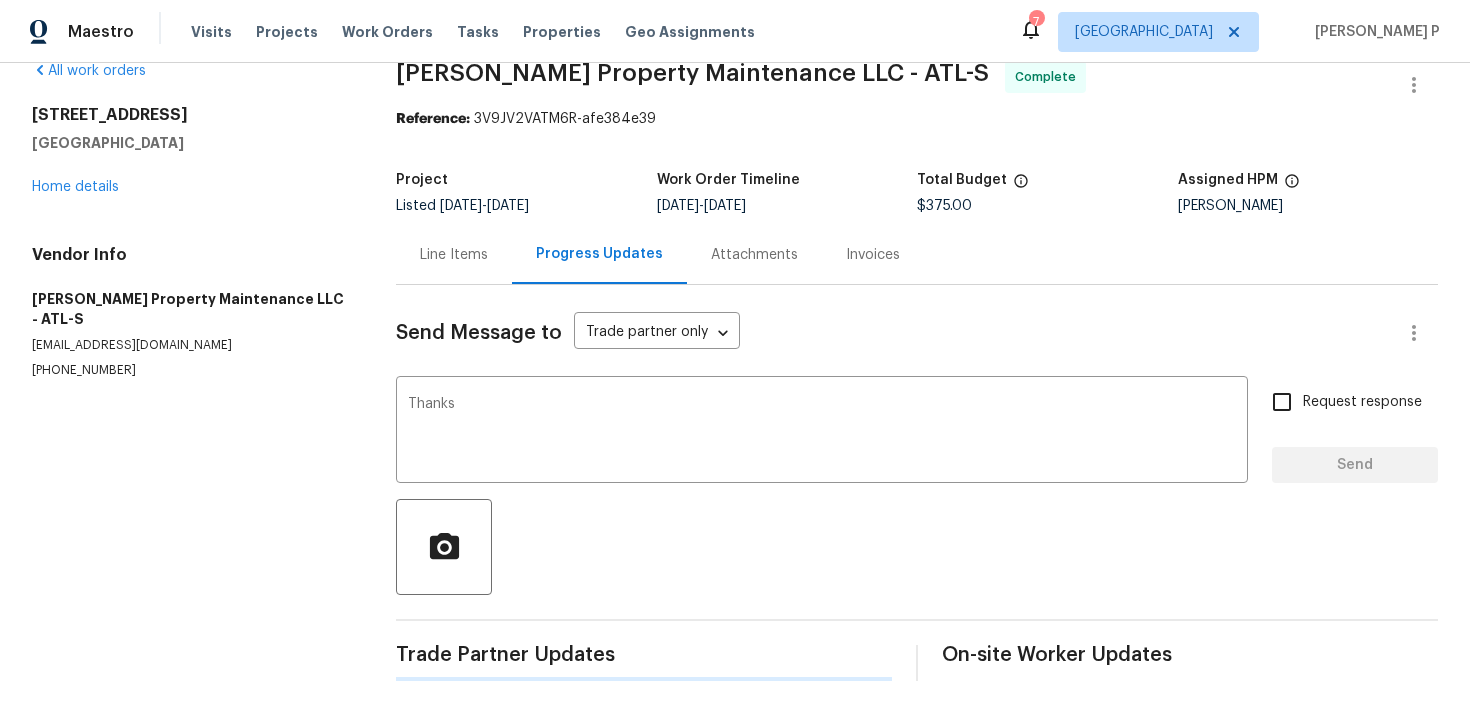 type 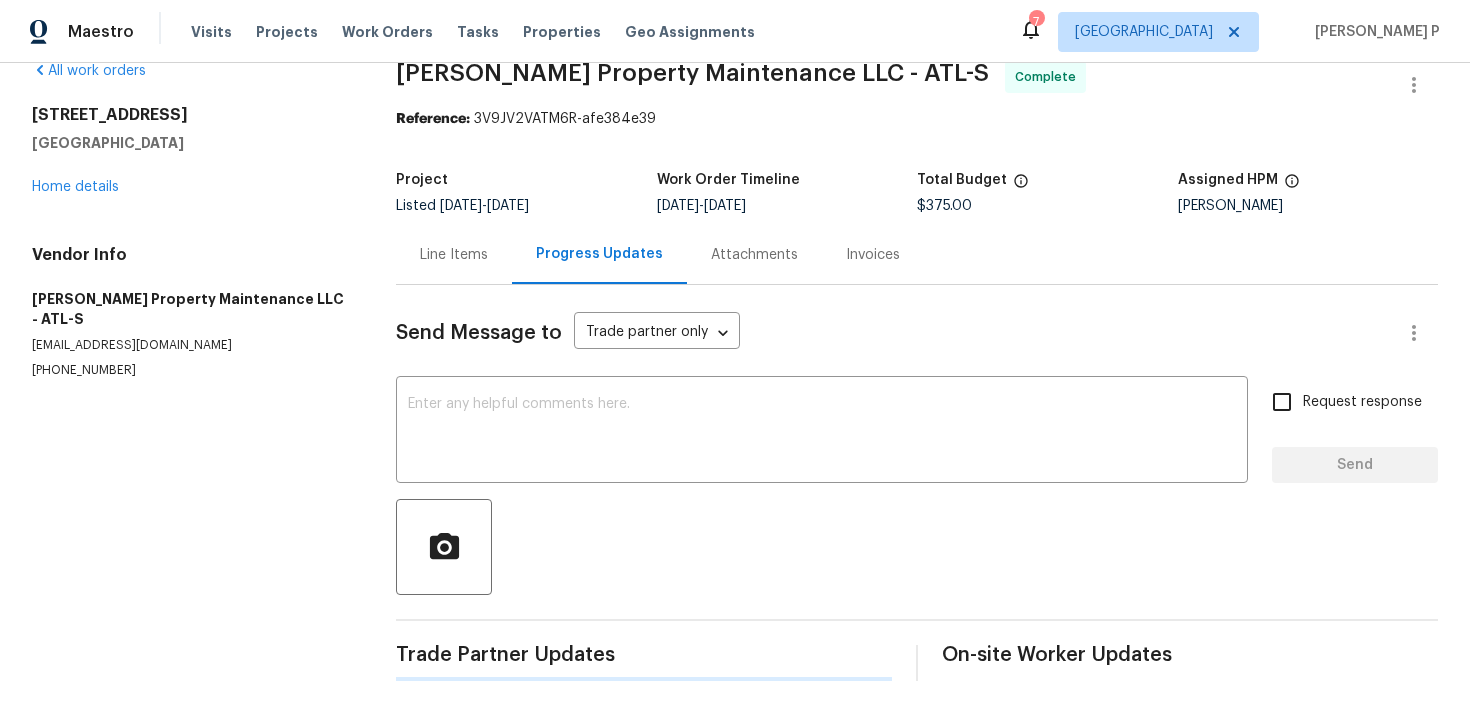 scroll, scrollTop: 248, scrollLeft: 0, axis: vertical 